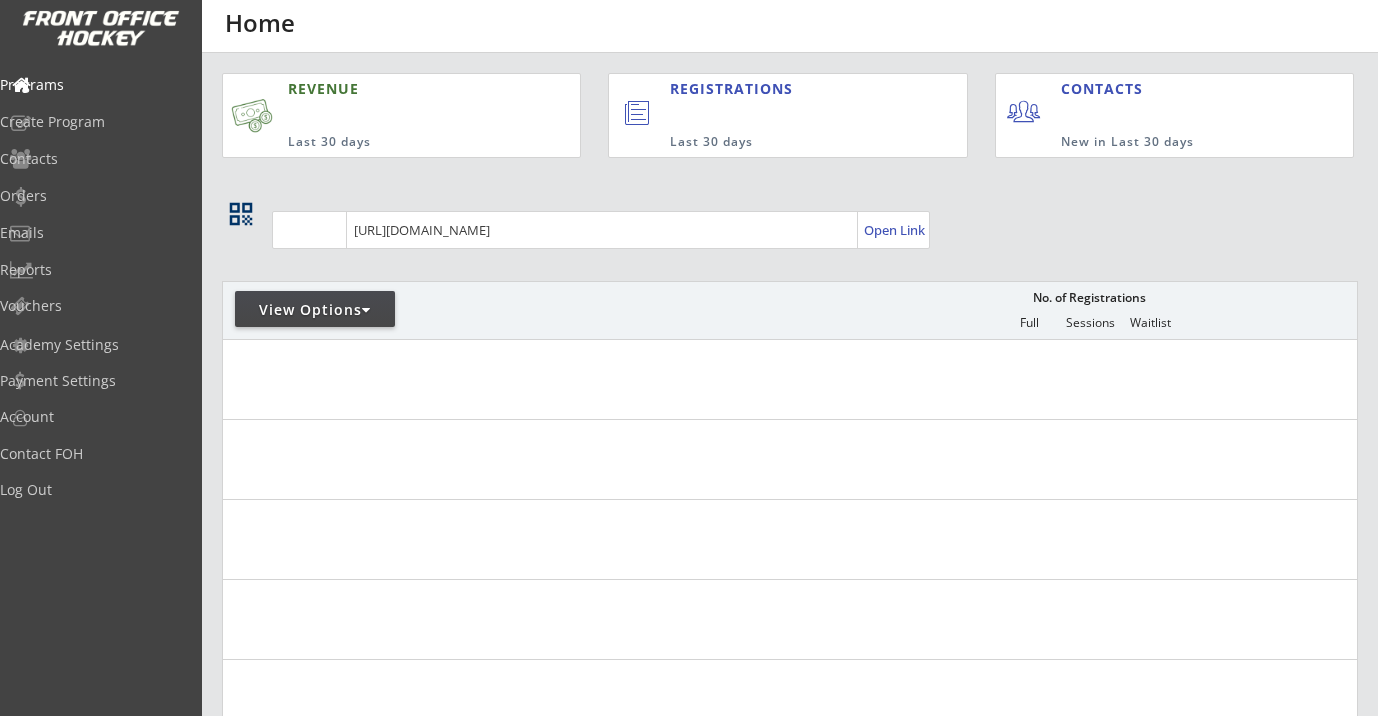scroll, scrollTop: 0, scrollLeft: 0, axis: both 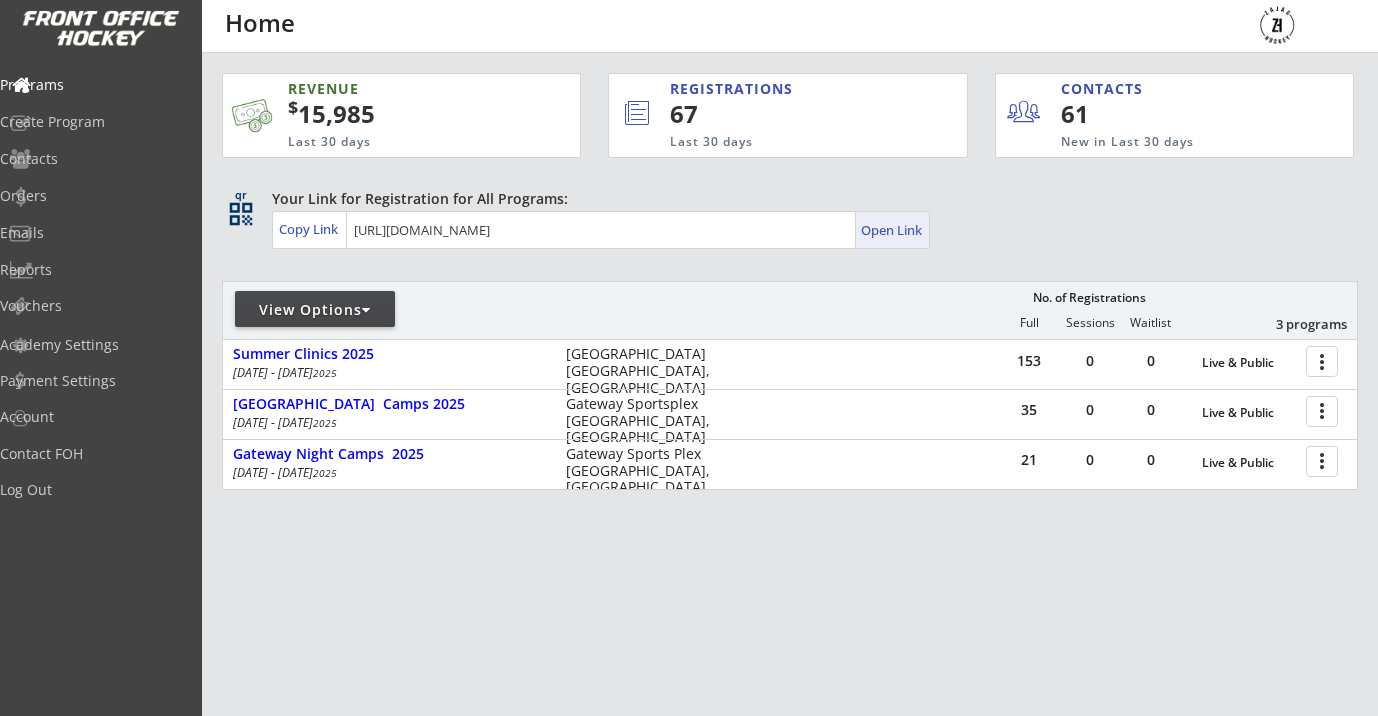 click on "Open Link" at bounding box center (892, 230) 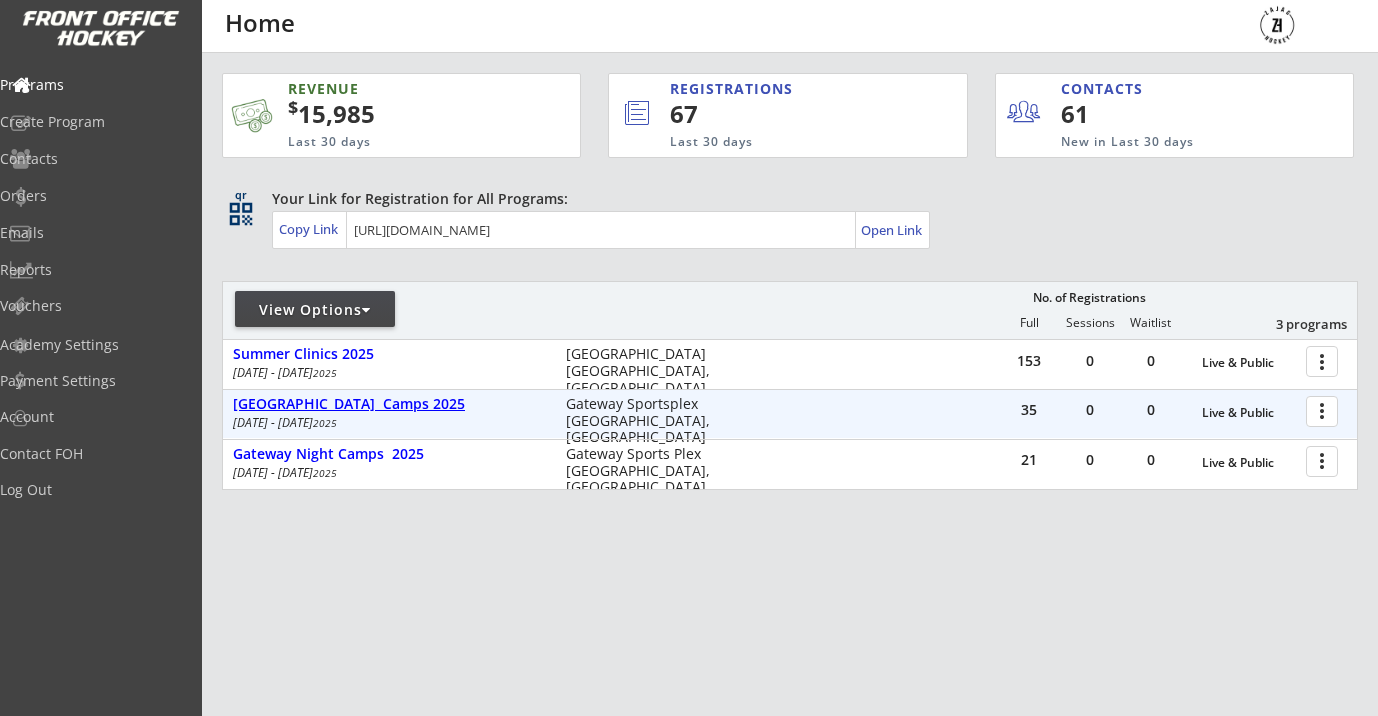click on "[GEOGRAPHIC_DATA]  Camps 2025" at bounding box center [389, 405] 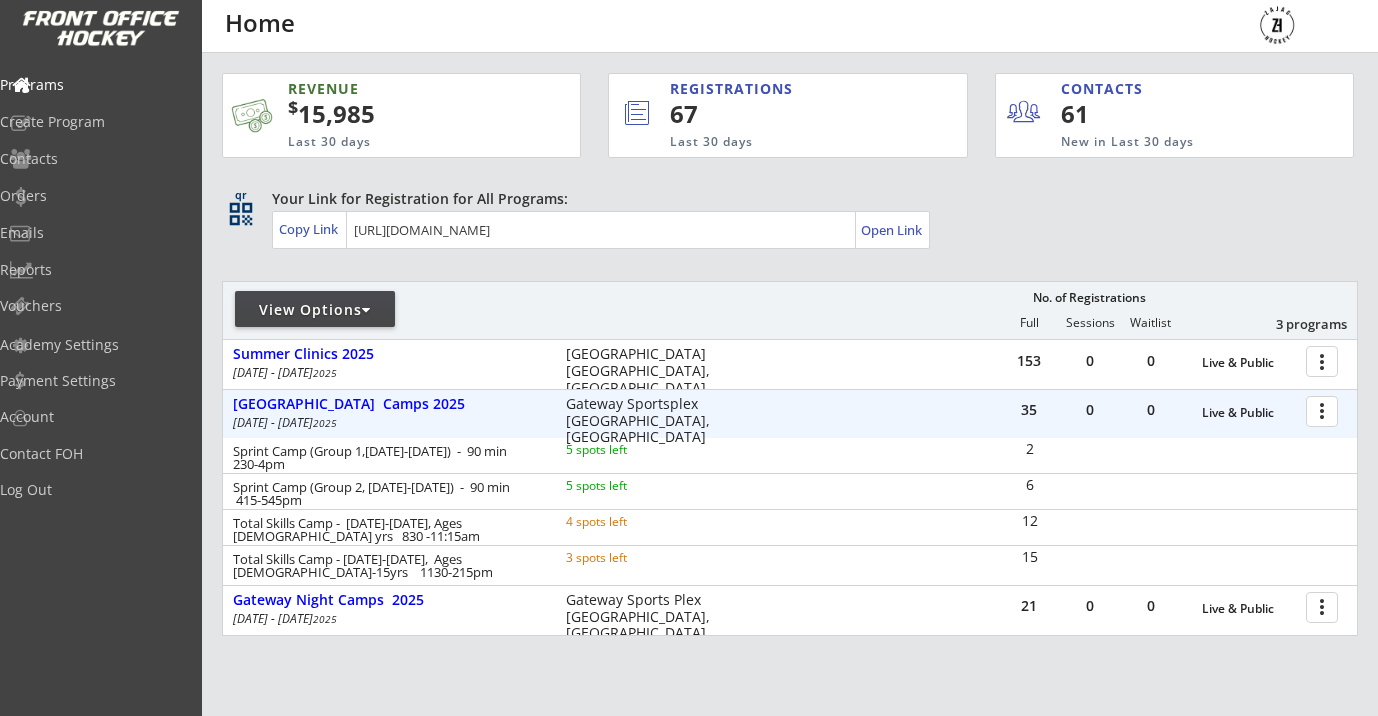 scroll, scrollTop: 142, scrollLeft: 0, axis: vertical 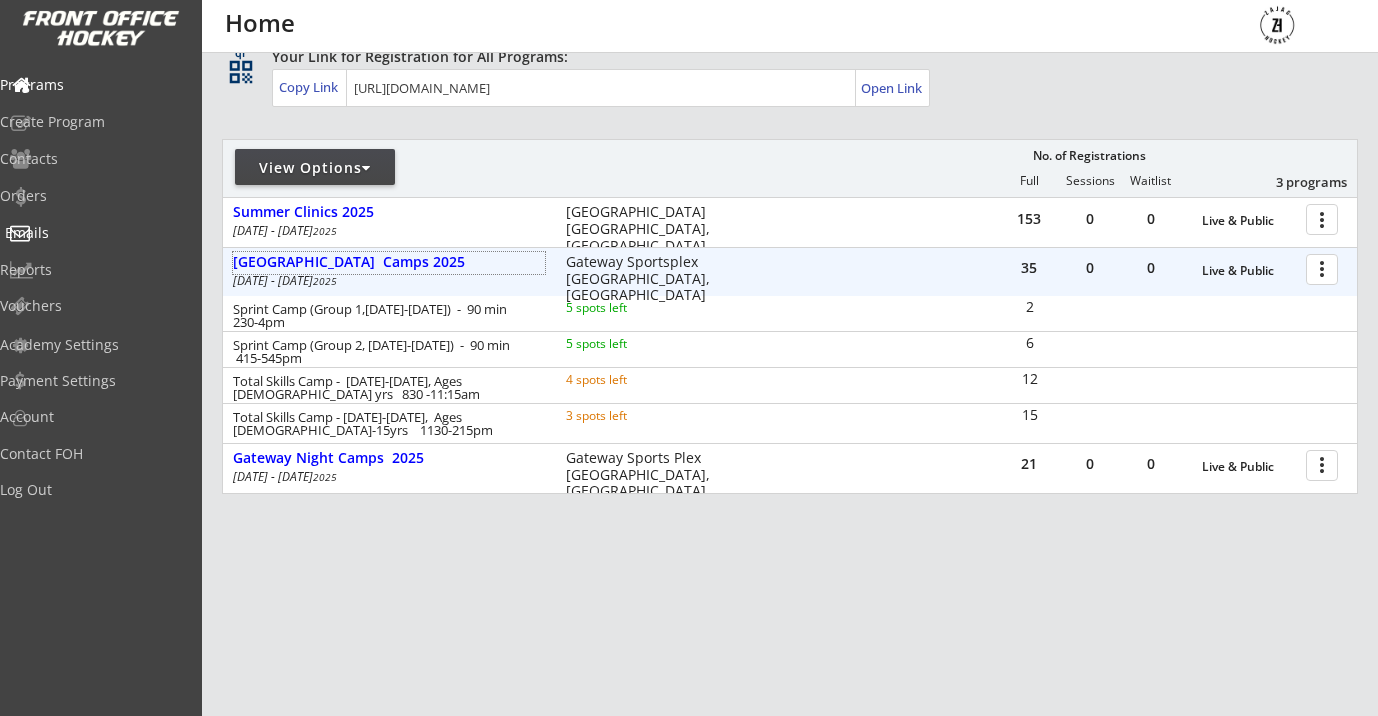 click on "Emails" at bounding box center [95, 233] 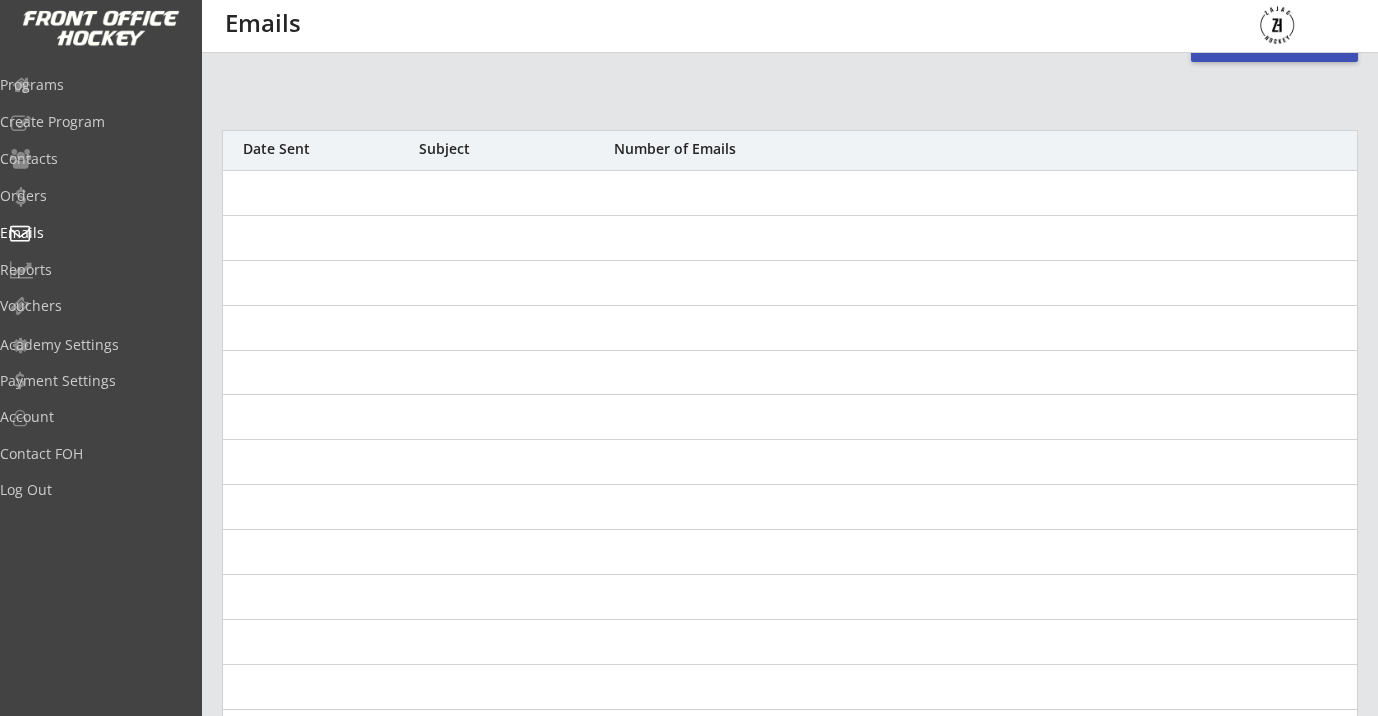 scroll, scrollTop: 0, scrollLeft: 0, axis: both 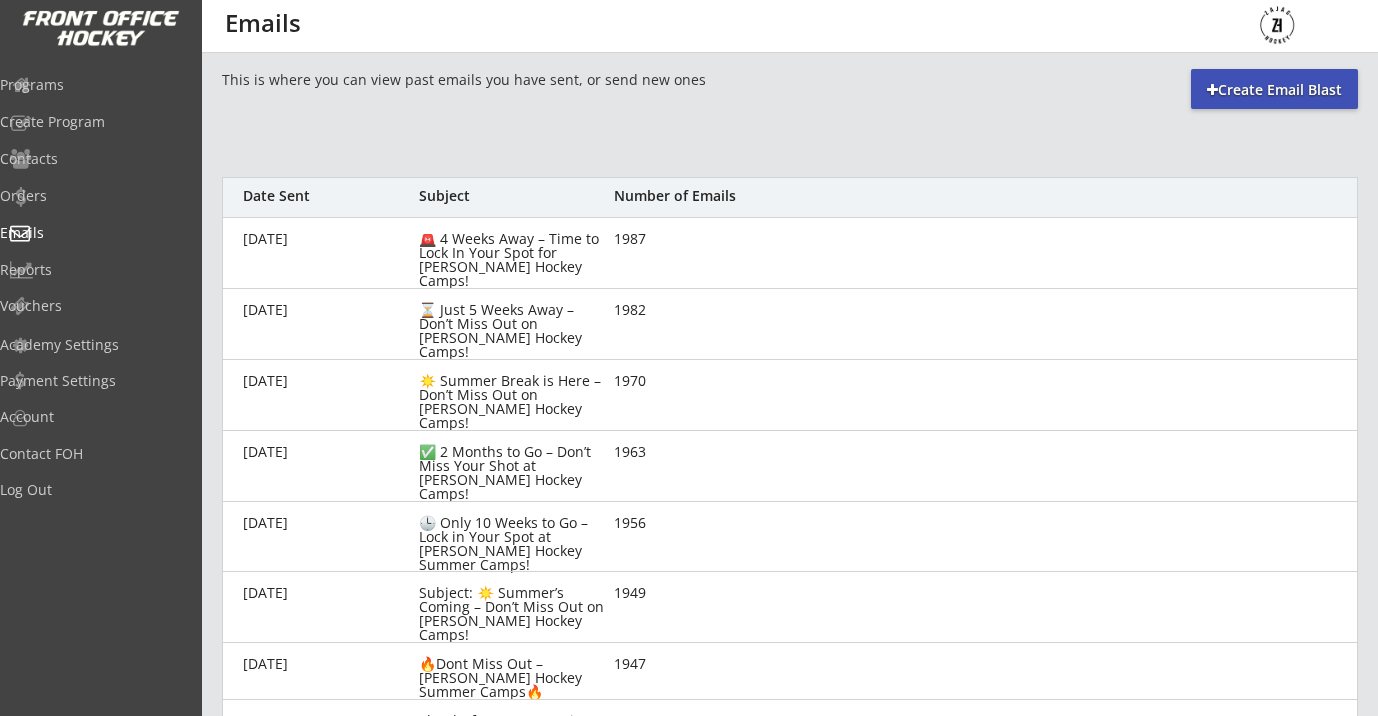 click on "Create Email Blast" at bounding box center [1274, 89] 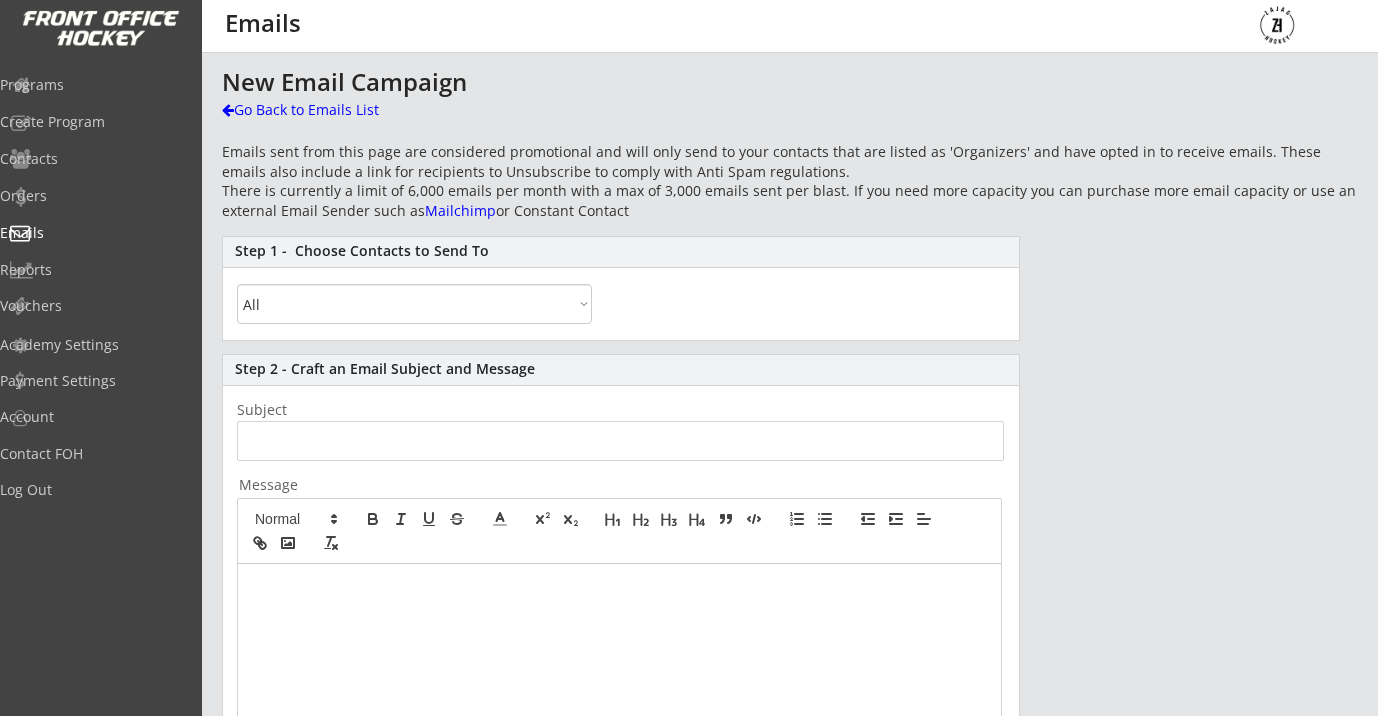 scroll, scrollTop: 0, scrollLeft: 0, axis: both 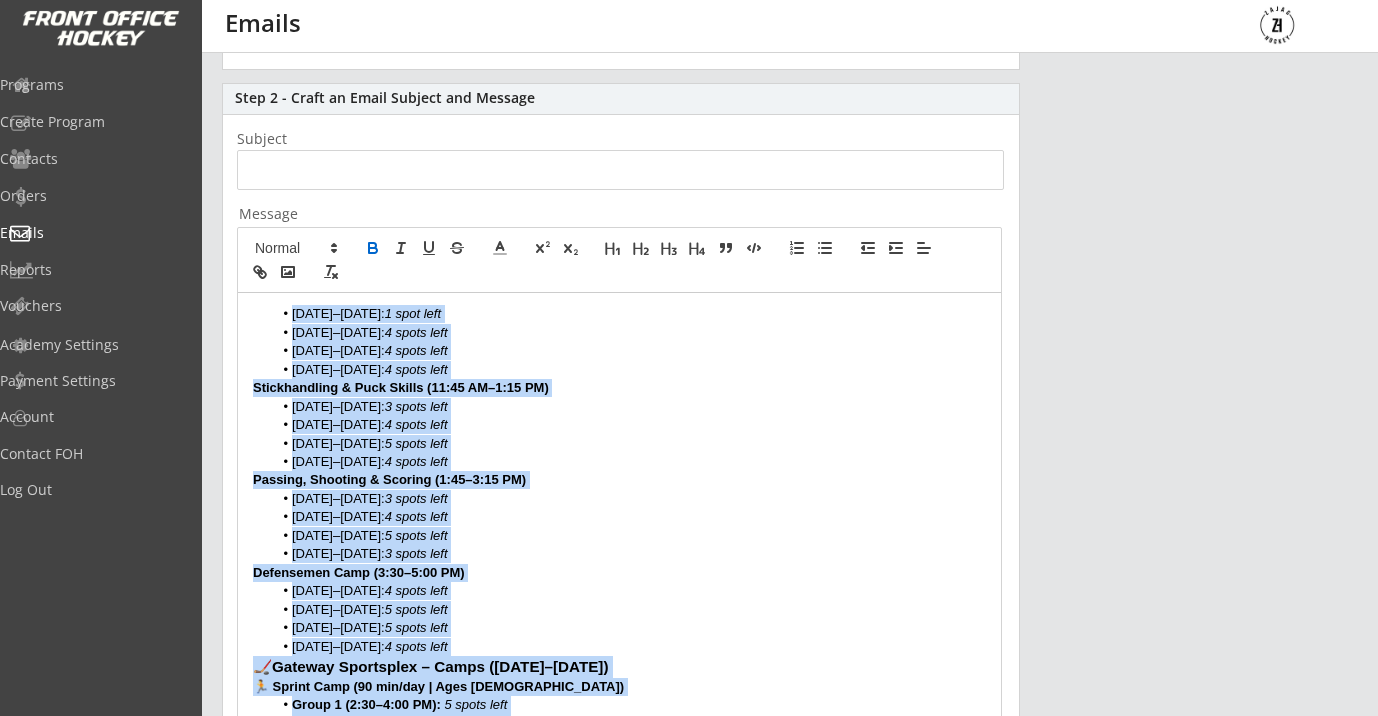 drag, startPoint x: 416, startPoint y: 443, endPoint x: 244, endPoint y: -31, distance: 504.242 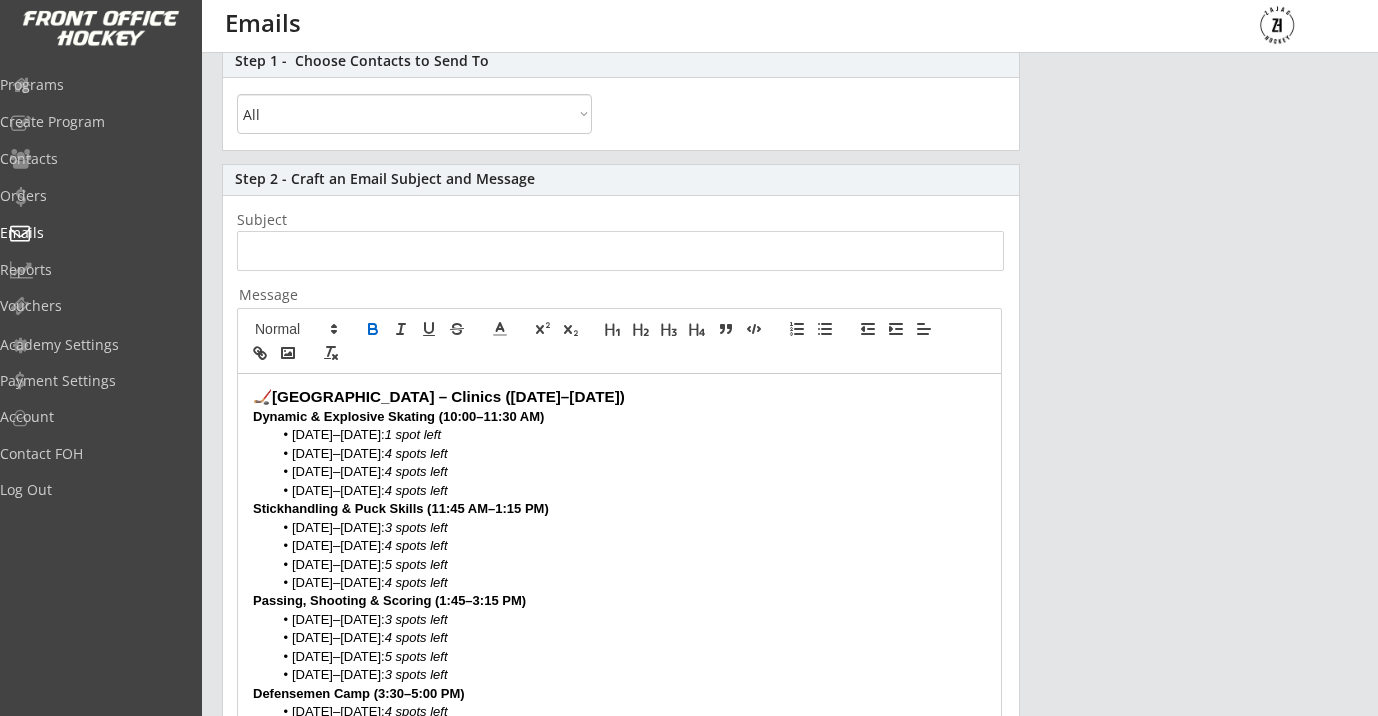 scroll, scrollTop: 0, scrollLeft: 0, axis: both 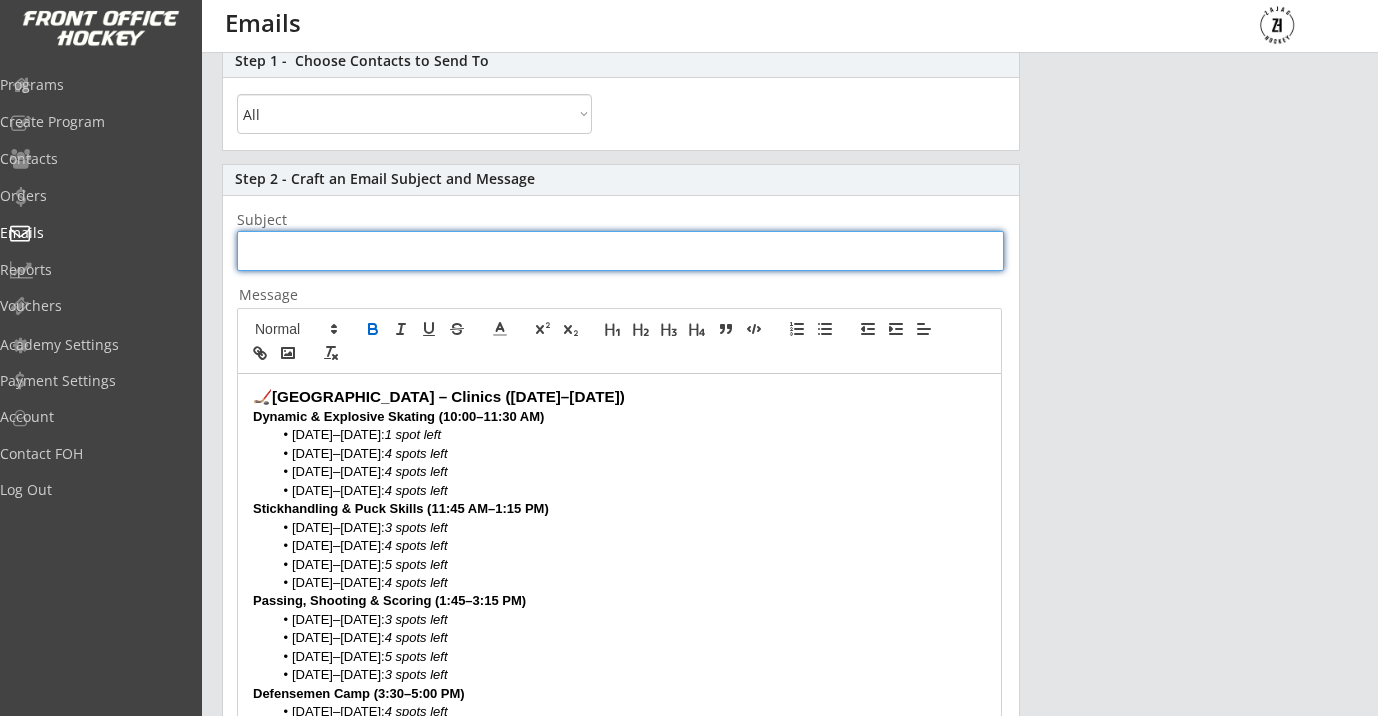 paste on "⏰ Tick Tock... Only 4 Weeks Left! [PERSON_NAME] Hockey Spots Going Fast!  Body:  Hey Hockey Families,  ⏳ The countdown is on — just 4 weeks until [PERSON_NAME] Hockey’s Summer Clinics & Camps begin!  Don’t wait until the last minute. These spots won’t last. Here’s what’s still open:" 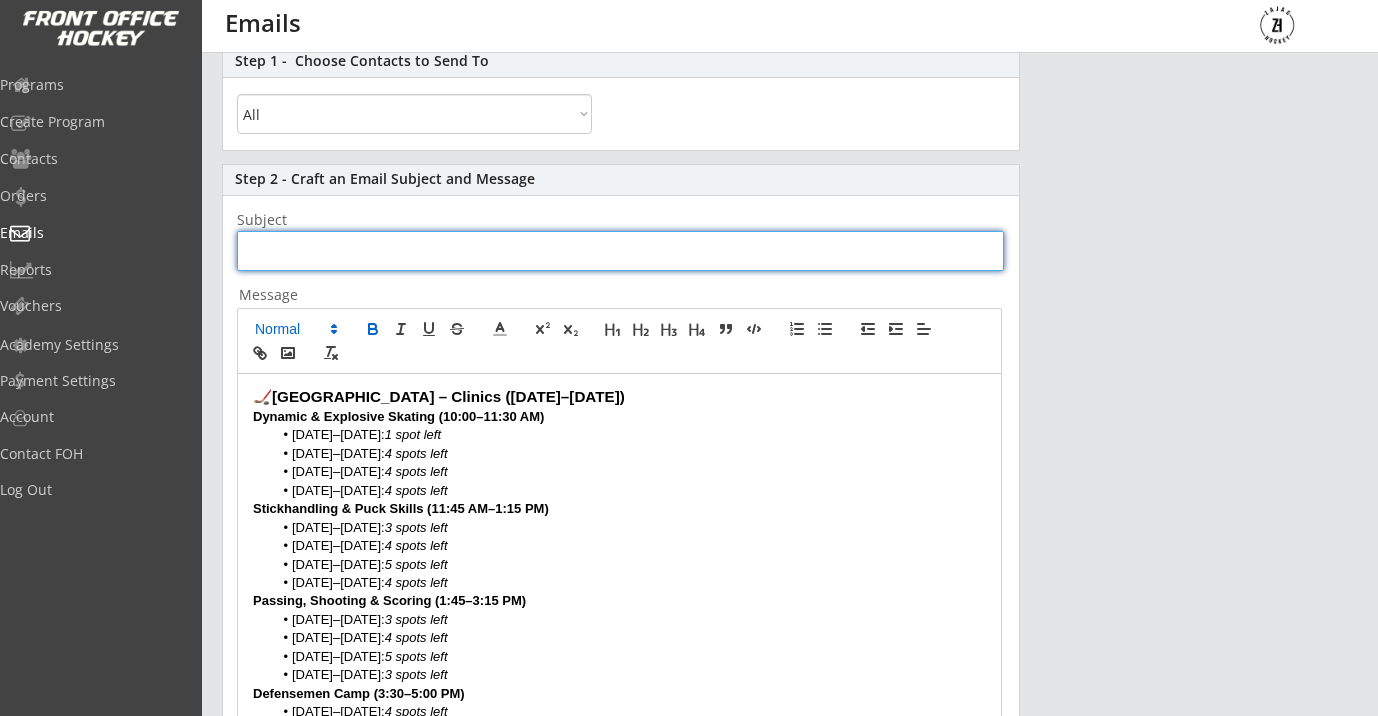 type on "⏰ Tick Tock... Only 4 Weeks Left! [PERSON_NAME] Hockey Spots Going Fast!  Body:  Hey Hockey Families,  ⏳ The countdown is on — just 4 weeks until [PERSON_NAME] Hockey’s Summer Clinics & Camps begin!  Don’t wait until the last minute. These spots won’t last. Here’s what’s still open:" 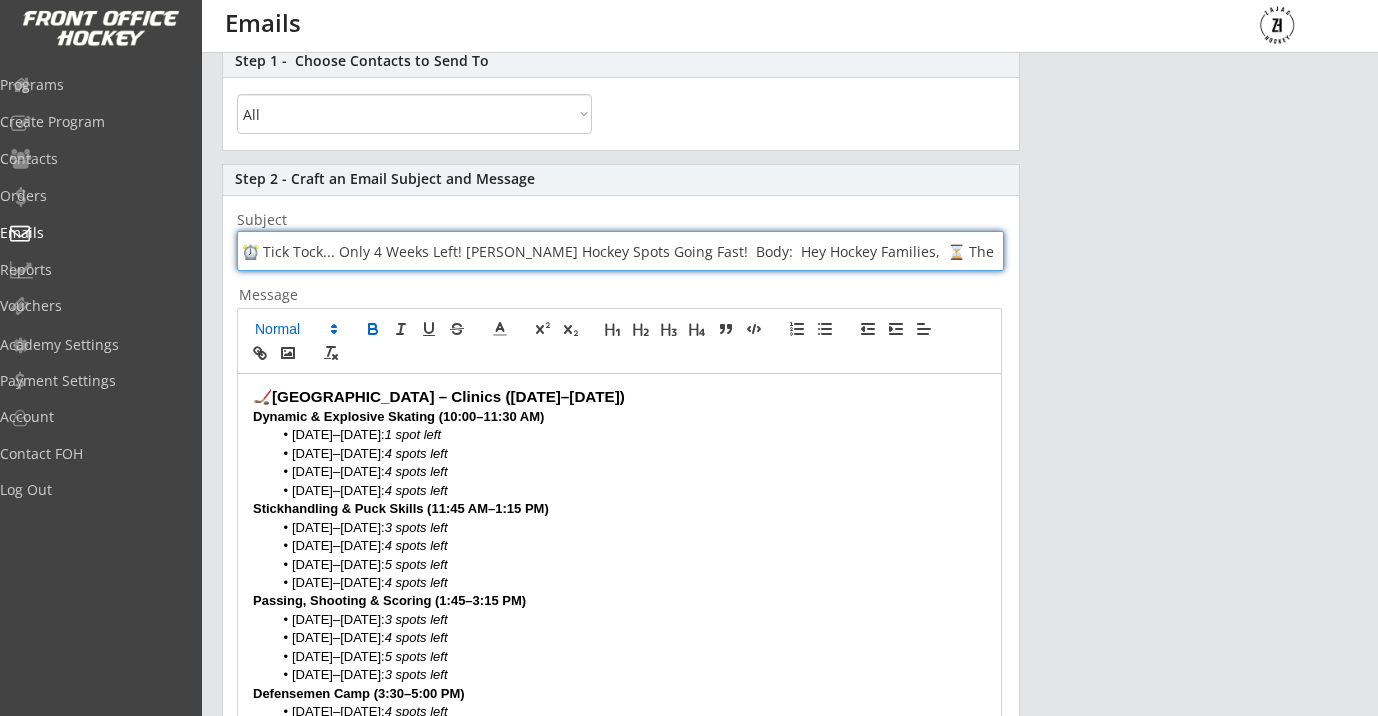 scroll, scrollTop: 0, scrollLeft: 971, axis: horizontal 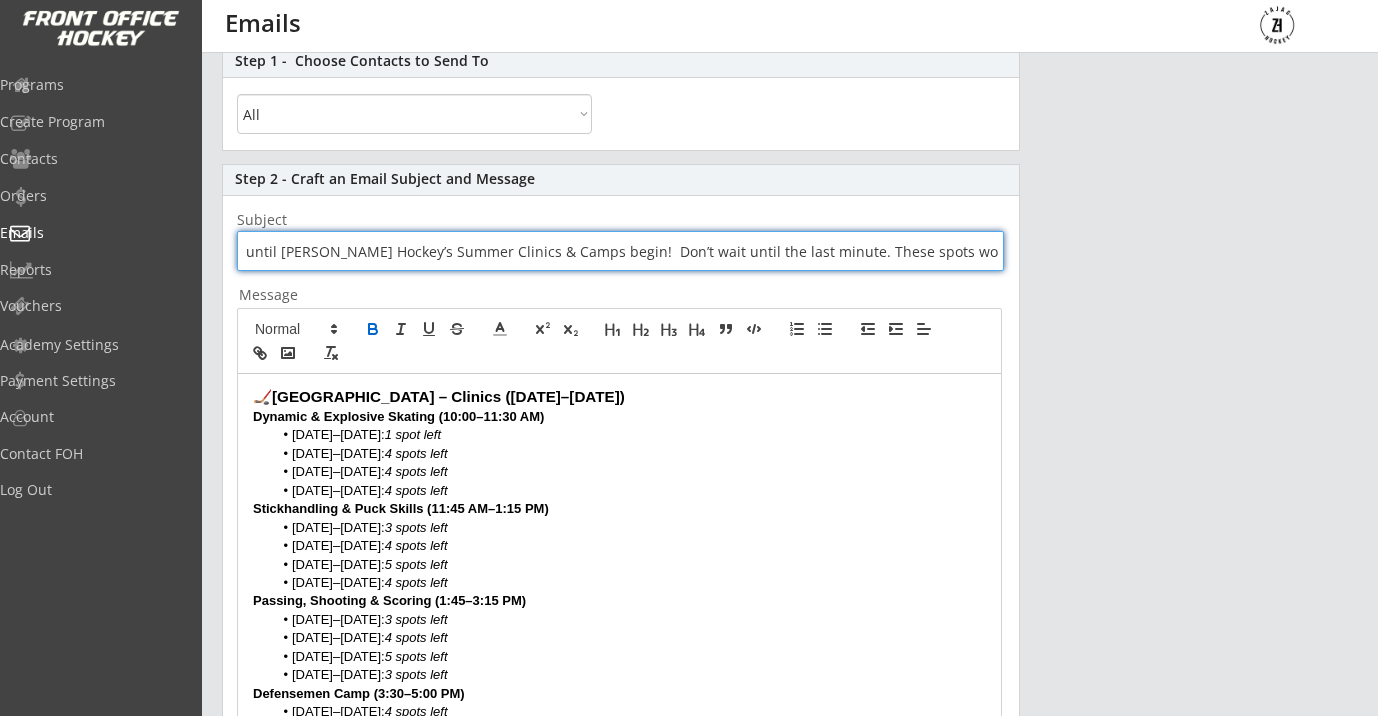 type 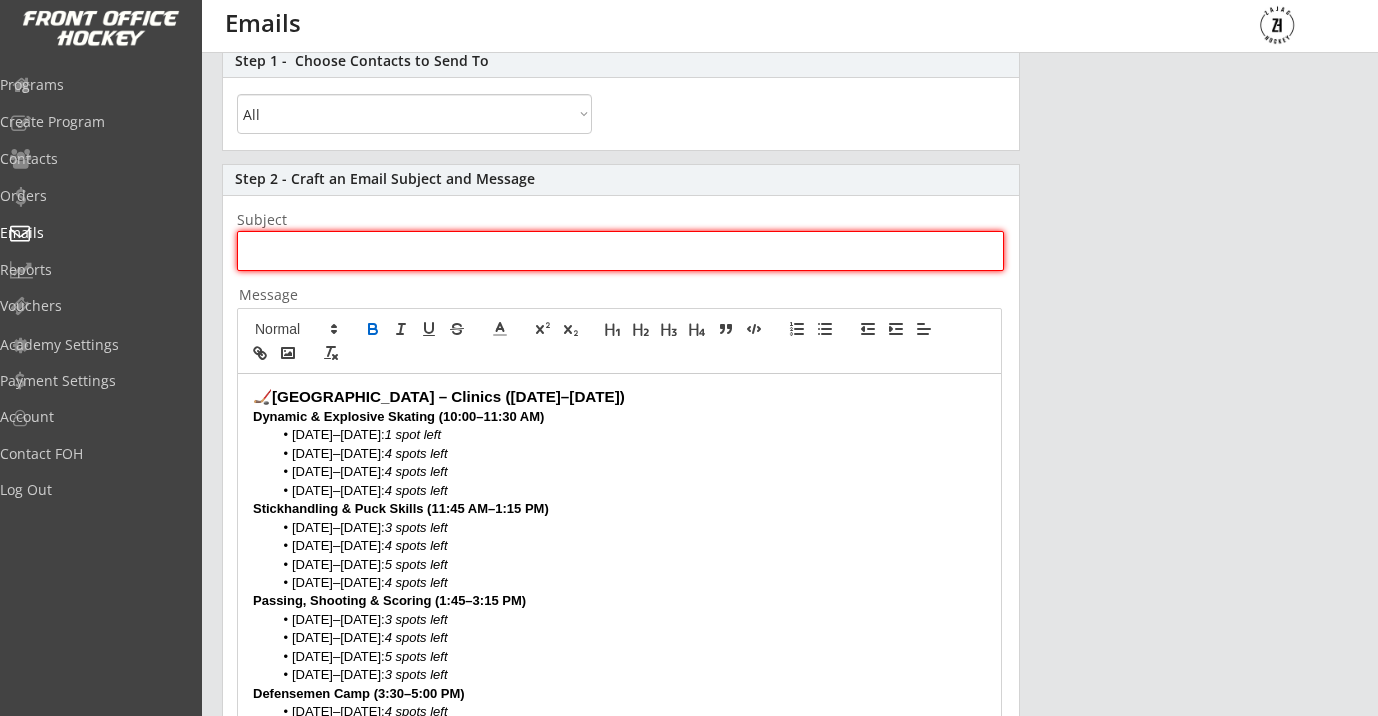 scroll, scrollTop: 0, scrollLeft: 0, axis: both 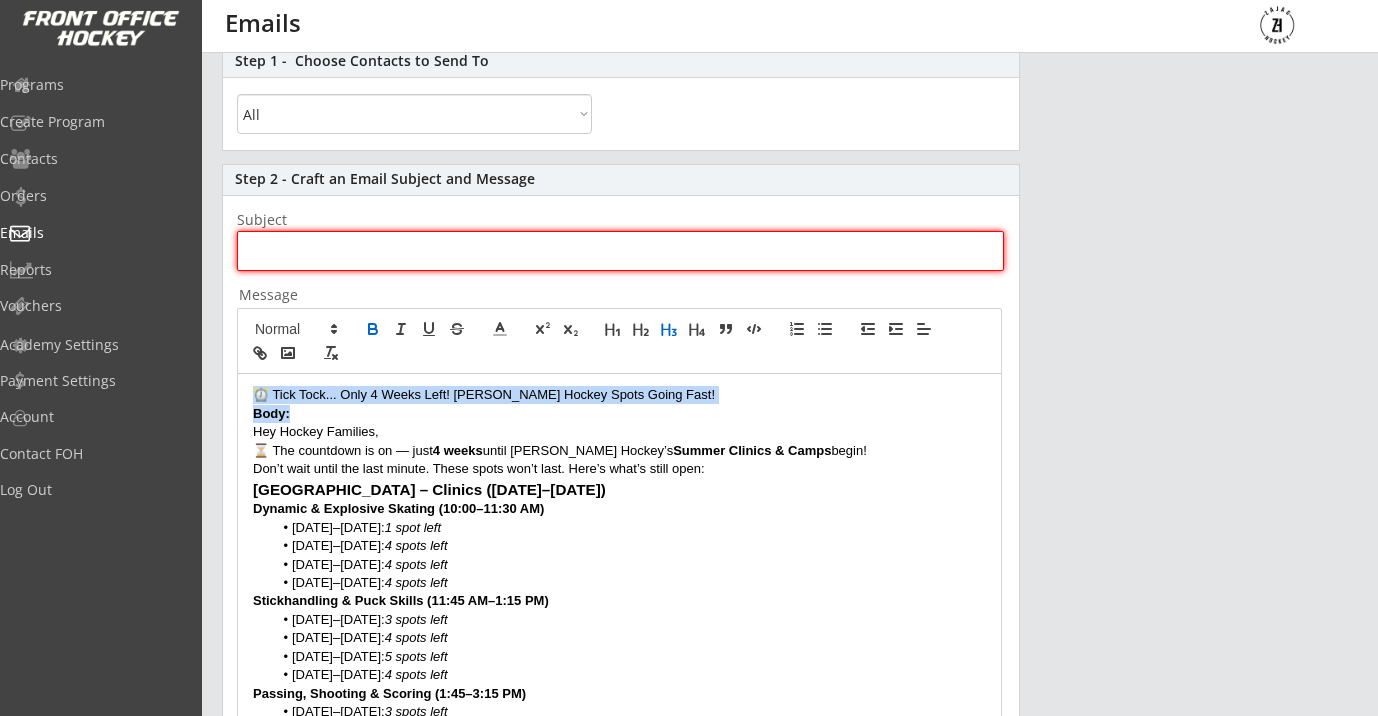 drag, startPoint x: 315, startPoint y: 419, endPoint x: 288, endPoint y: 411, distance: 28.160255 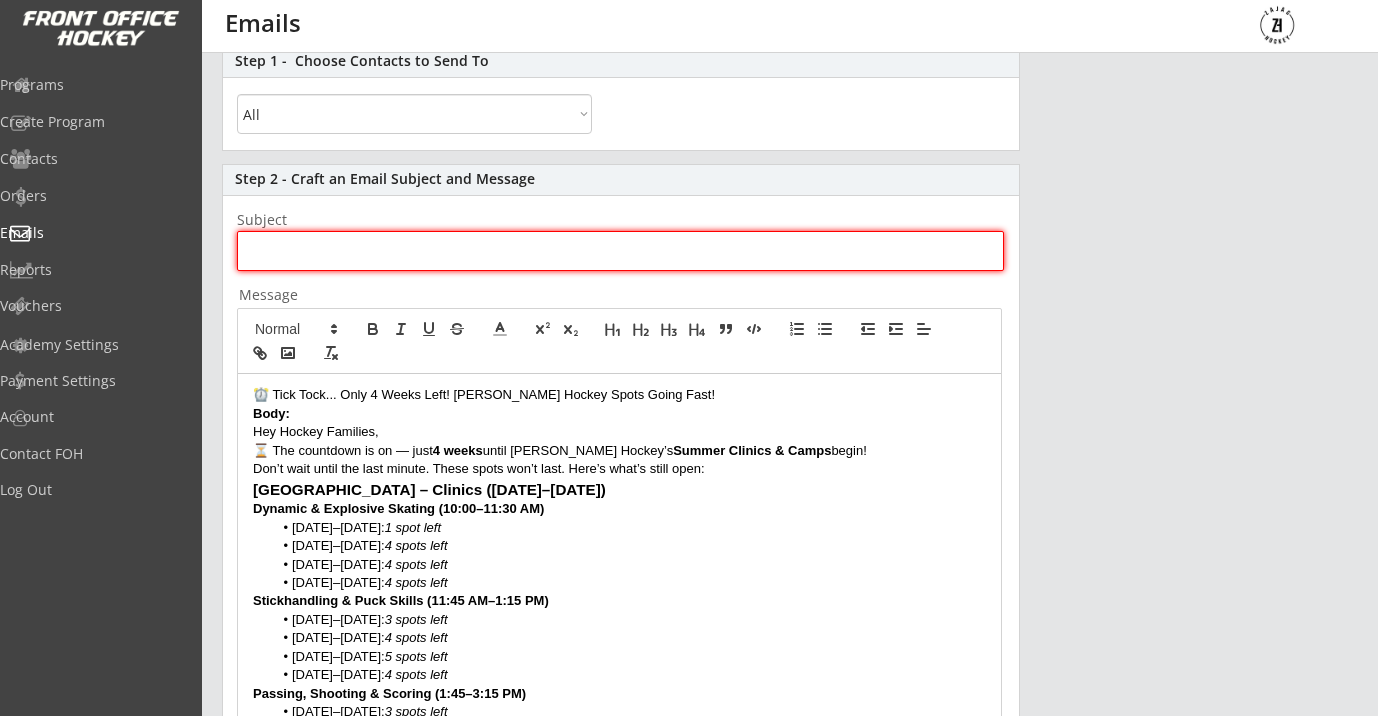 click on "Body:" at bounding box center [619, 414] 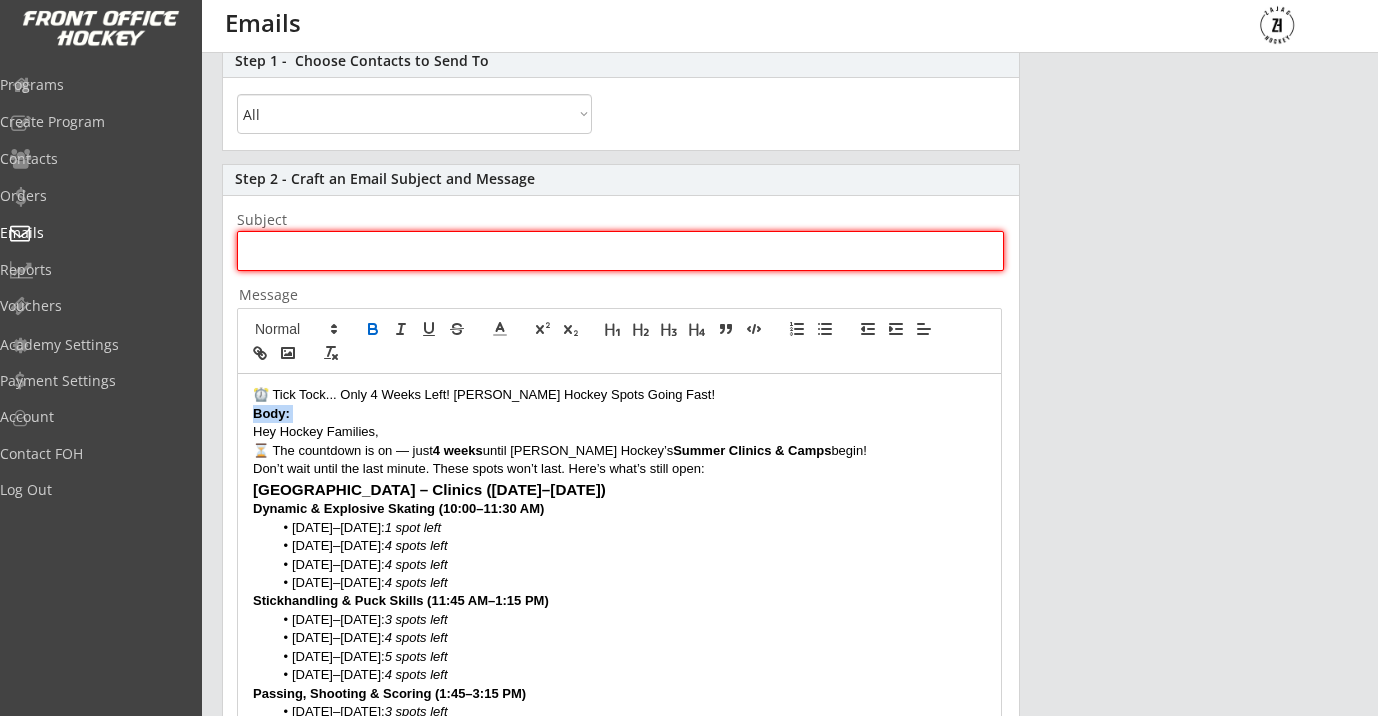 drag, startPoint x: 310, startPoint y: 413, endPoint x: 200, endPoint y: 411, distance: 110.01818 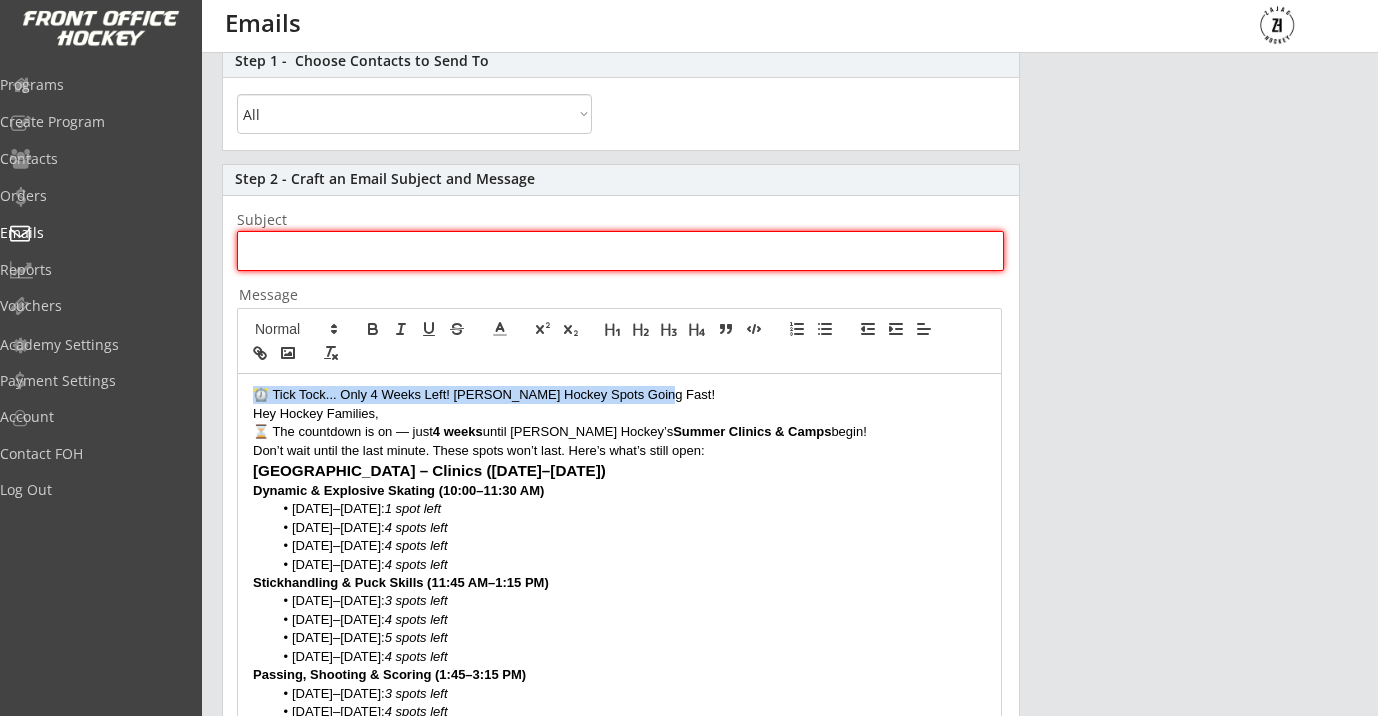 drag, startPoint x: 661, startPoint y: 396, endPoint x: 232, endPoint y: 390, distance: 429.04196 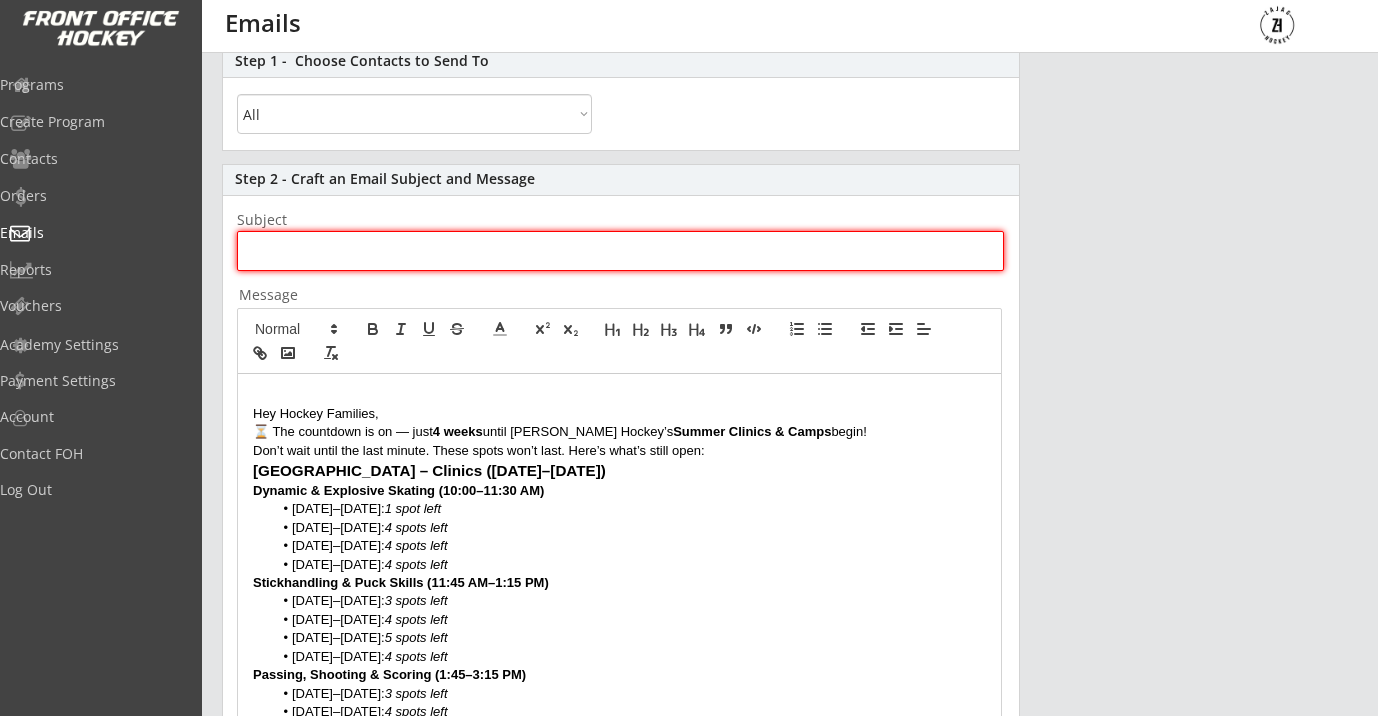 click at bounding box center (620, 251) 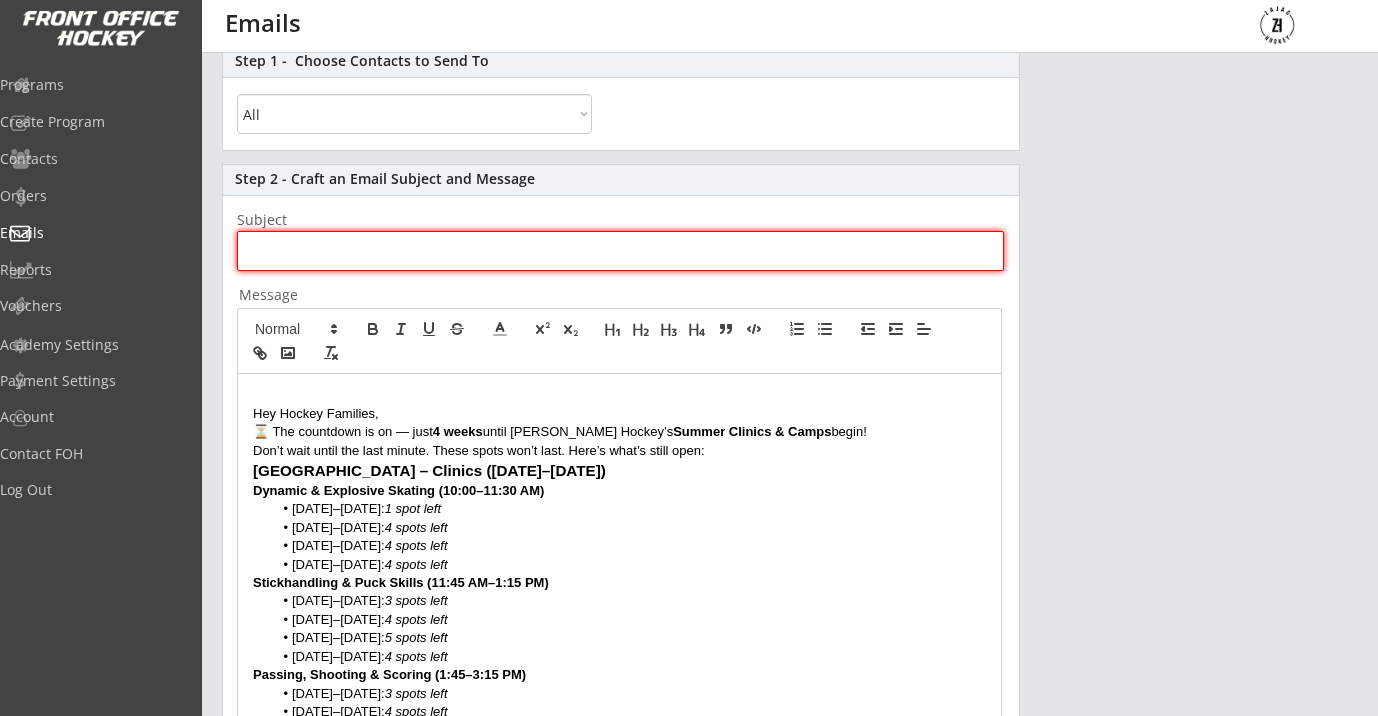 paste on "⏰ Tick Tock... Only 4 Weeks Left! [PERSON_NAME] Hockey Spots Going Fast!" 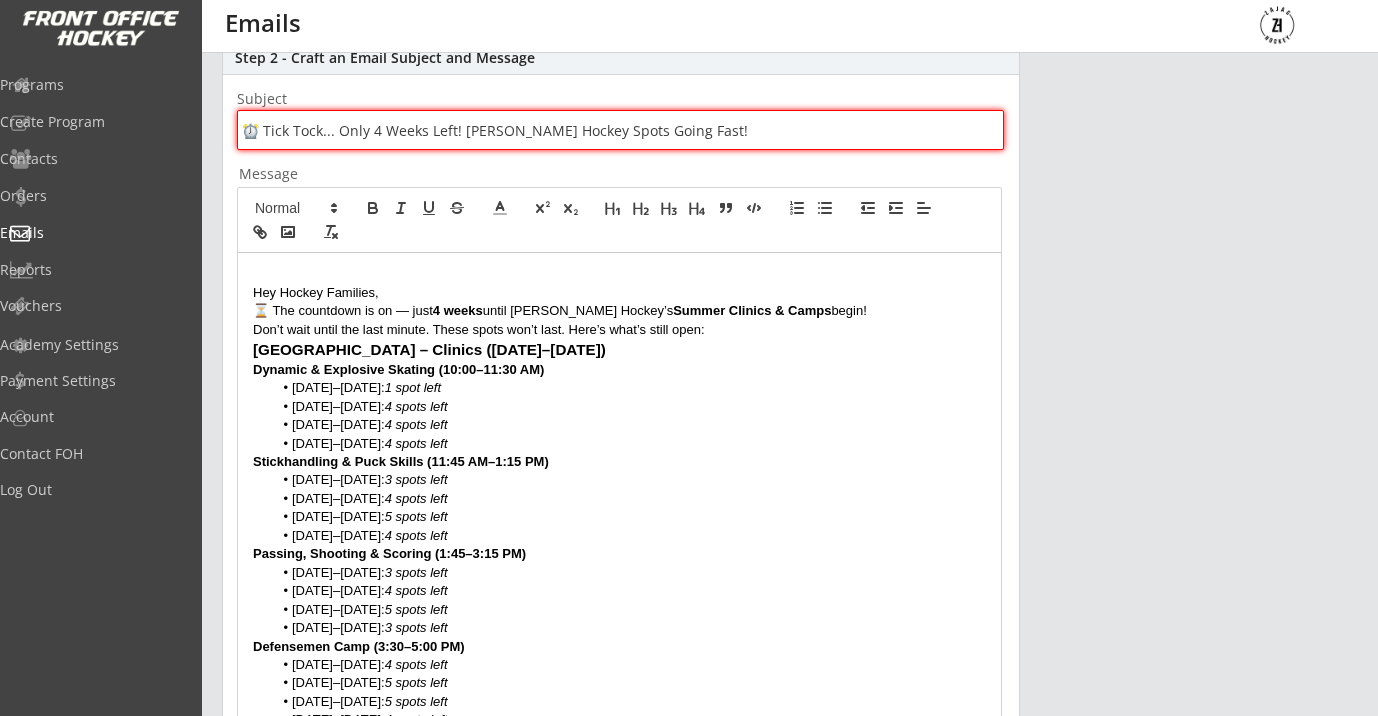 scroll, scrollTop: 324, scrollLeft: 0, axis: vertical 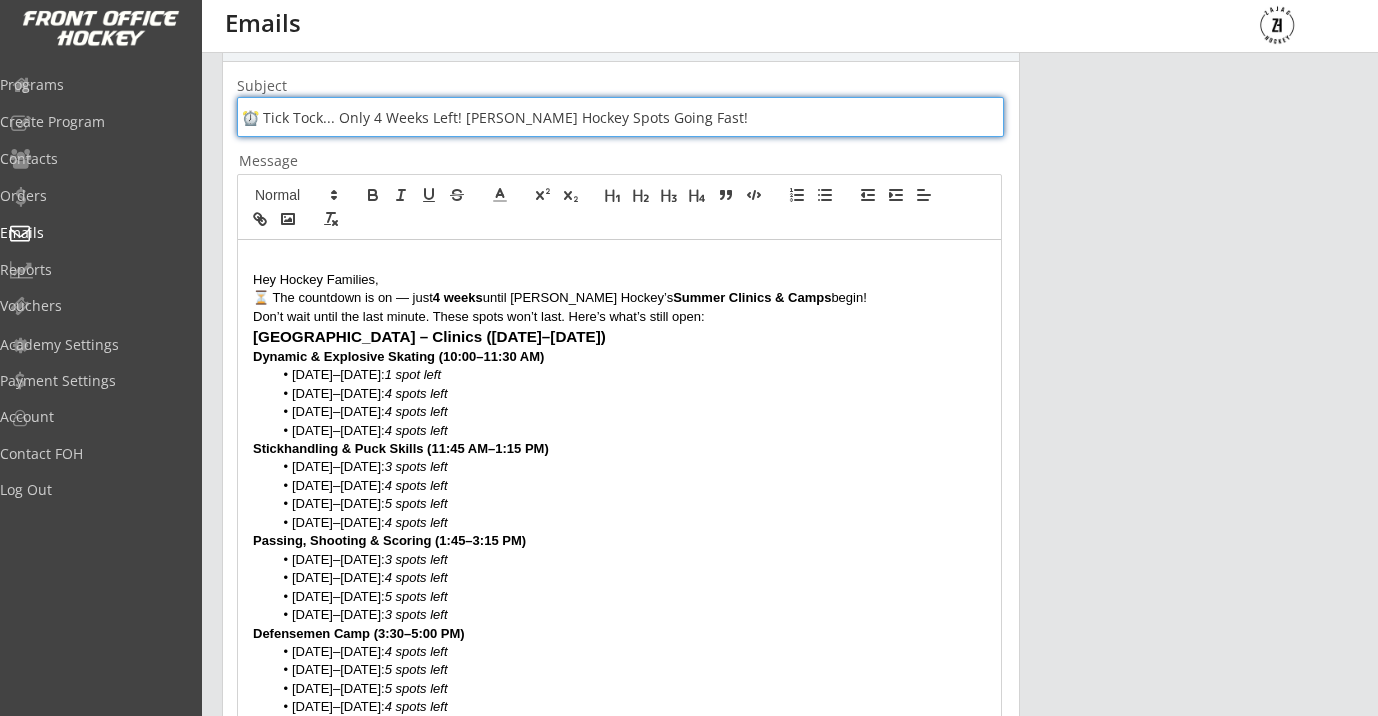 click at bounding box center (620, 117) 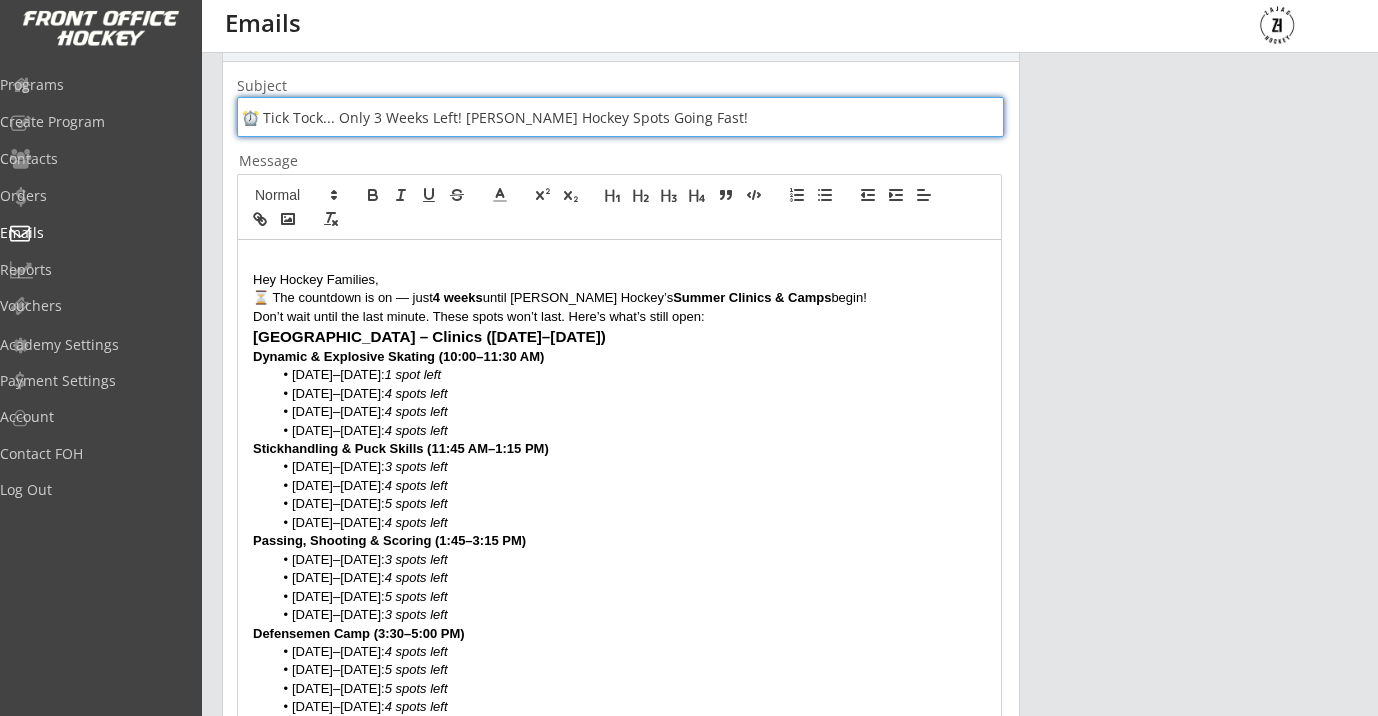 type on "⏰ Tick Tock... Only 3 Weeks Left! [PERSON_NAME] Hockey Spots Going Fast!" 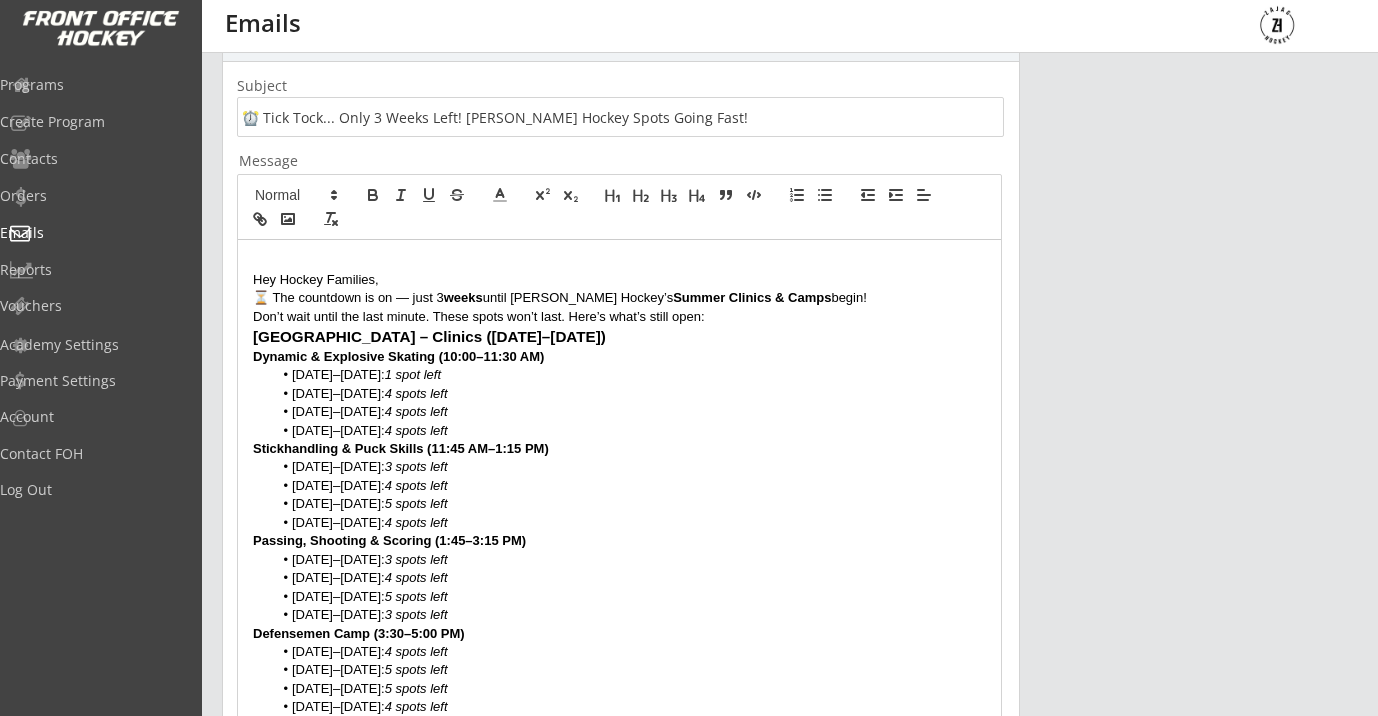 click on "Don’t wait until the last minute. These spots won’t last. Here’s what’s still open:" at bounding box center [619, 317] 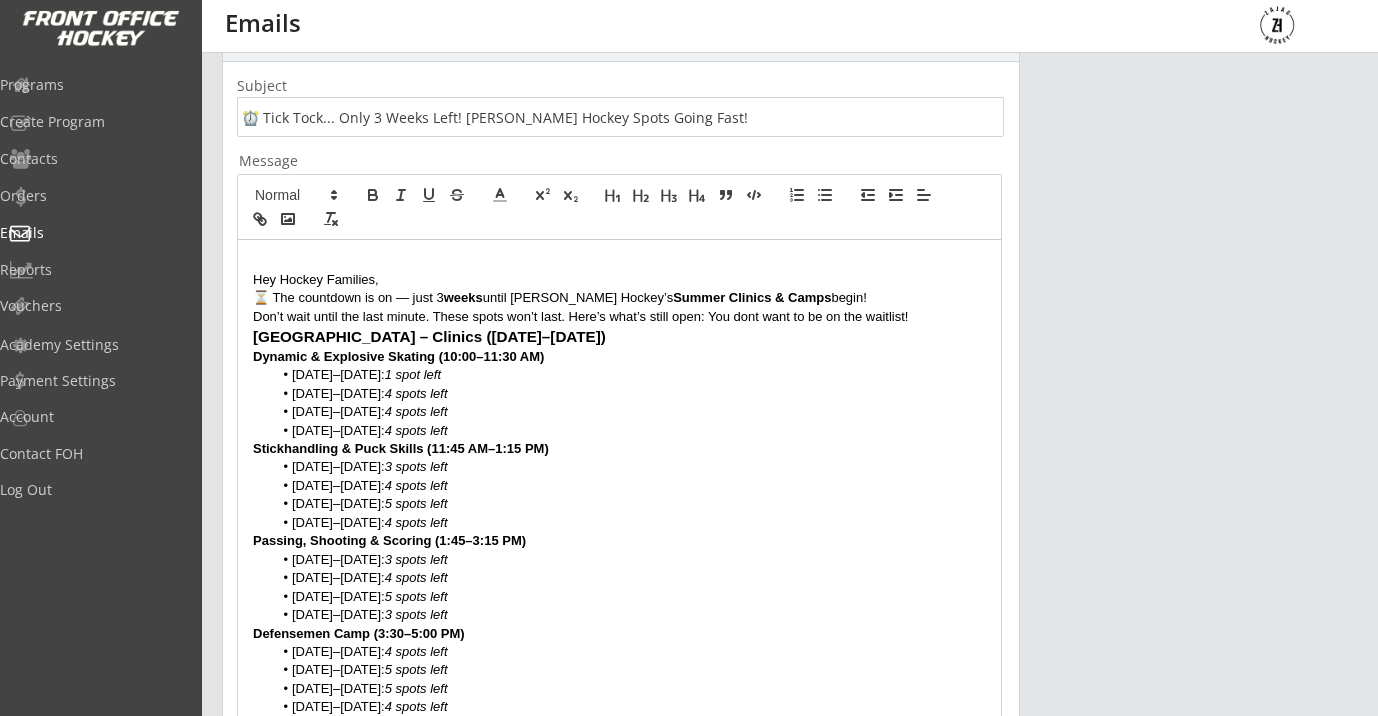 click on "[DATE]–[DATE]:  1 spot left" at bounding box center (630, 375) 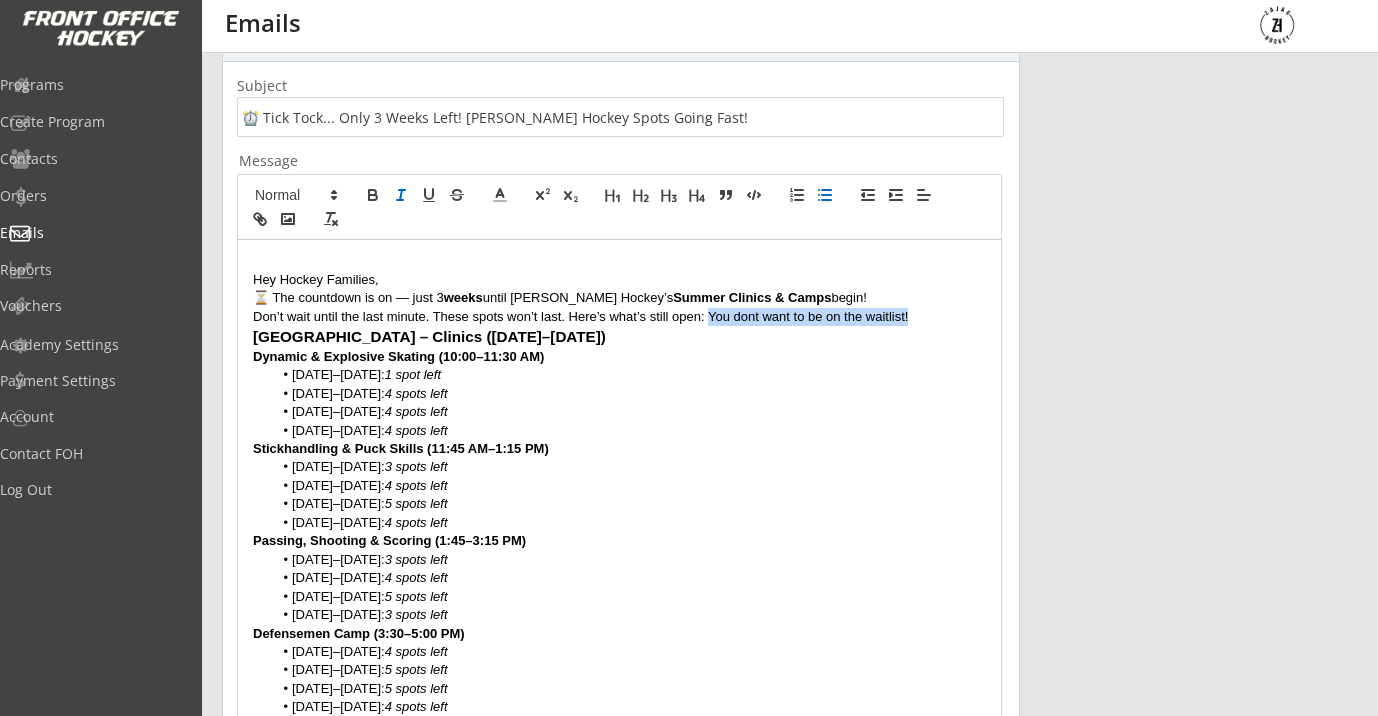 drag, startPoint x: 711, startPoint y: 315, endPoint x: 982, endPoint y: 321, distance: 271.0664 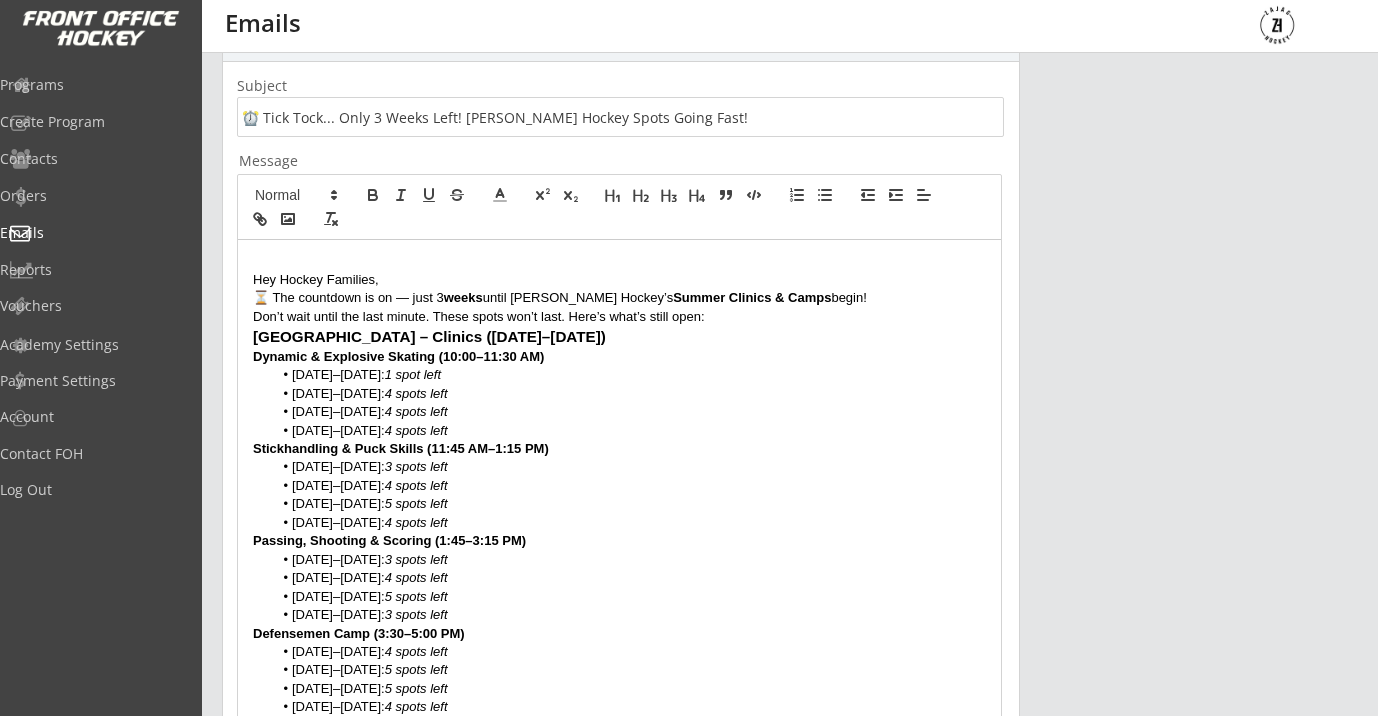 click on "Don’t wait until the last minute. These spots won’t last. Here’s what’s still open:" at bounding box center [619, 317] 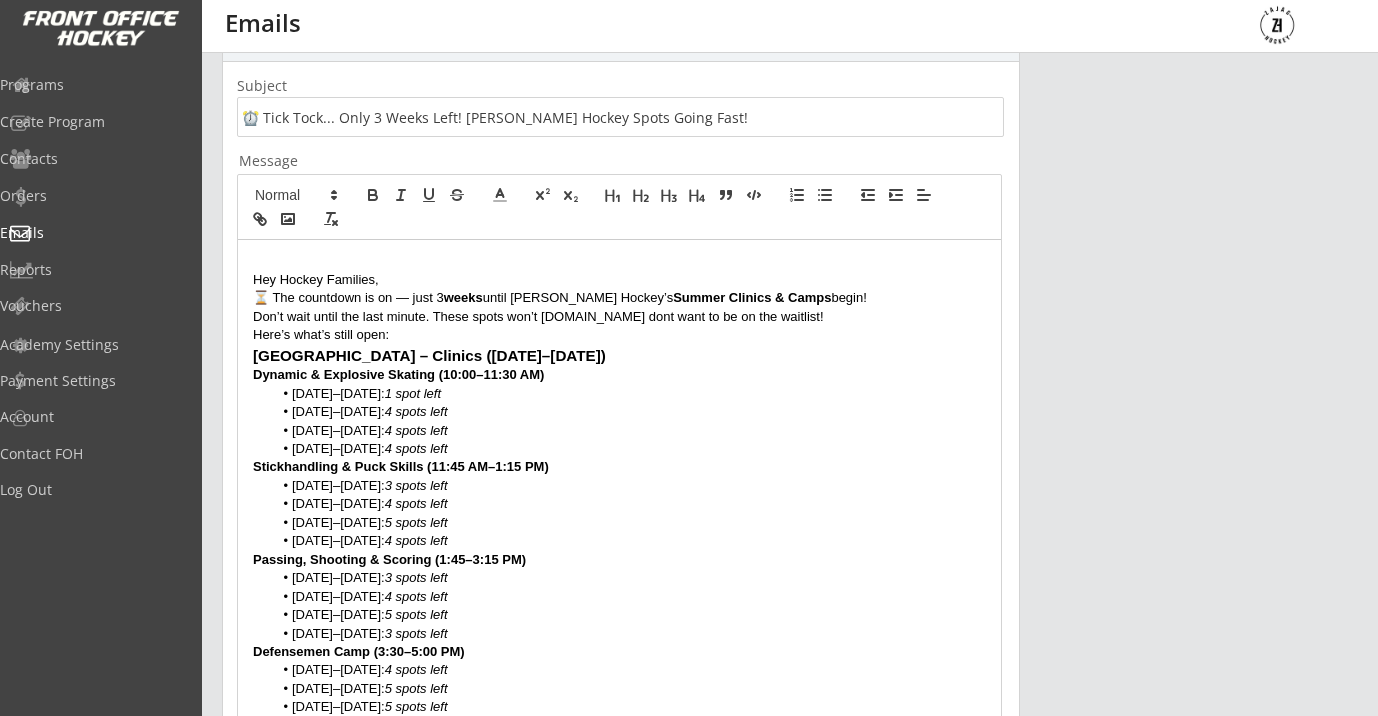 click on "Don’t wait until the last minute. These spots won’t [DOMAIN_NAME] dont want to be on the waitlist!" at bounding box center [619, 317] 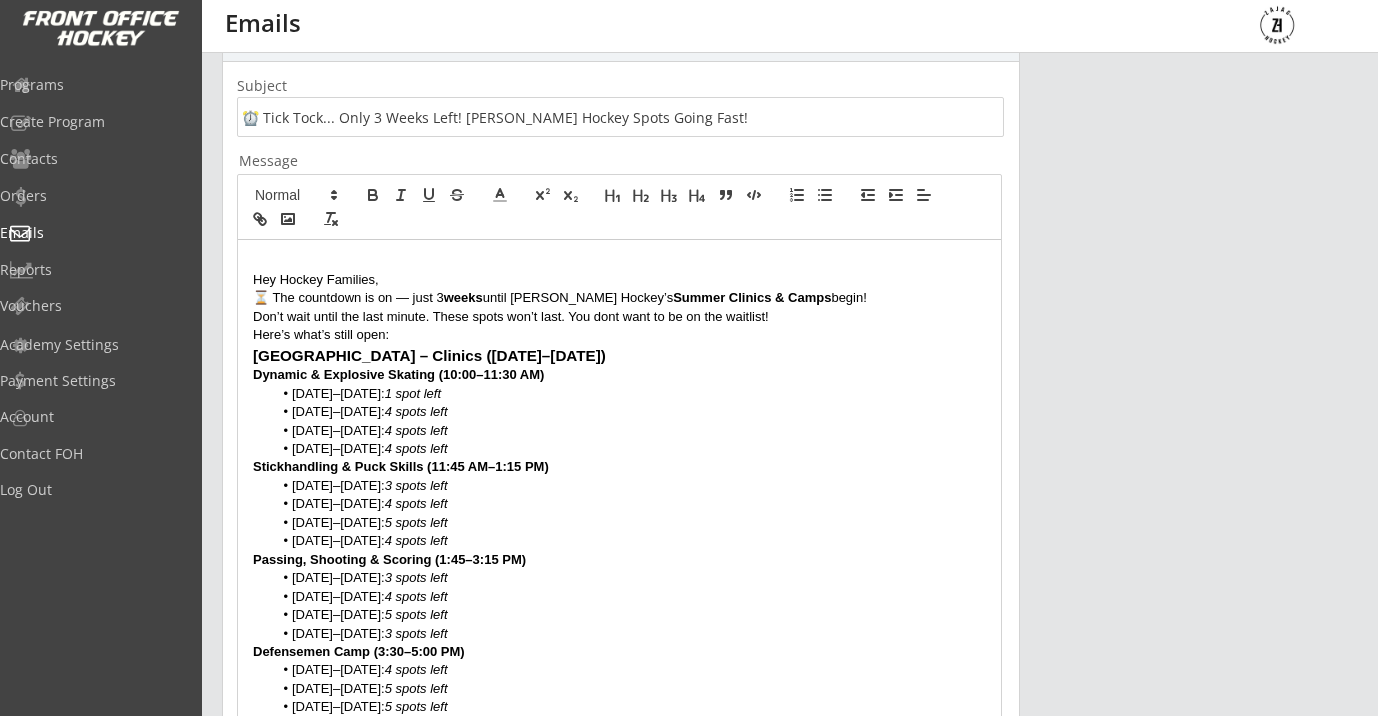 click on "Don’t wait until the last minute. These spots won’t last. You dont want to be on the waitlist!" at bounding box center [619, 317] 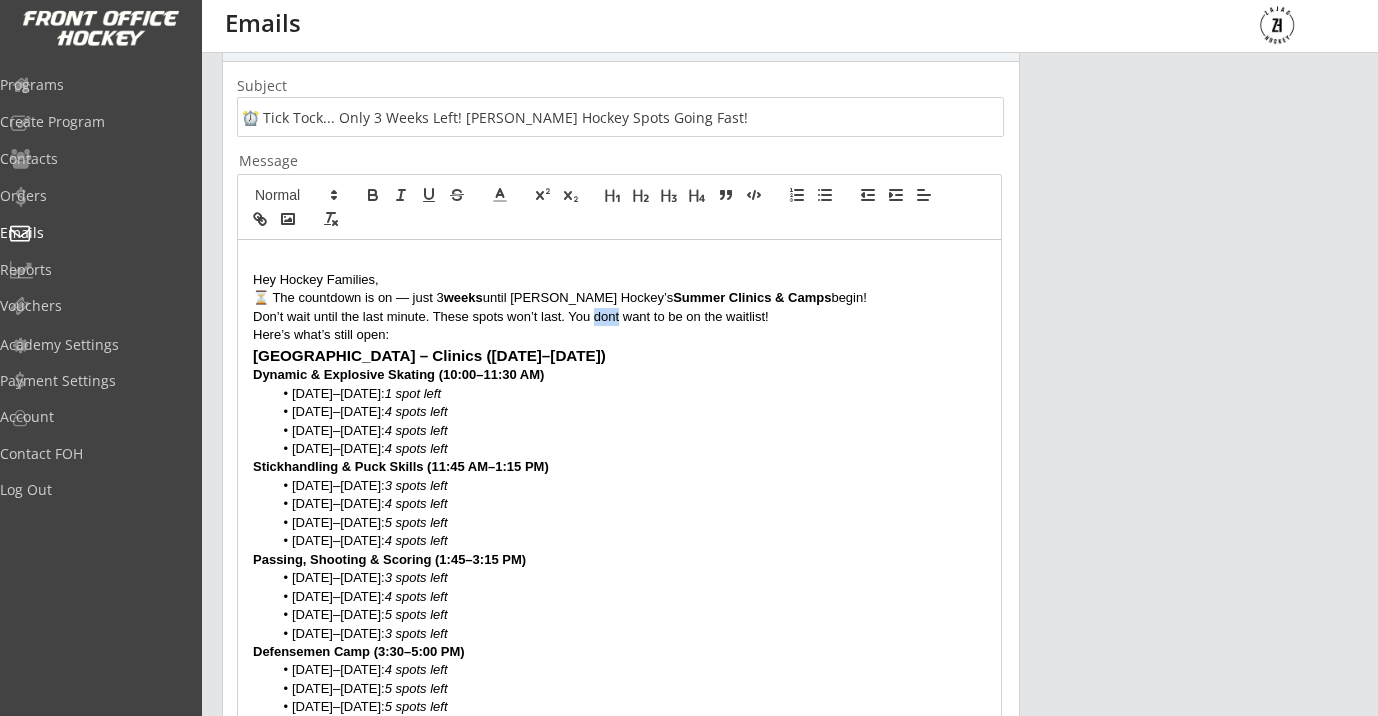 click on "Don’t wait until the last minute. These spots won’t last. You dont want to be on the waitlist!" at bounding box center [619, 317] 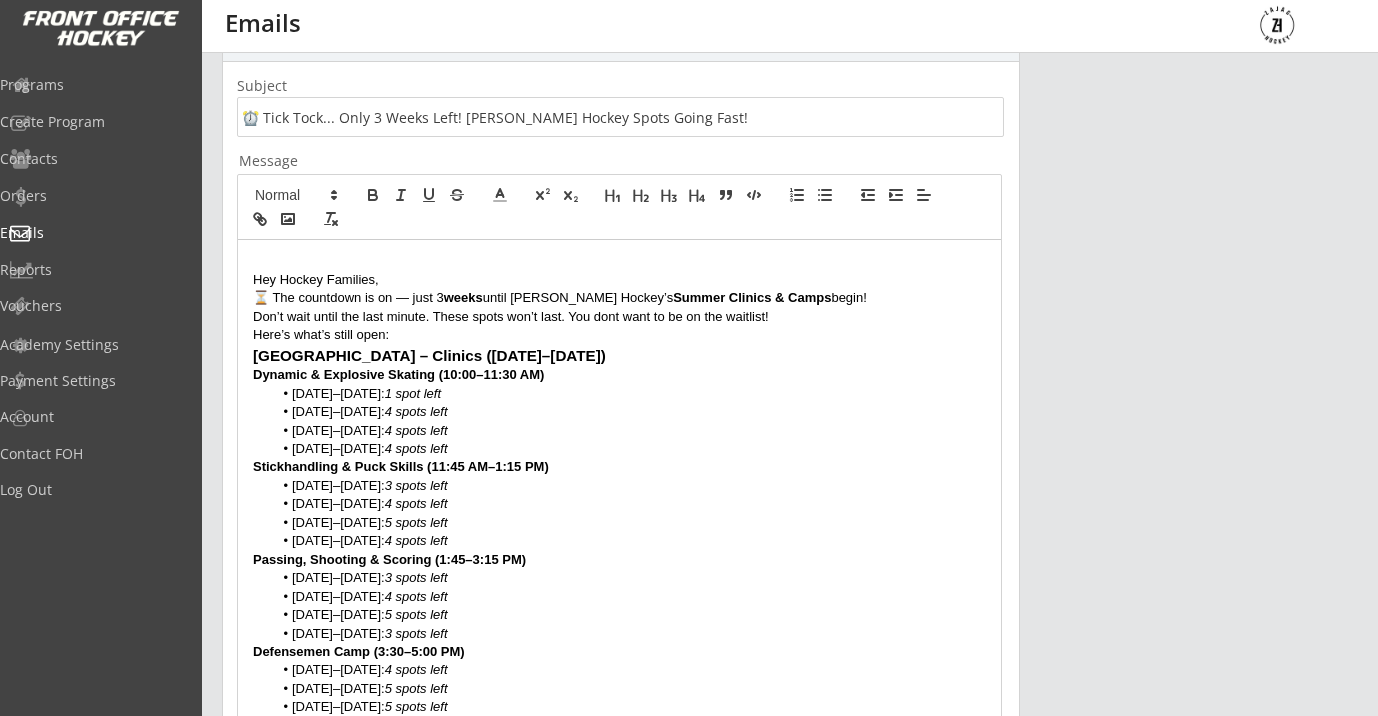 click on "Don’t wait until the last minute. These spots won’t last. You dont want to be on the waitlist!" at bounding box center (619, 317) 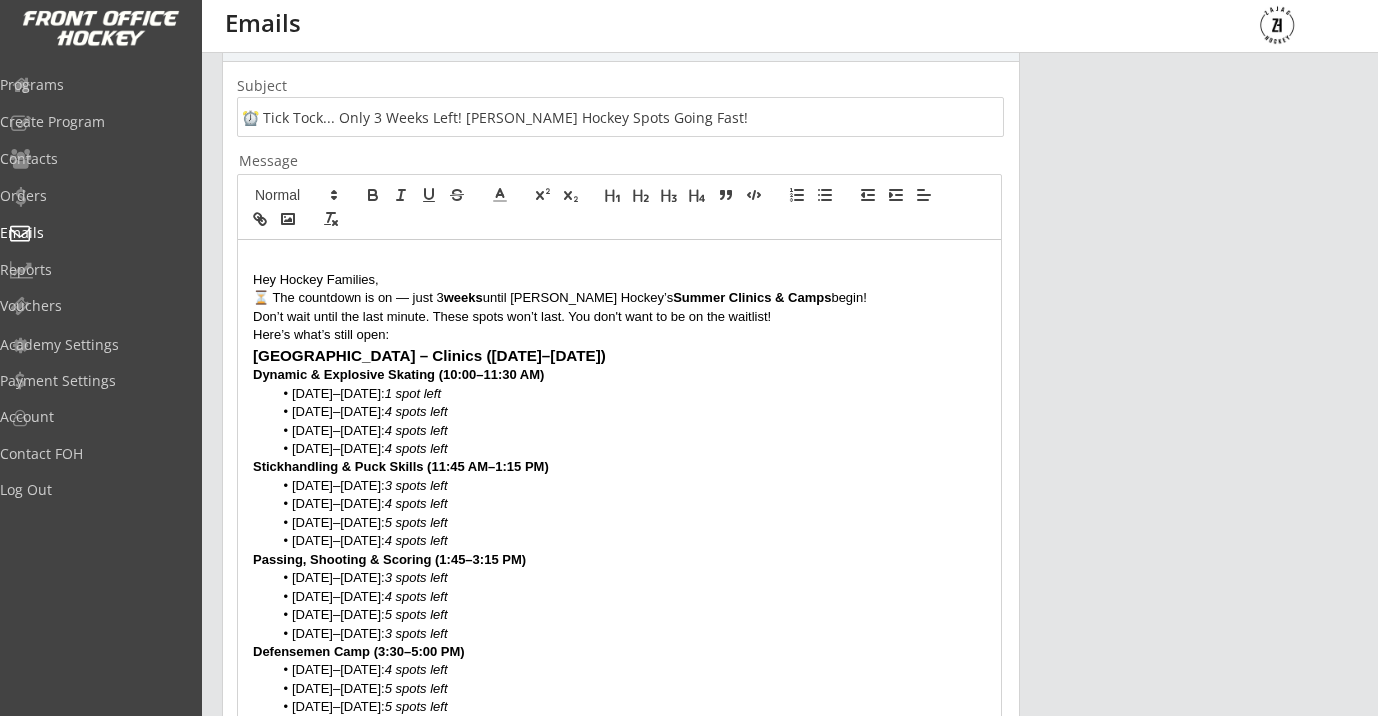 click on "Dynamic & Explosive Skating (10:00–11:30 AM)" at bounding box center (619, 375) 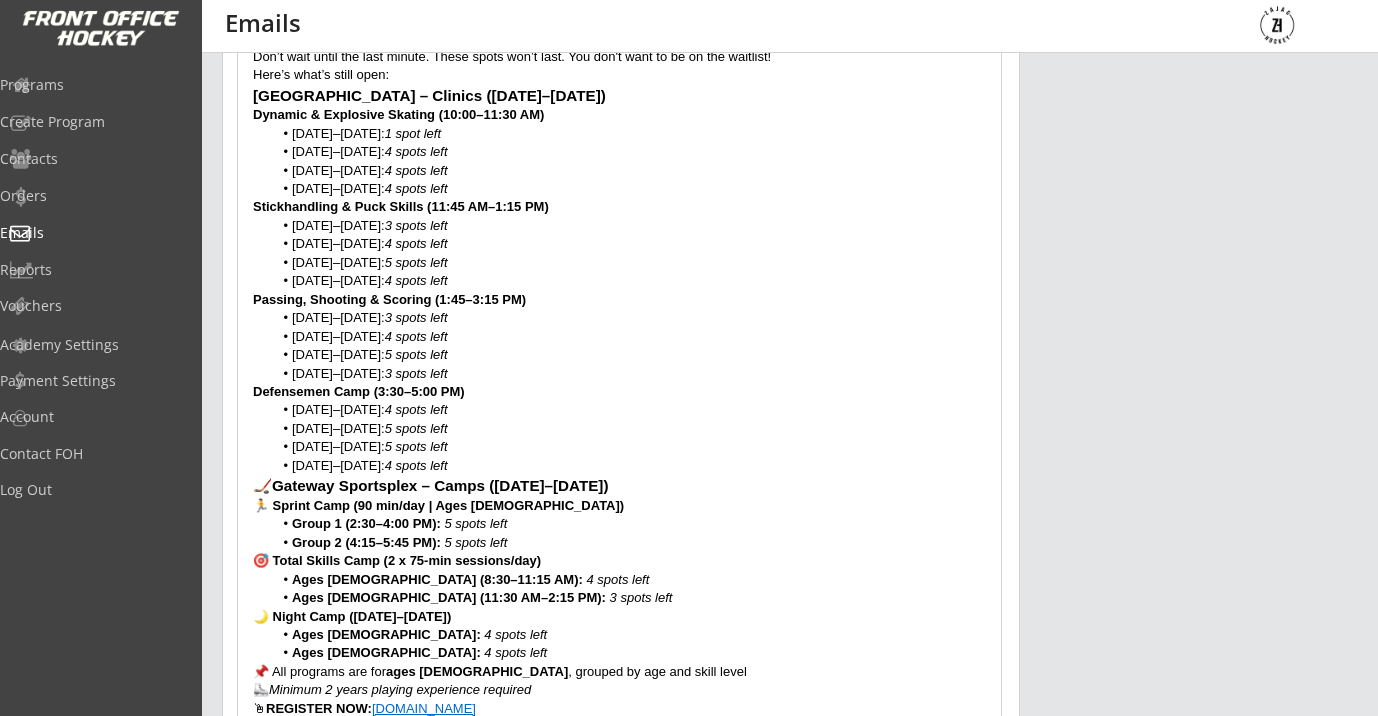 scroll, scrollTop: 563, scrollLeft: 0, axis: vertical 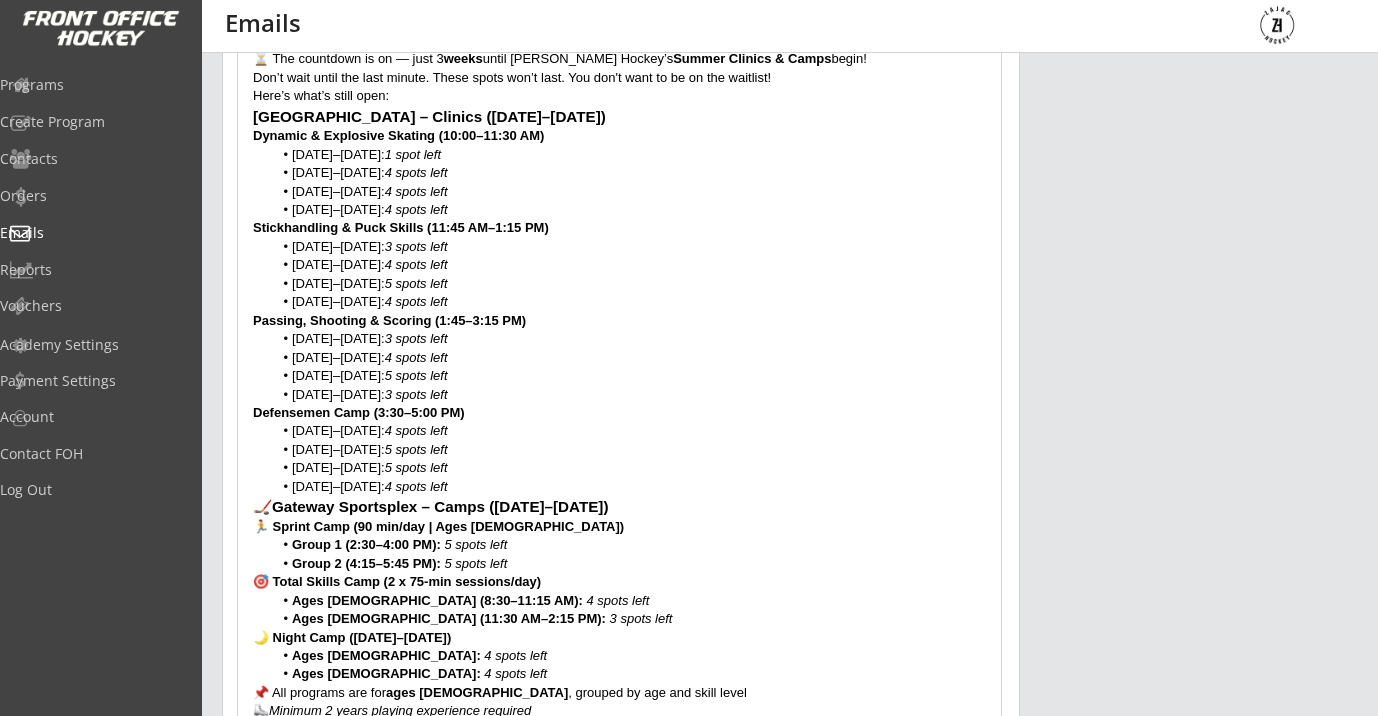 click on "4 spots left" at bounding box center [416, 191] 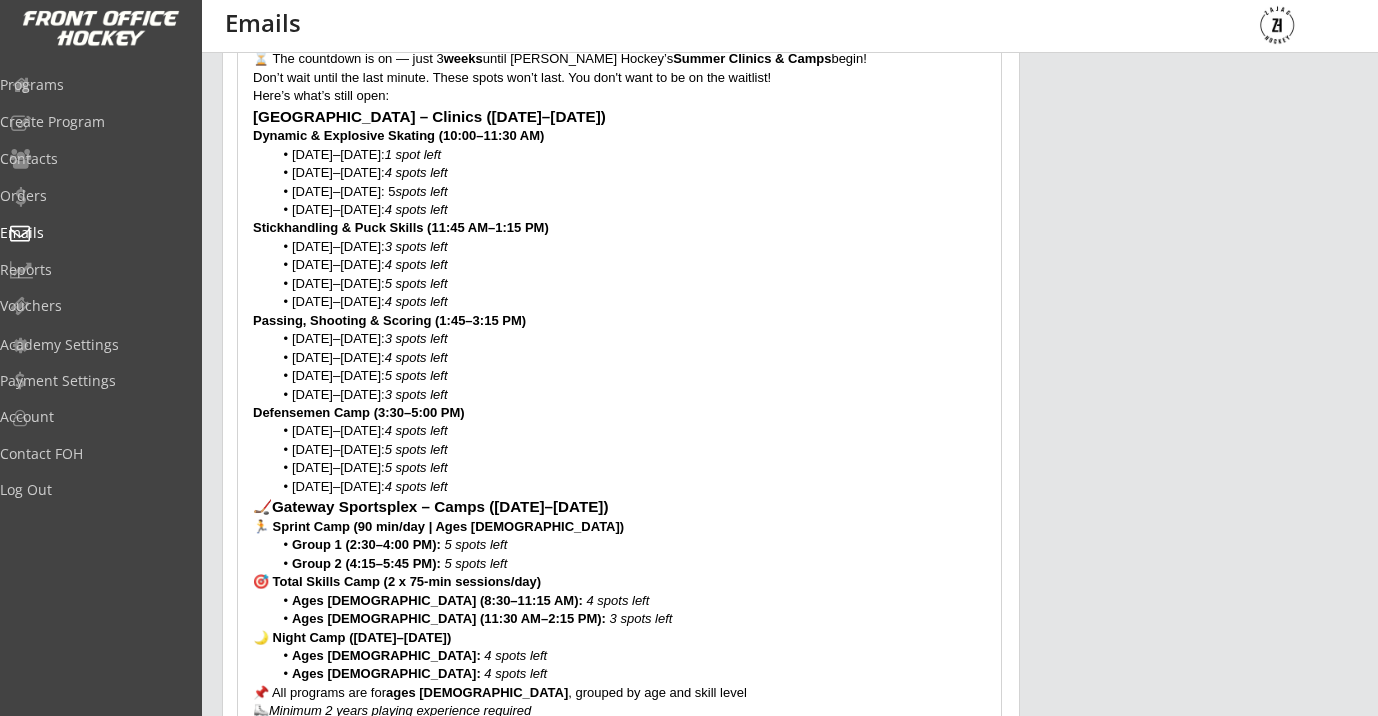 click on "5 spots left" at bounding box center (416, 283) 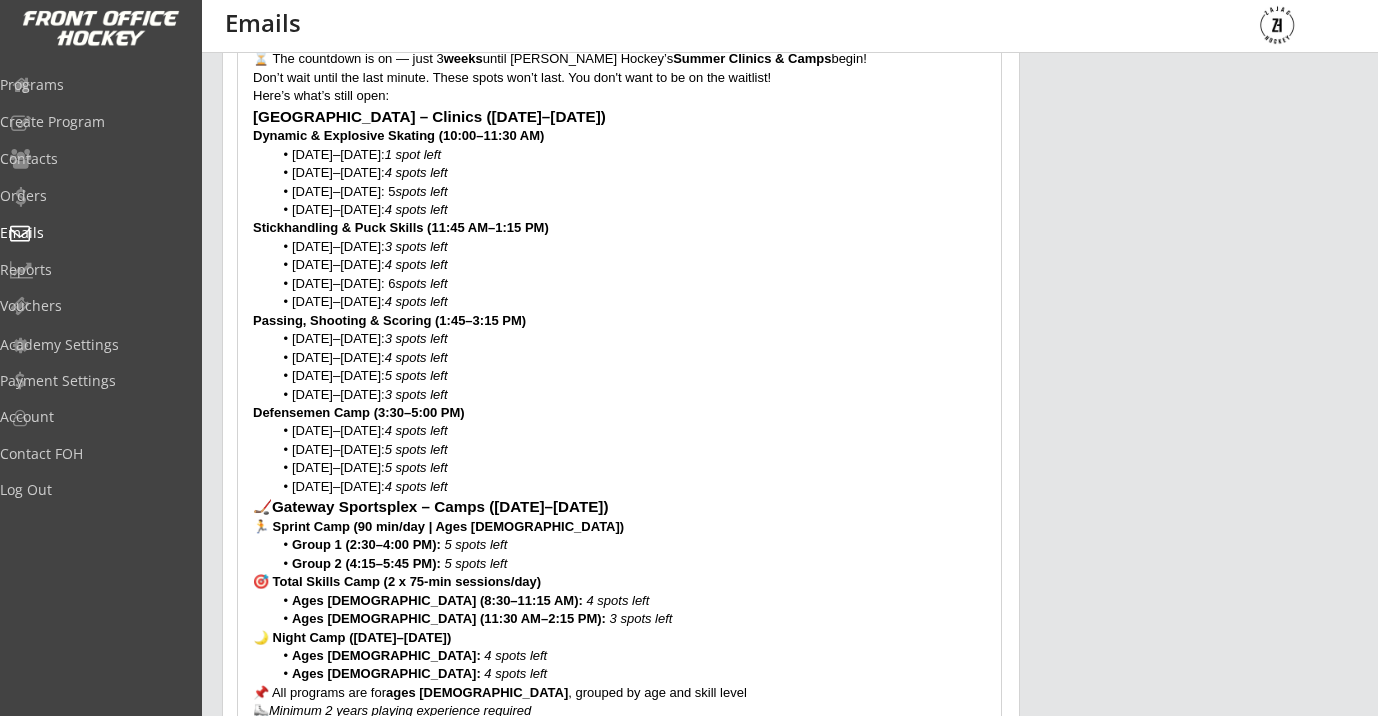 scroll, scrollTop: 681, scrollLeft: 0, axis: vertical 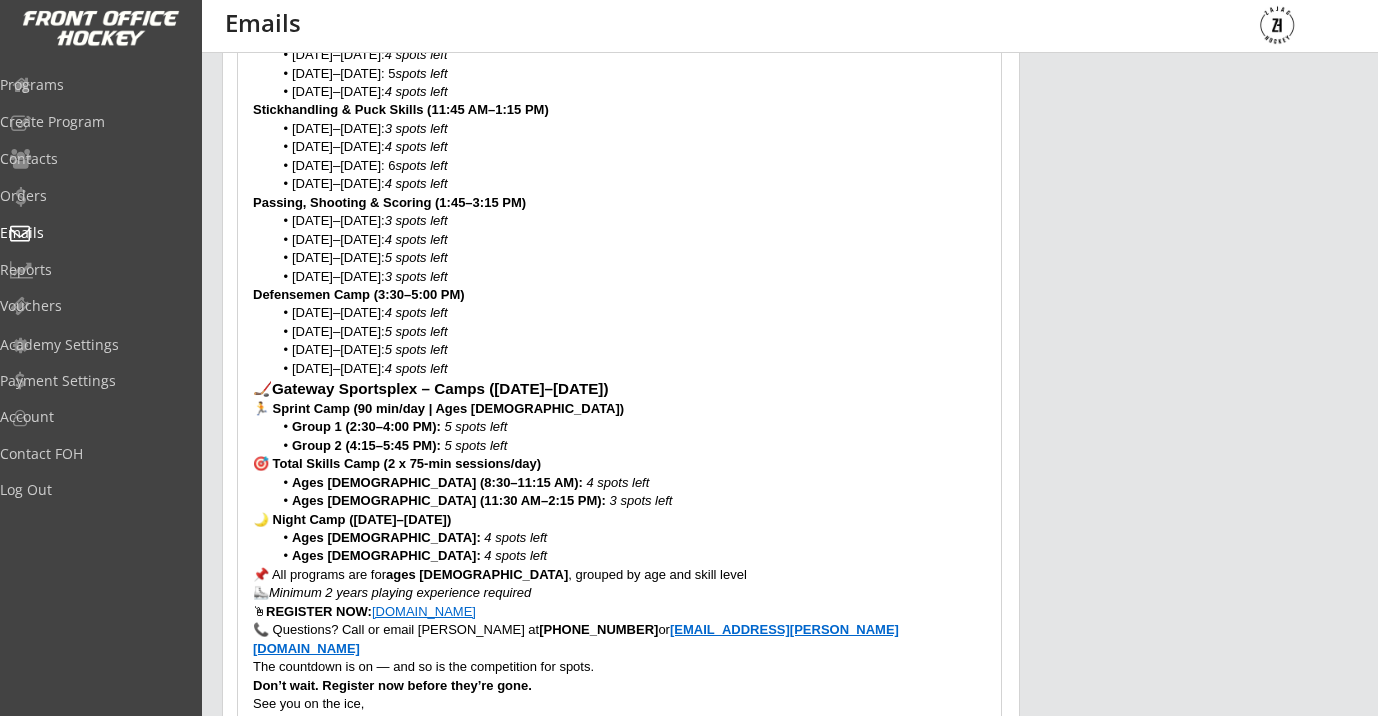 click on "5 spots left" at bounding box center (416, 331) 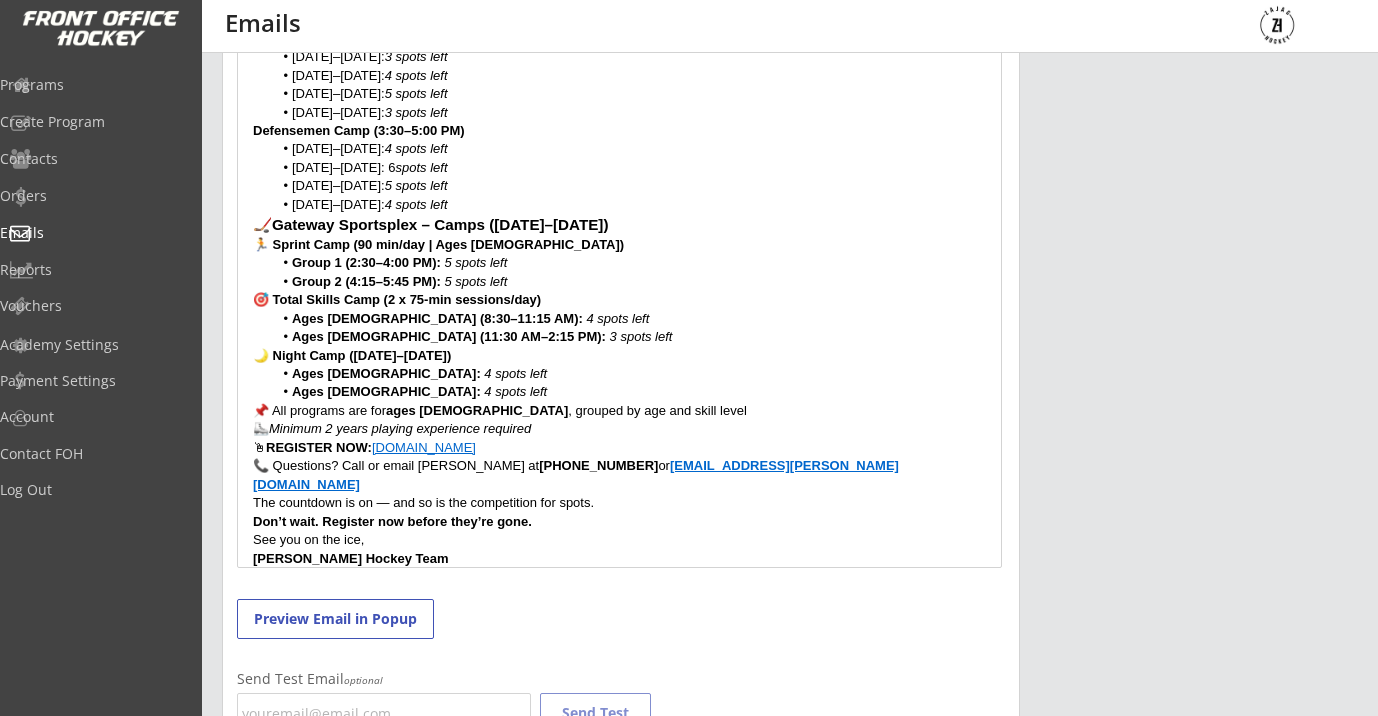 scroll, scrollTop: 846, scrollLeft: 0, axis: vertical 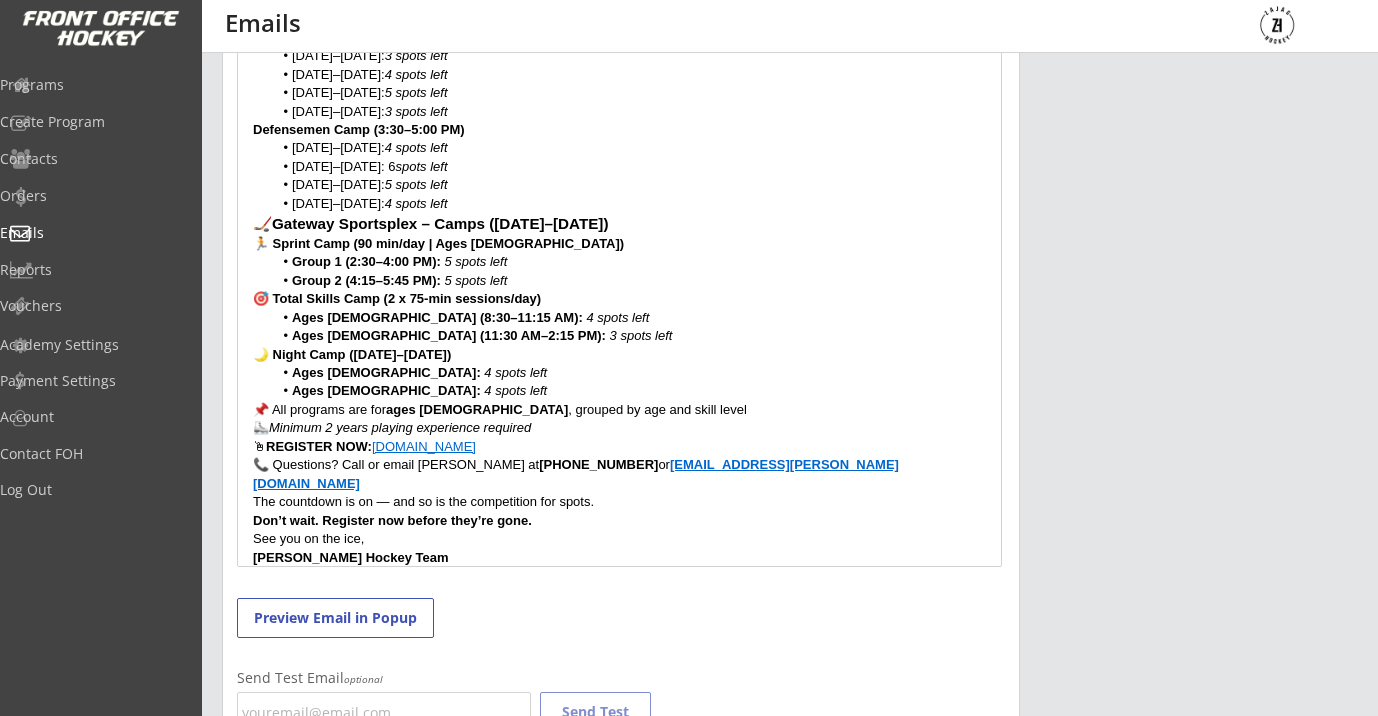 click on "Group 2 (4:15–5:45 PM):   5 spots left" at bounding box center (630, 281) 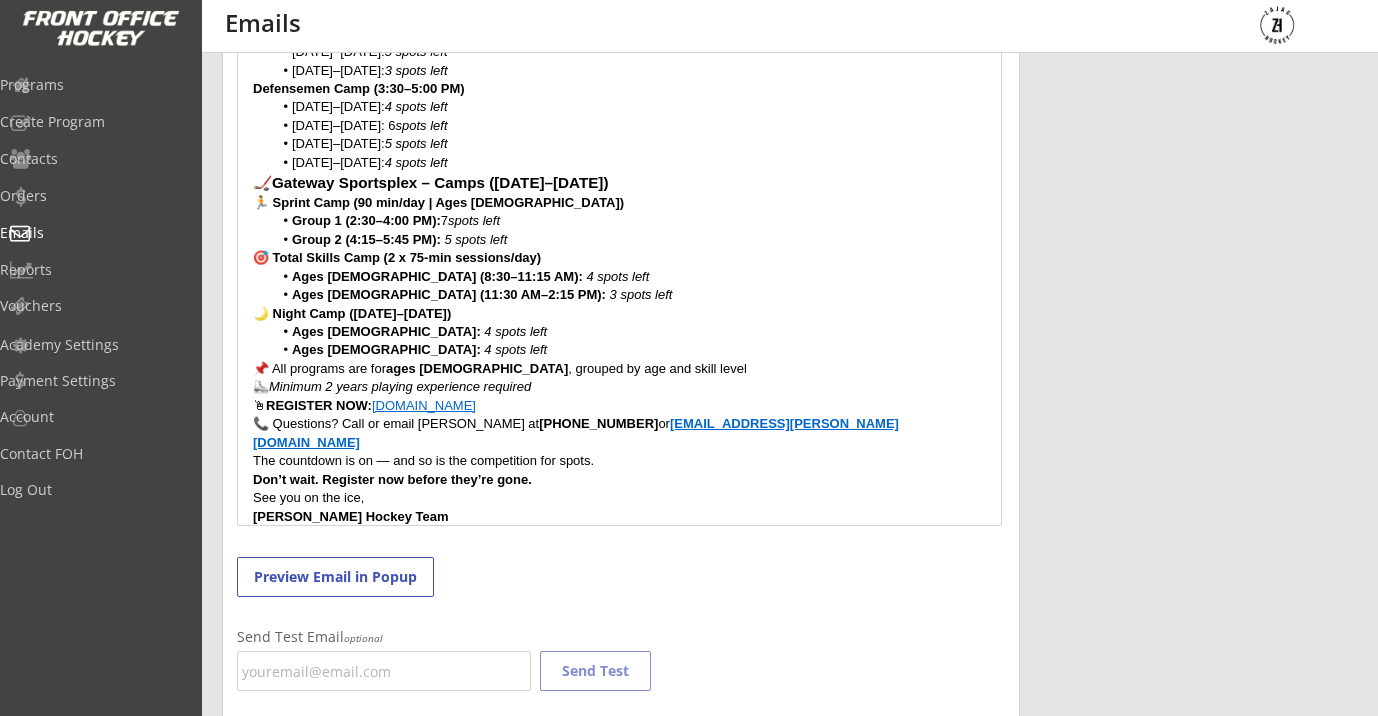scroll, scrollTop: 891, scrollLeft: 0, axis: vertical 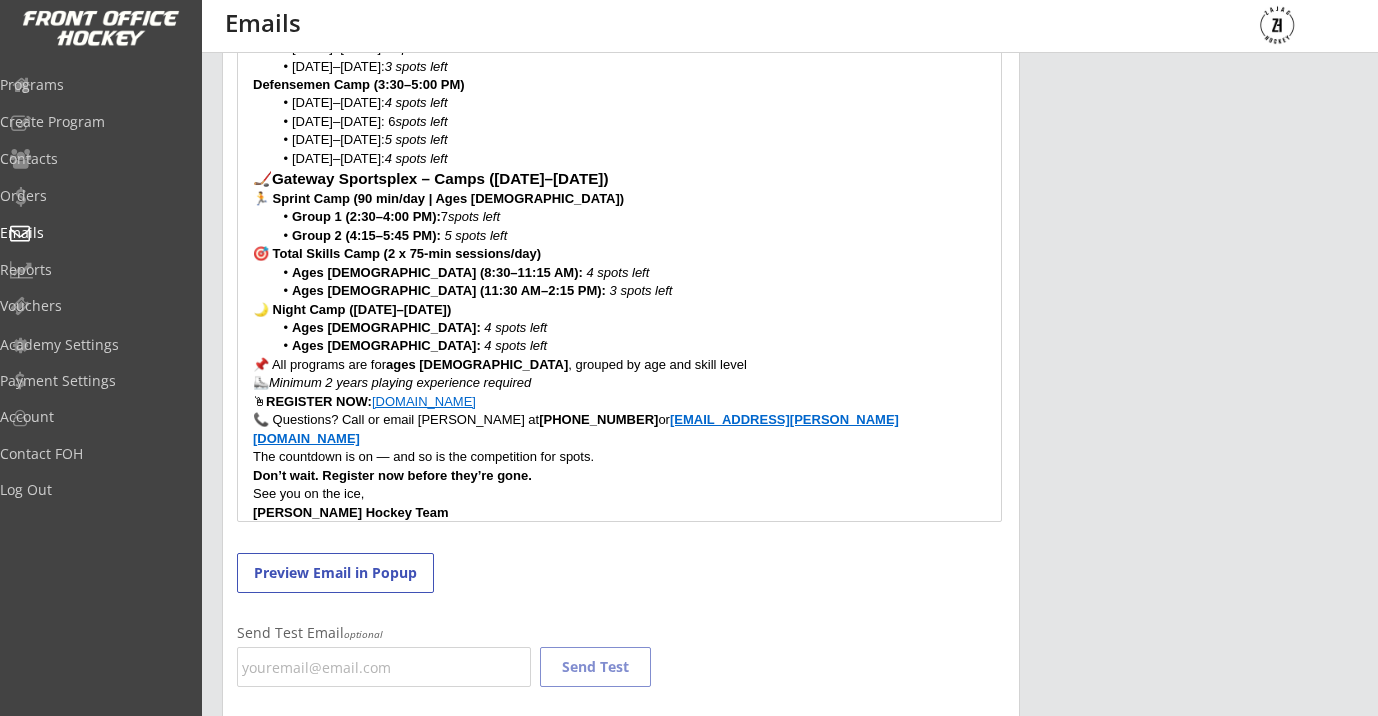 click on "4 spots left" at bounding box center (515, 345) 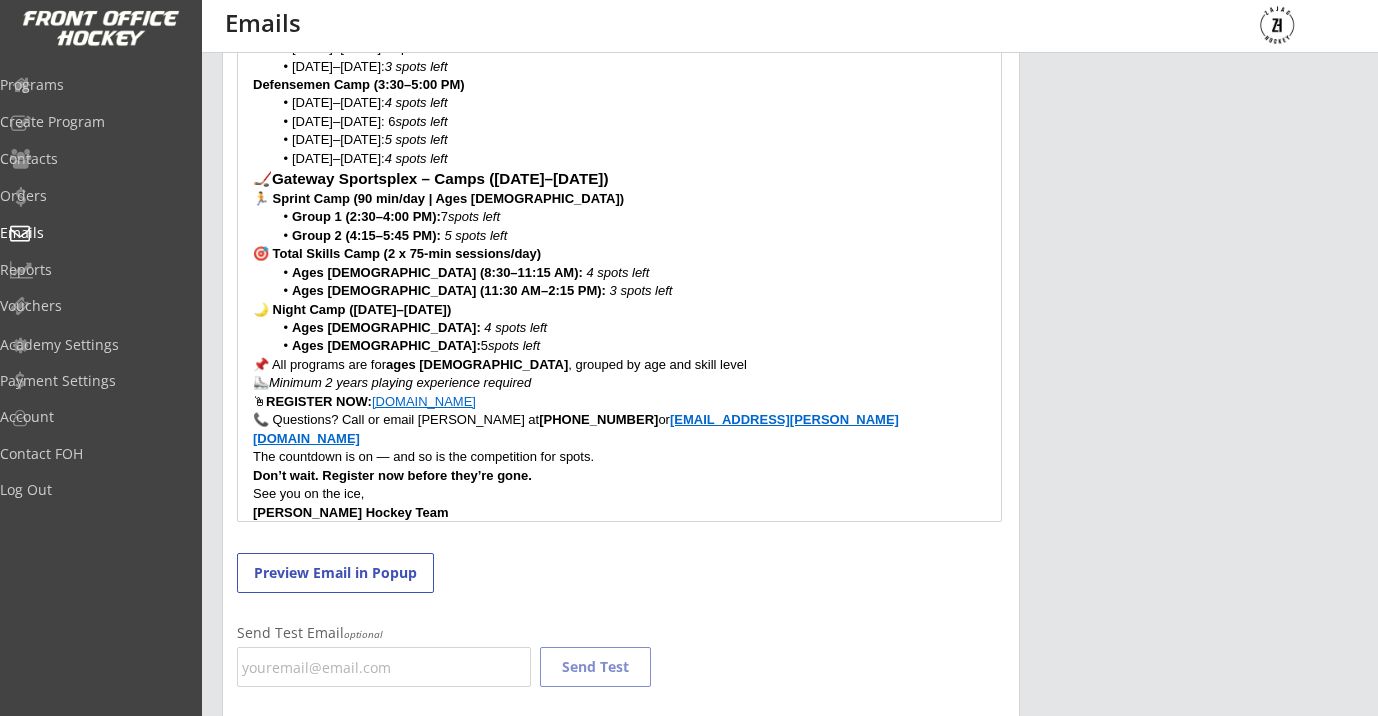 click on "4 spots left" at bounding box center [515, 327] 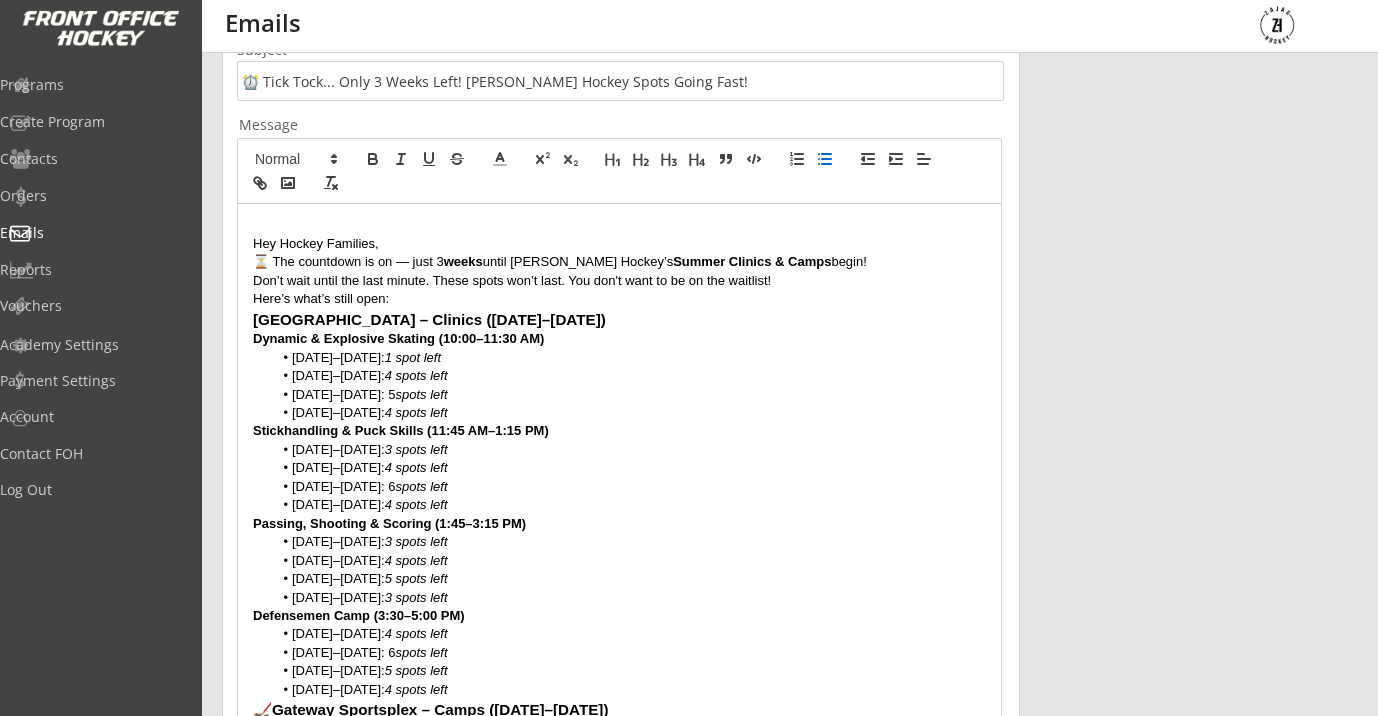 scroll, scrollTop: 998, scrollLeft: 0, axis: vertical 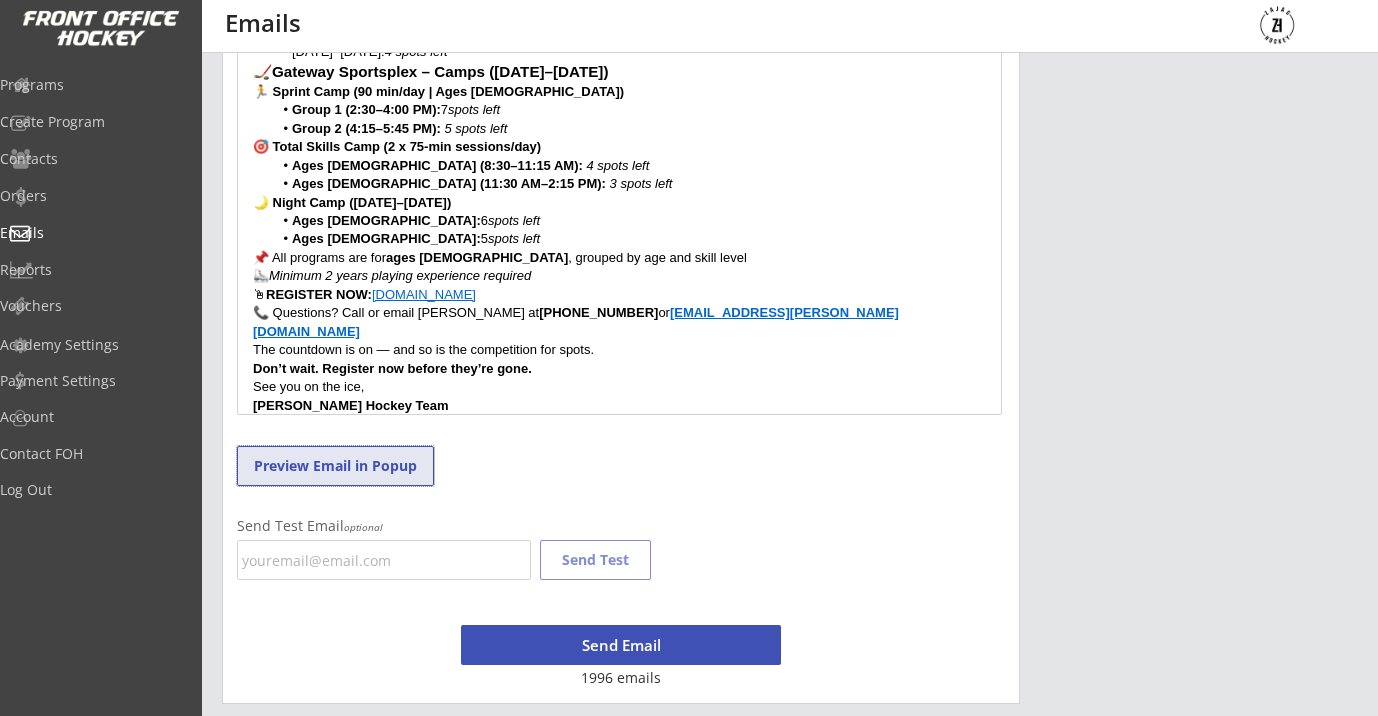 click on "Preview Email in Popup" at bounding box center (335, 466) 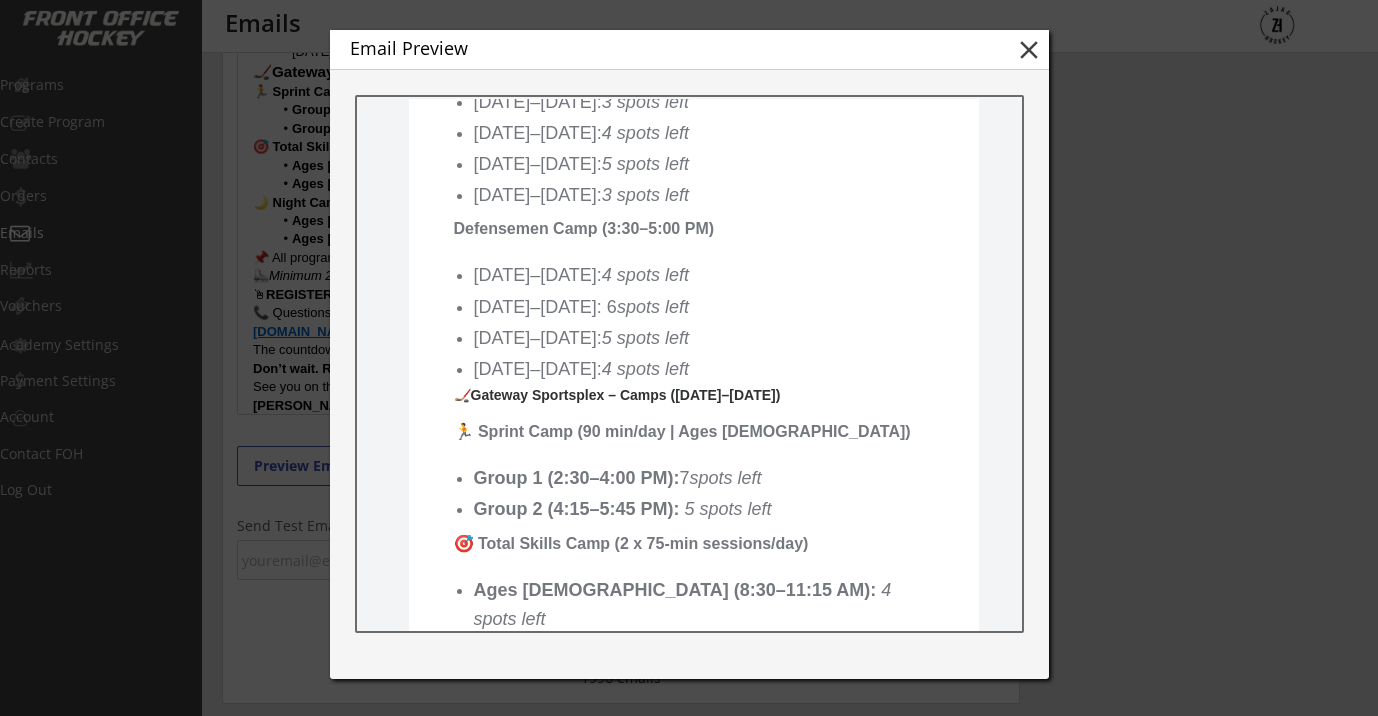 scroll, scrollTop: 1443, scrollLeft: 0, axis: vertical 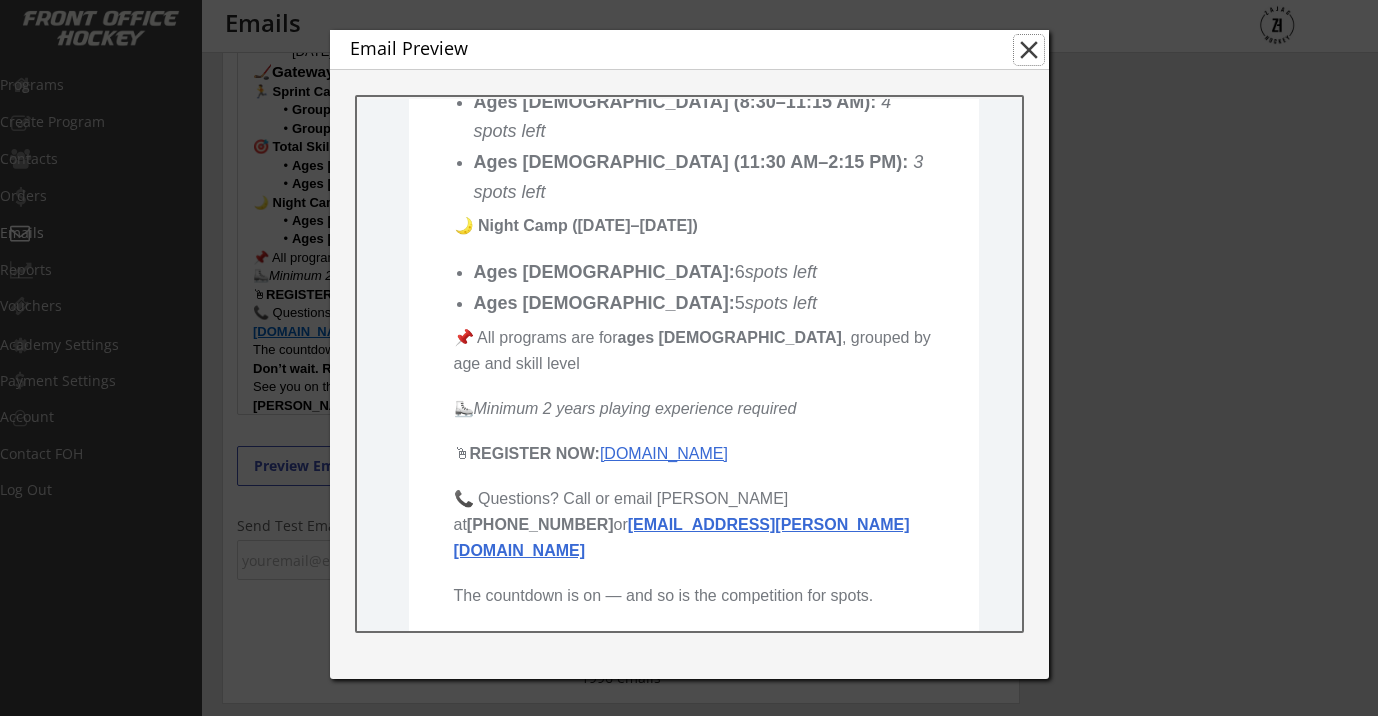 click on "close" at bounding box center (1029, 50) 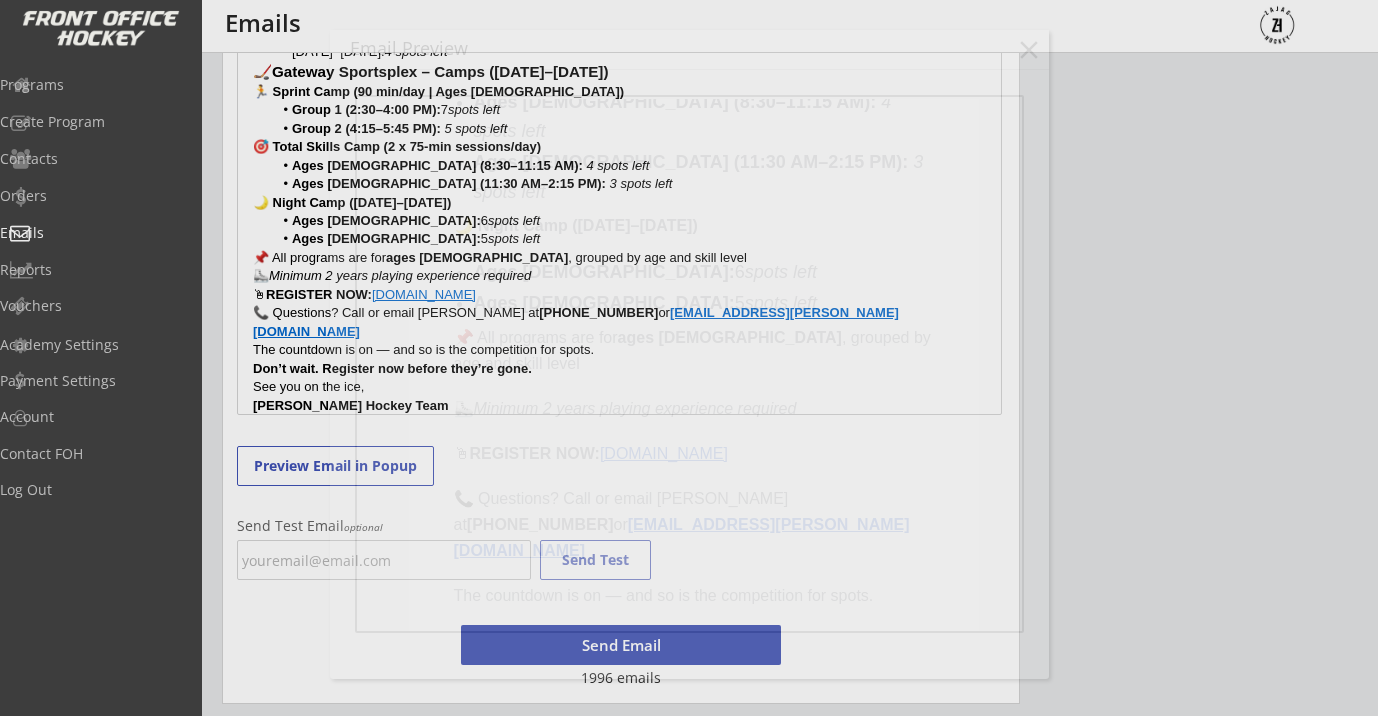 scroll, scrollTop: 0, scrollLeft: 0, axis: both 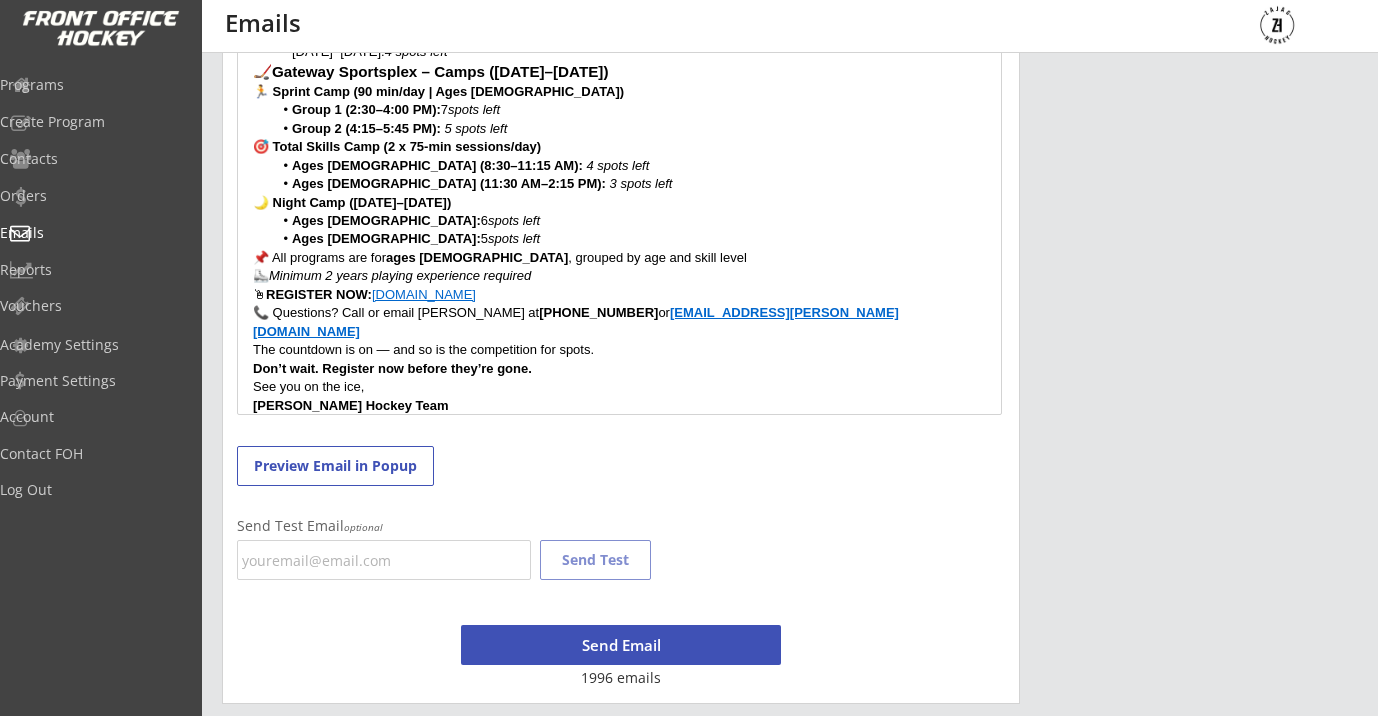 click on "[DOMAIN_NAME]" at bounding box center (424, 294) 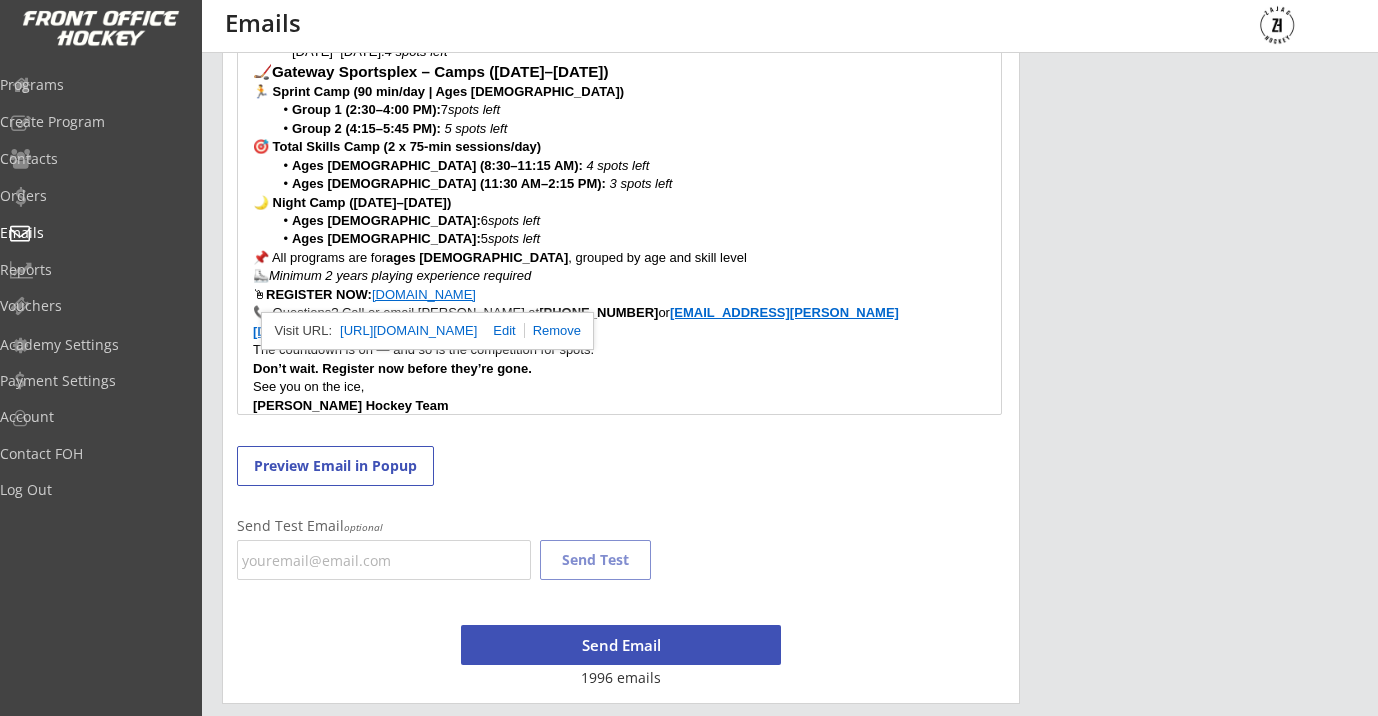 click at bounding box center (553, 330) 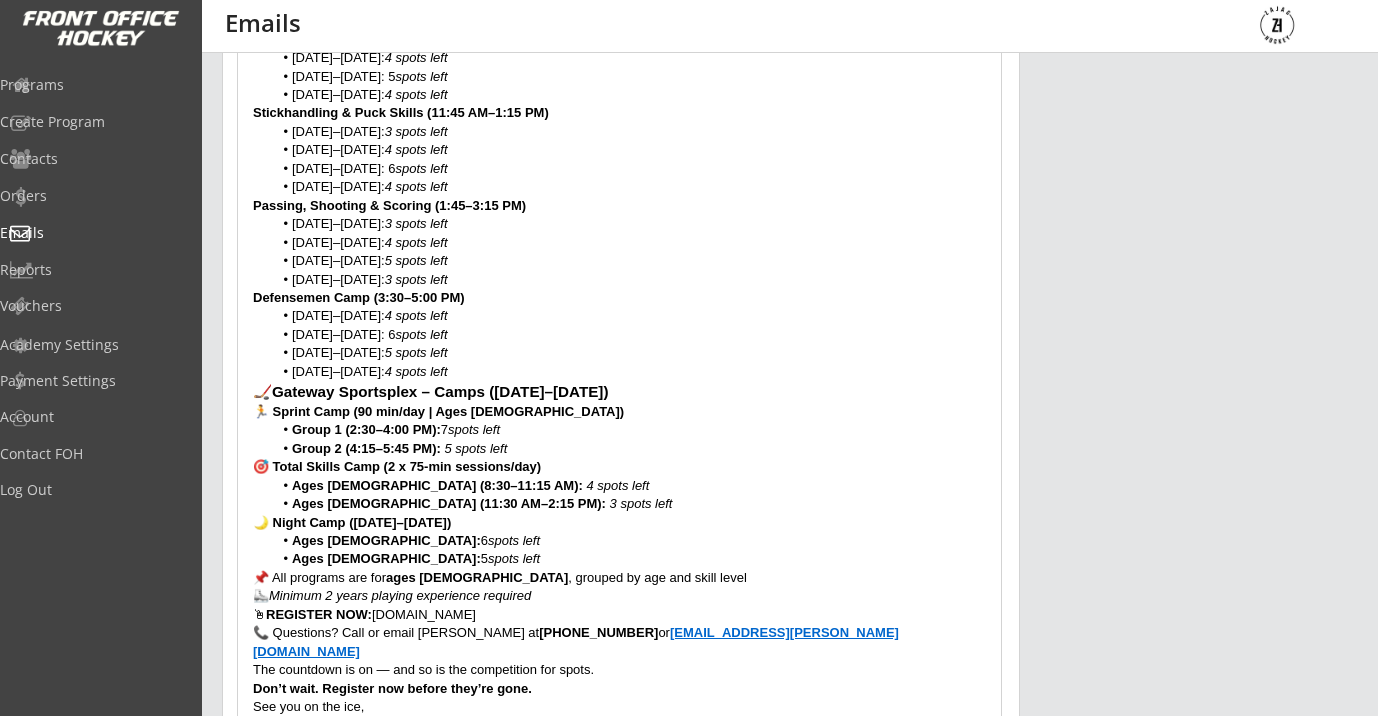 scroll, scrollTop: 998, scrollLeft: 0, axis: vertical 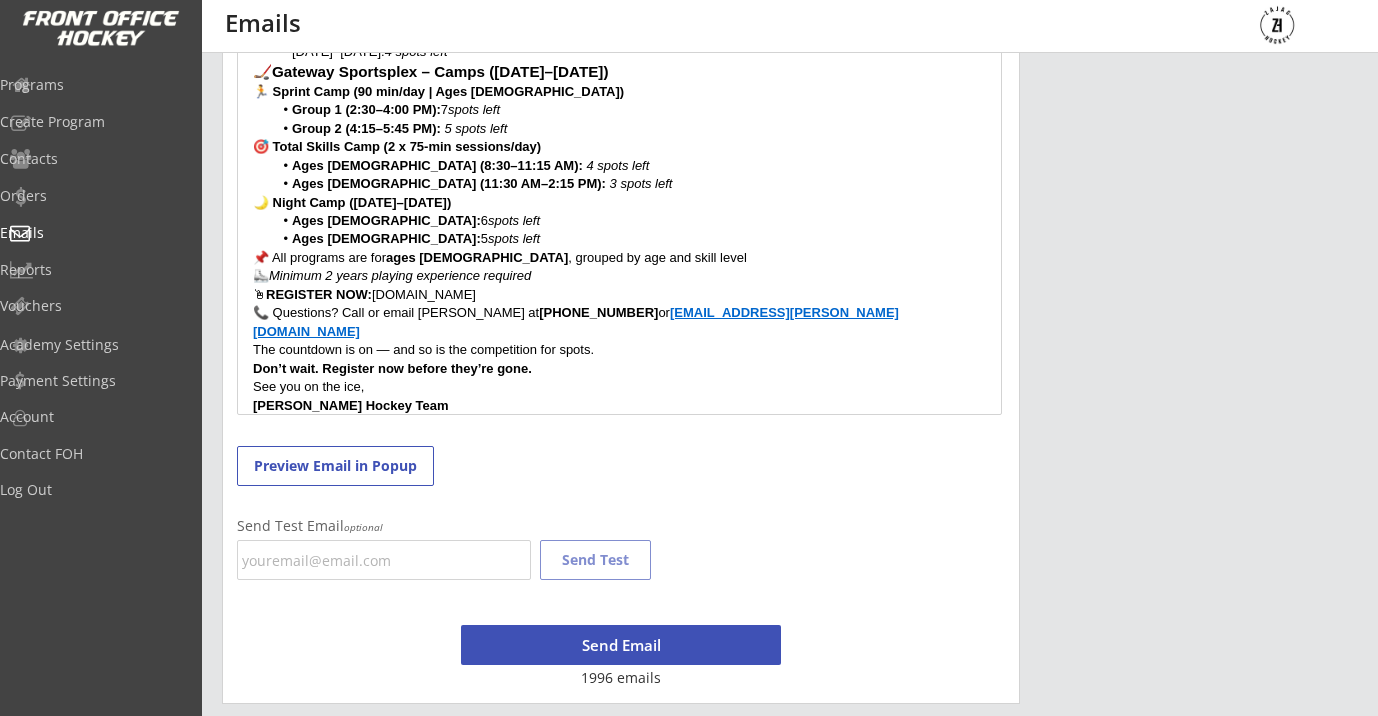 drag, startPoint x: 509, startPoint y: 291, endPoint x: 373, endPoint y: 294, distance: 136.03308 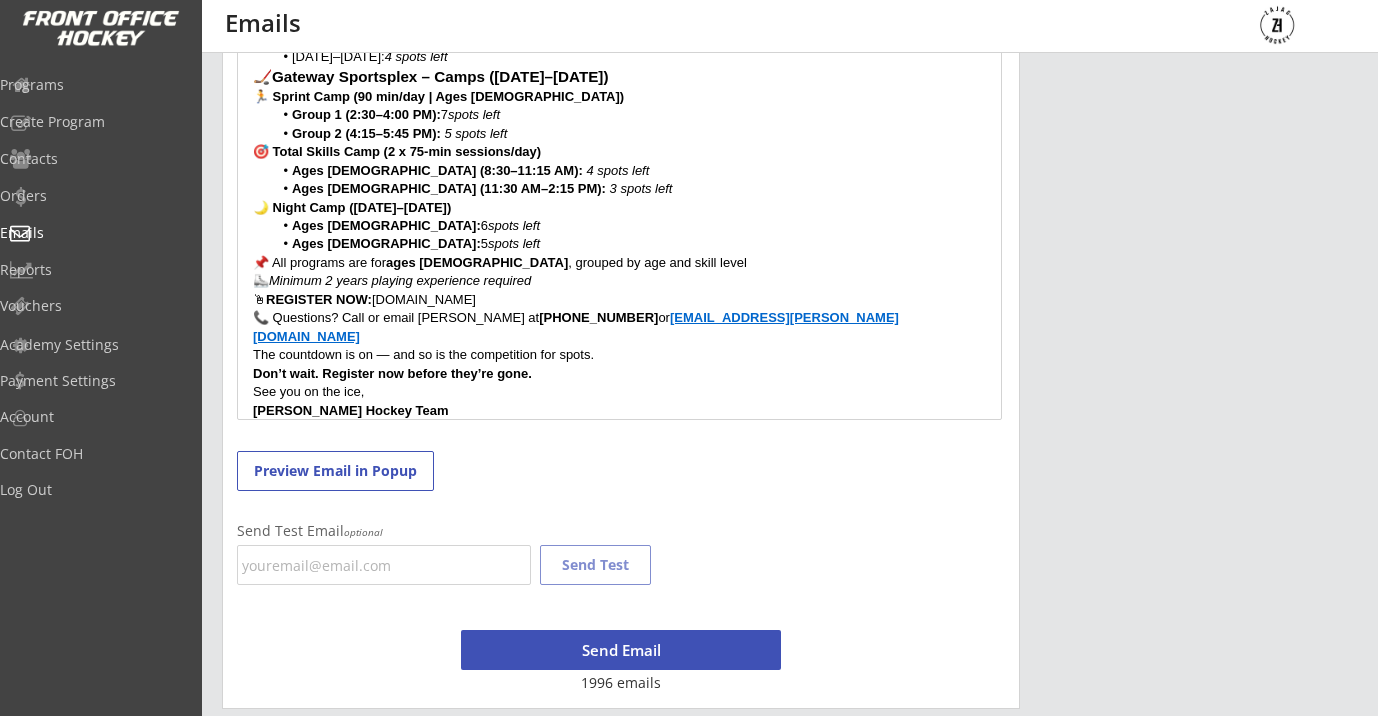scroll, scrollTop: 339, scrollLeft: 0, axis: vertical 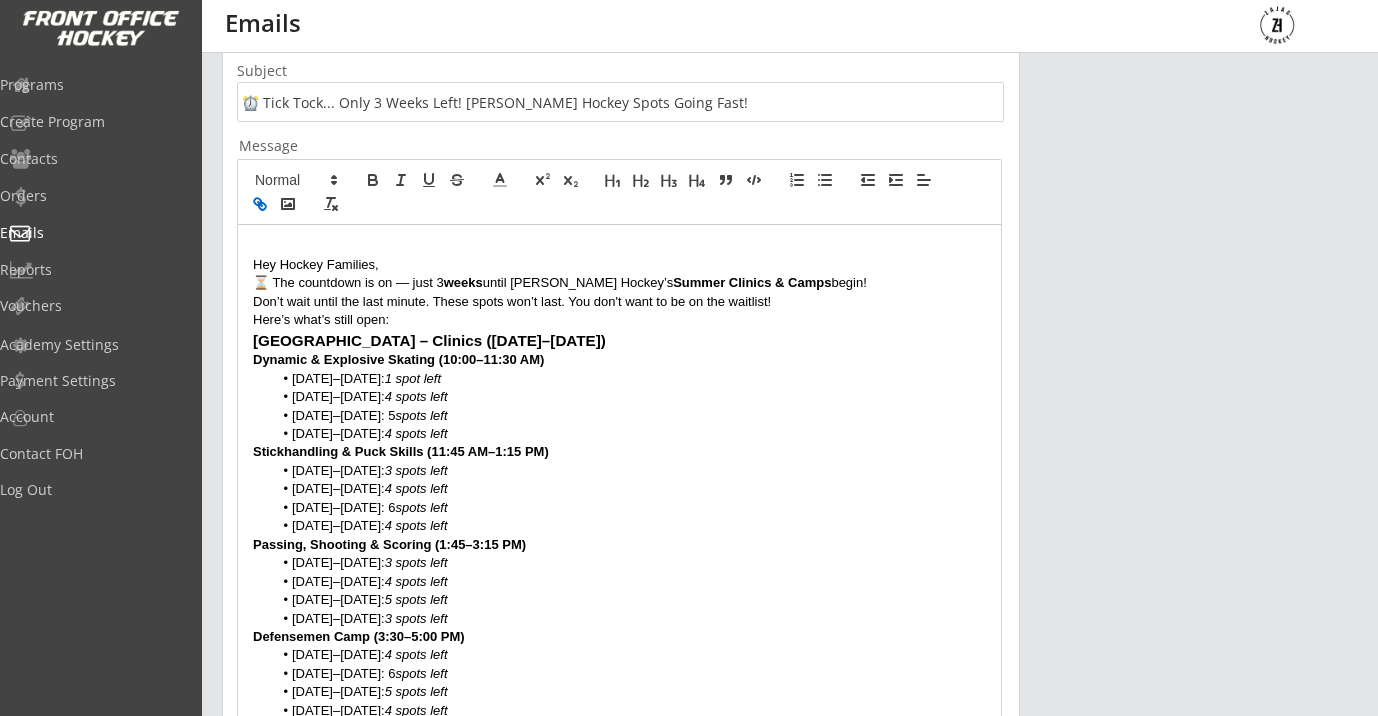 click 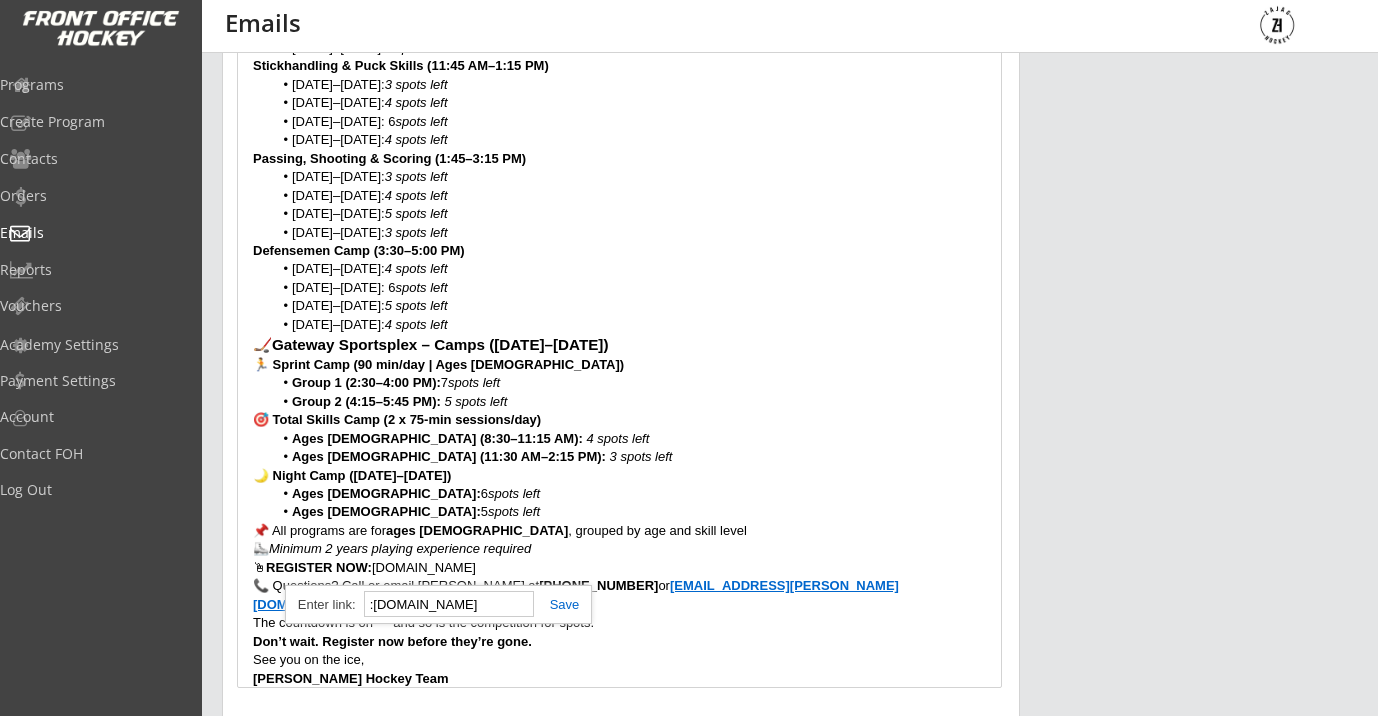 scroll, scrollTop: 998, scrollLeft: 0, axis: vertical 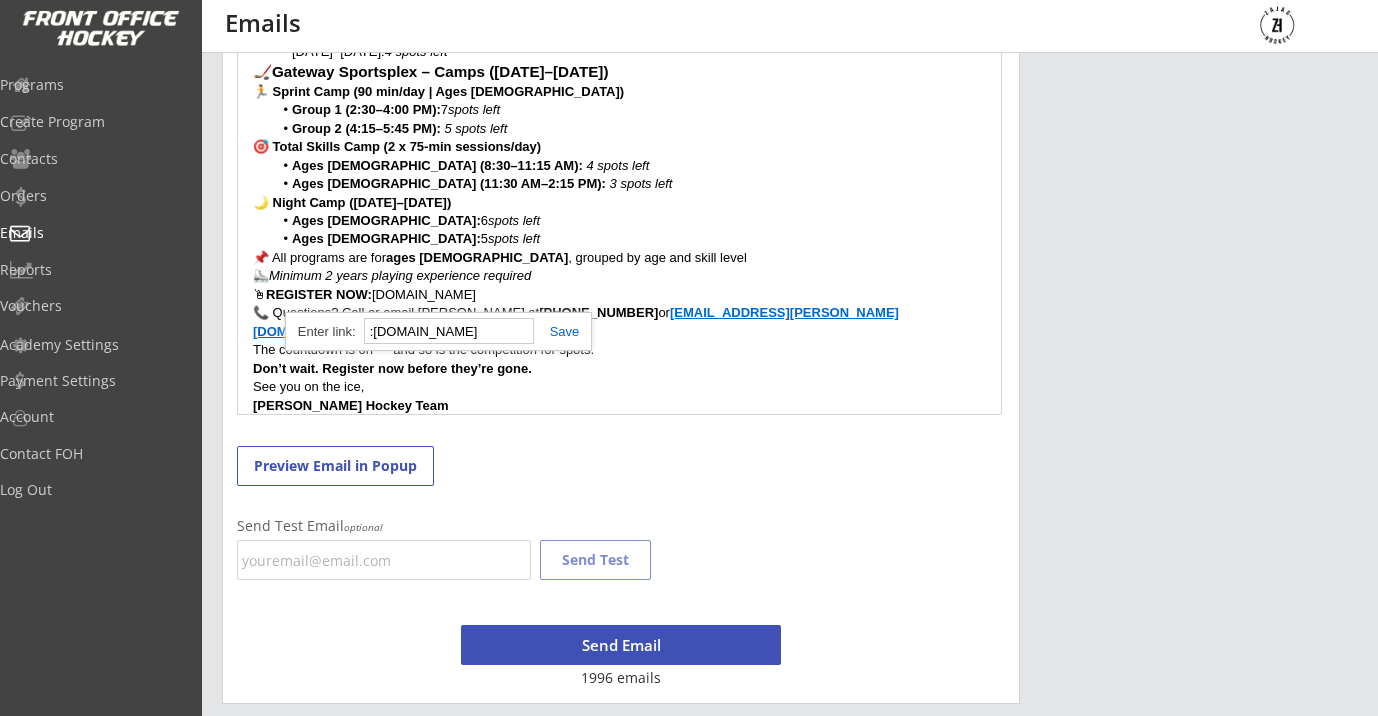 paste on "[URL][DOMAIN_NAME]" 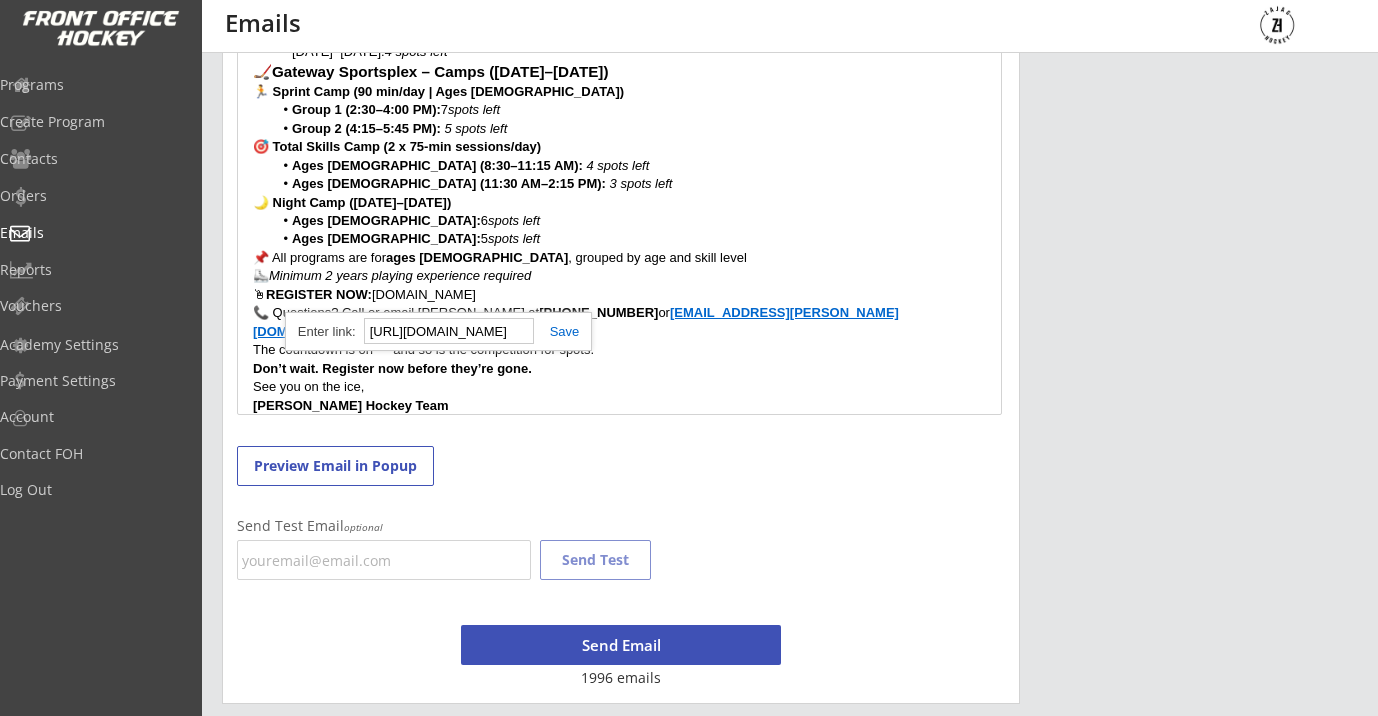 scroll, scrollTop: 0, scrollLeft: 335, axis: horizontal 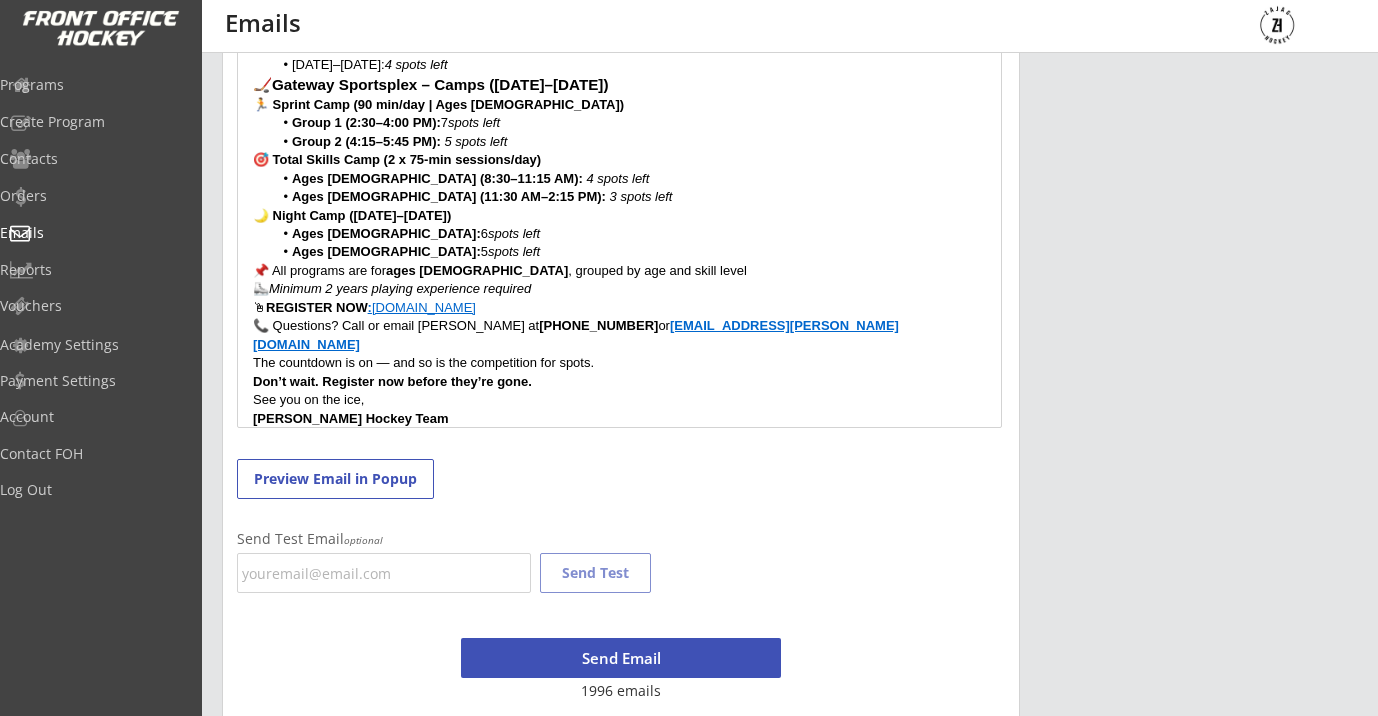 click on "Don’t wait. Register now before they’re gone." at bounding box center (619, 382) 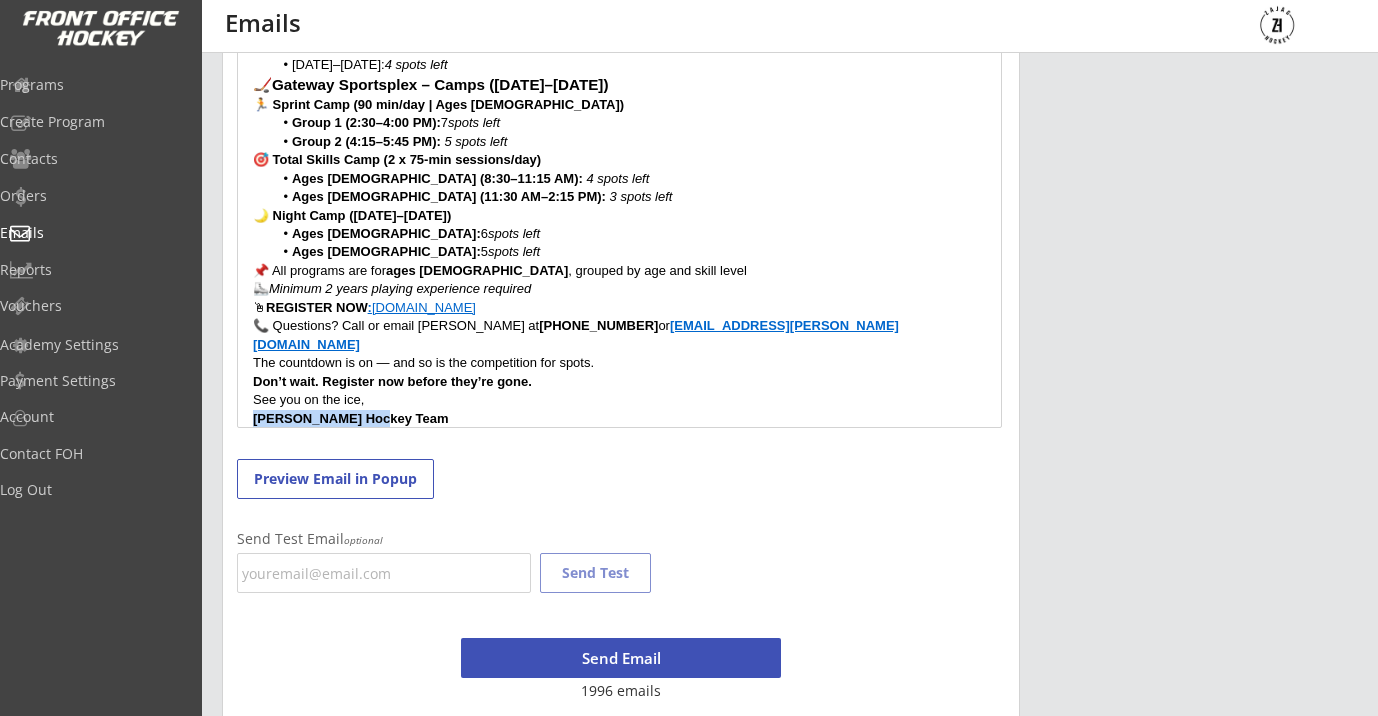drag, startPoint x: 385, startPoint y: 399, endPoint x: 216, endPoint y: 399, distance: 169 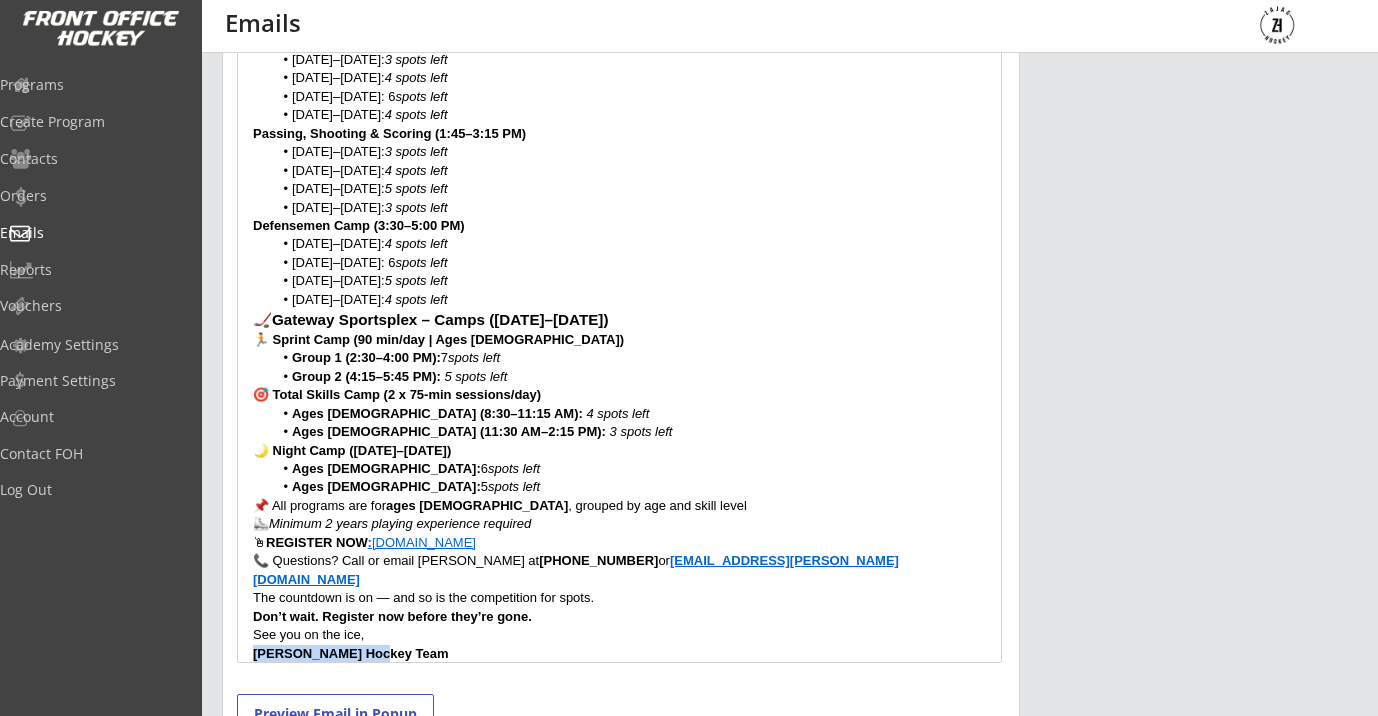scroll, scrollTop: 381, scrollLeft: 0, axis: vertical 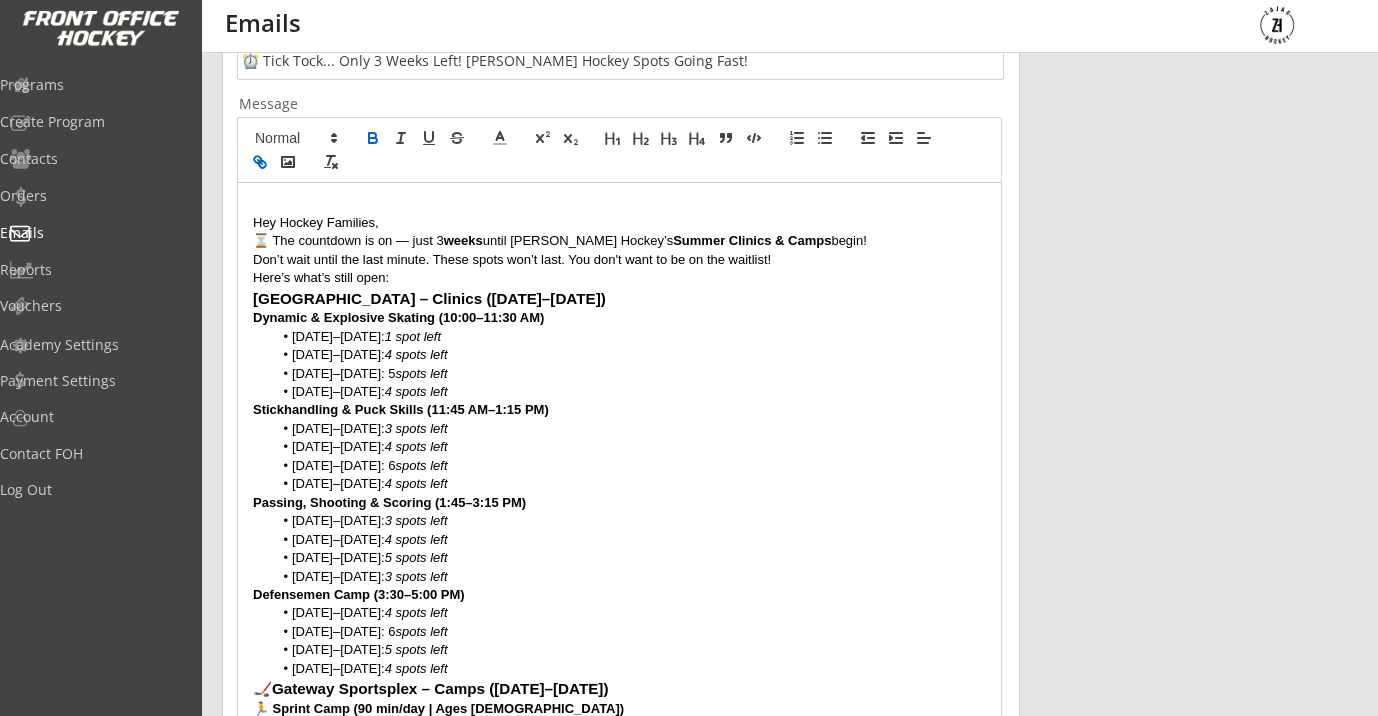 click 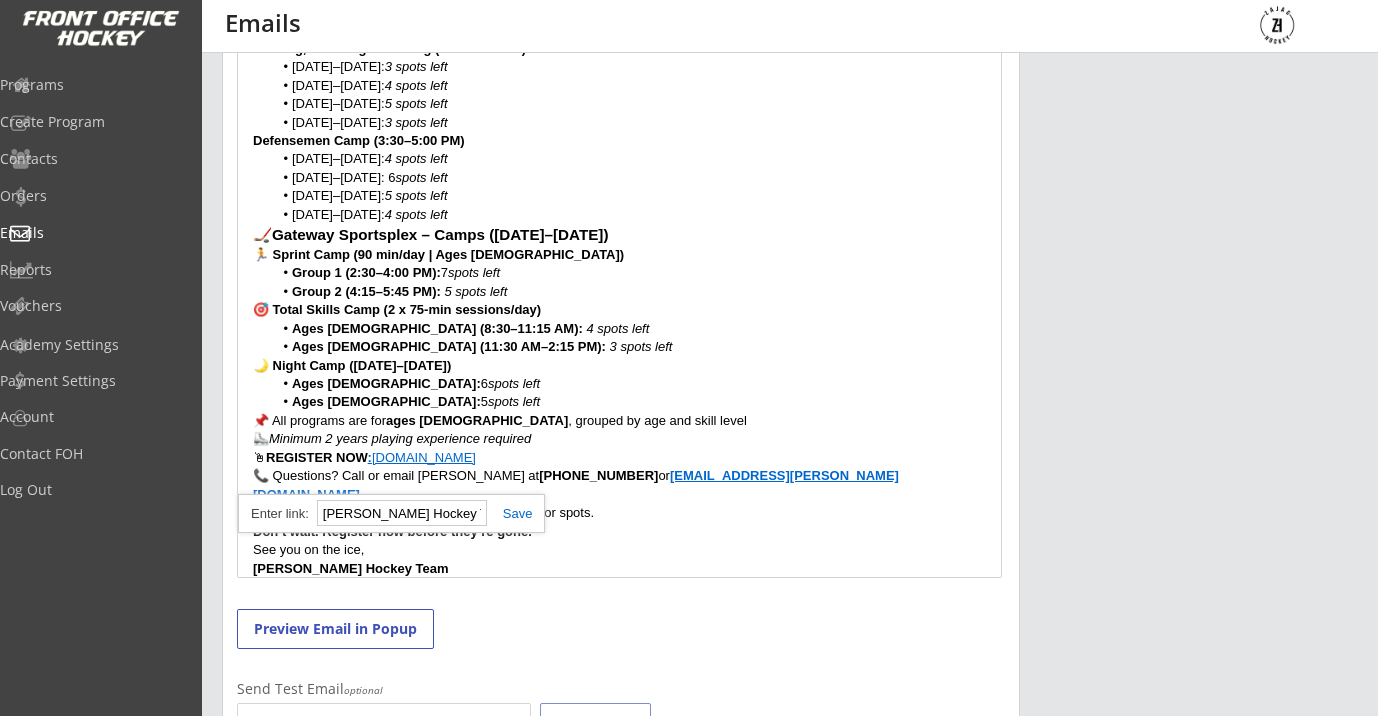 scroll, scrollTop: 834, scrollLeft: 0, axis: vertical 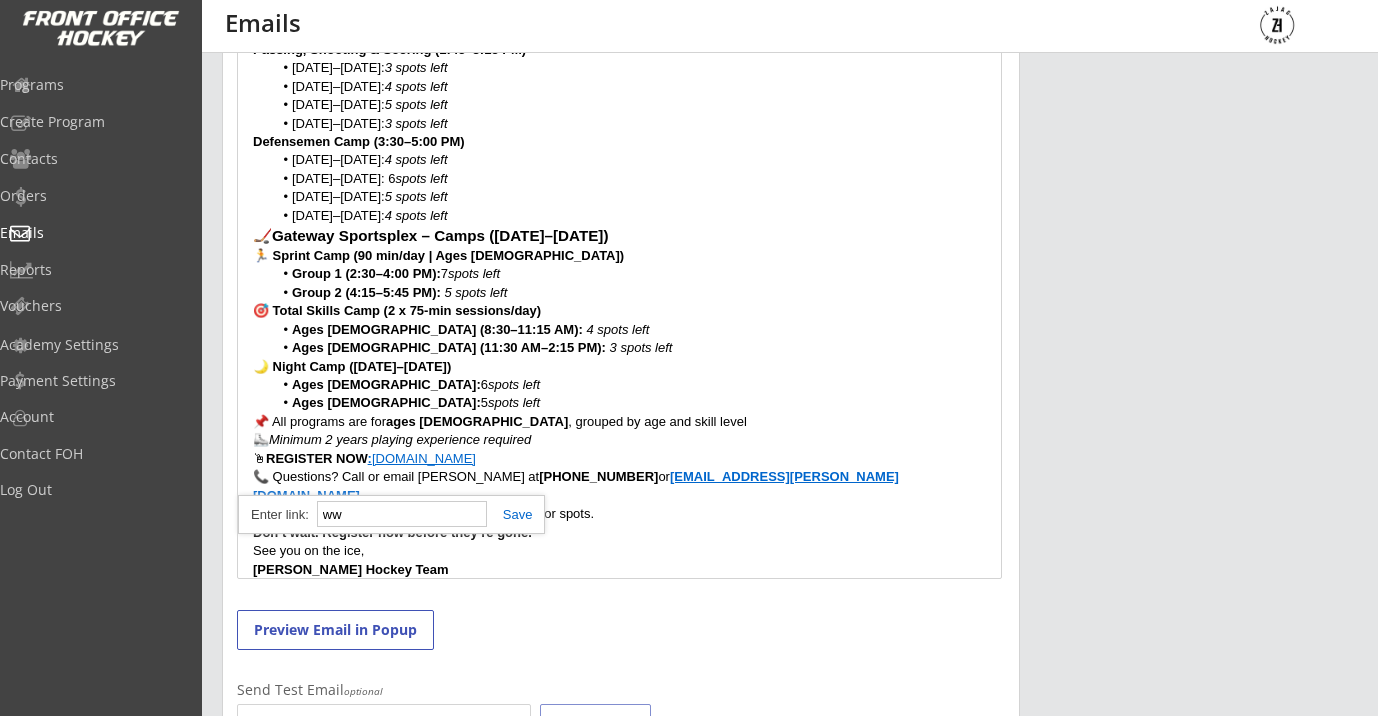 type on "w" 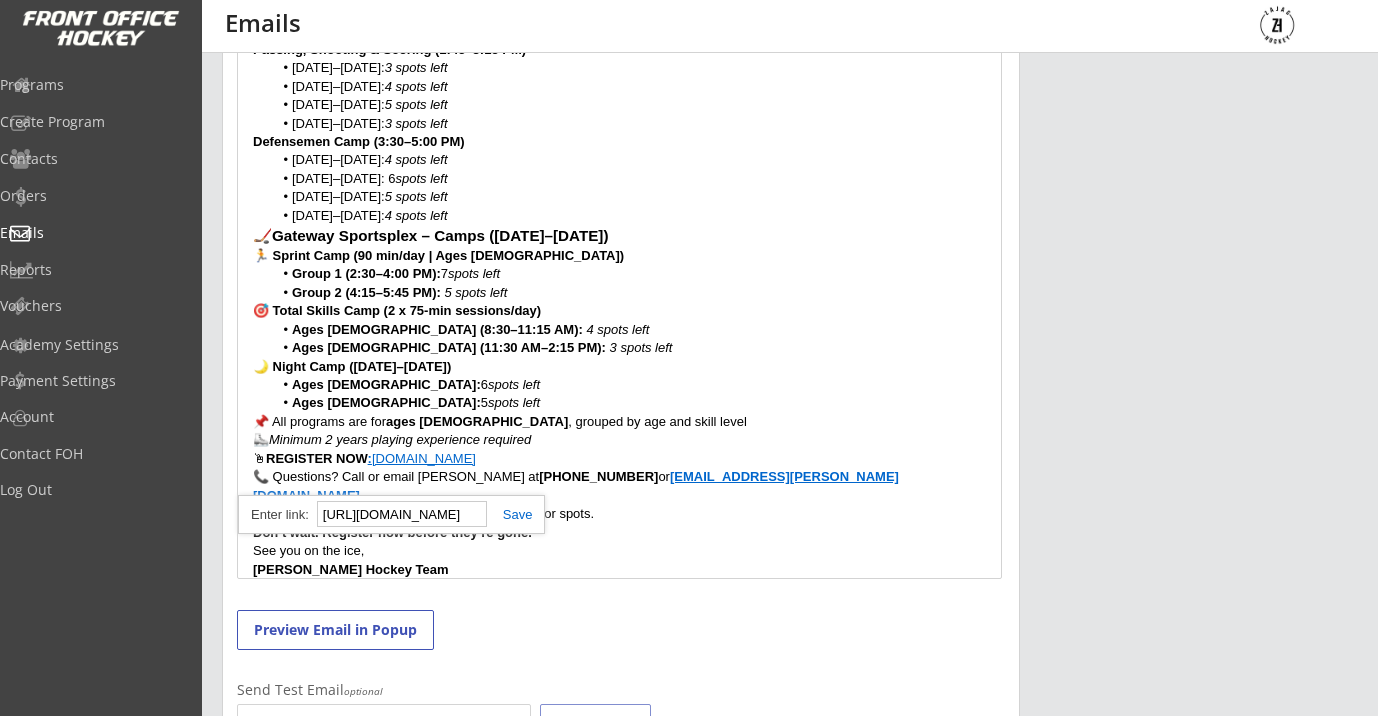 type on "[URL][DOMAIN_NAME]" 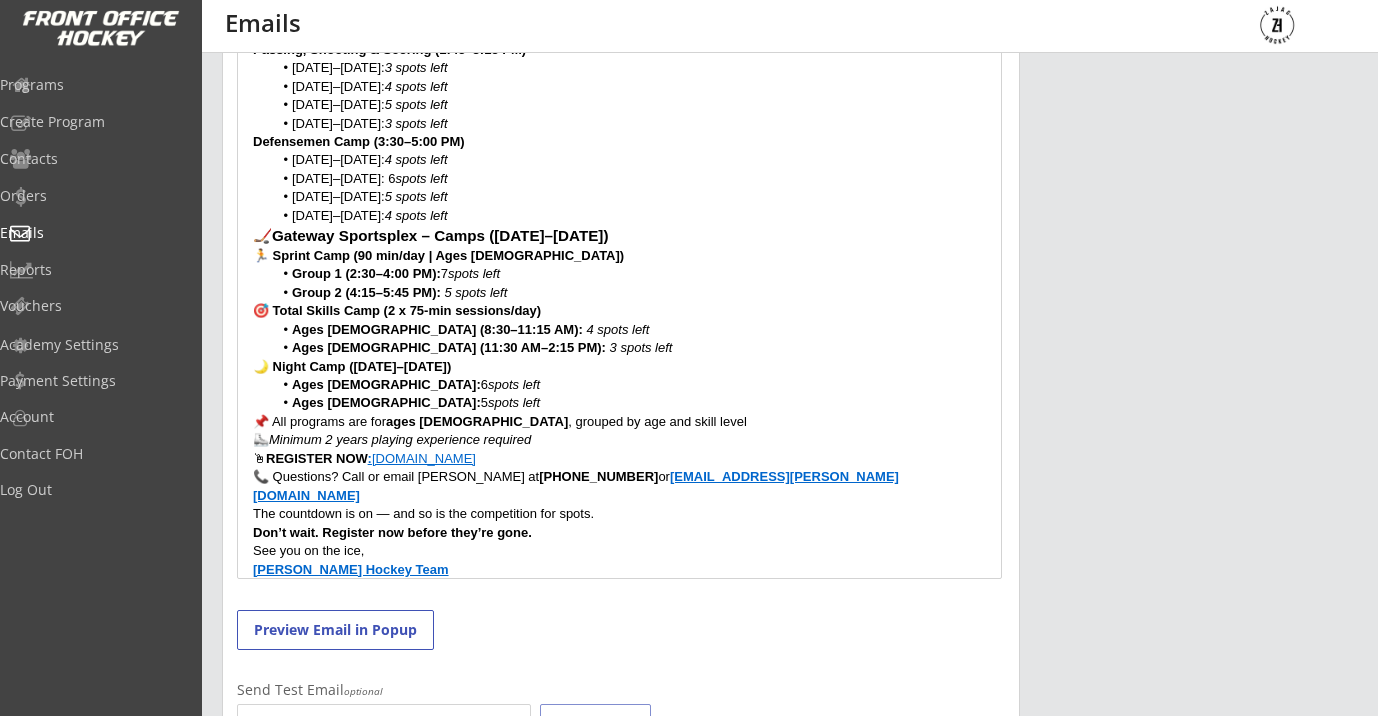 scroll, scrollTop: 227, scrollLeft: 0, axis: vertical 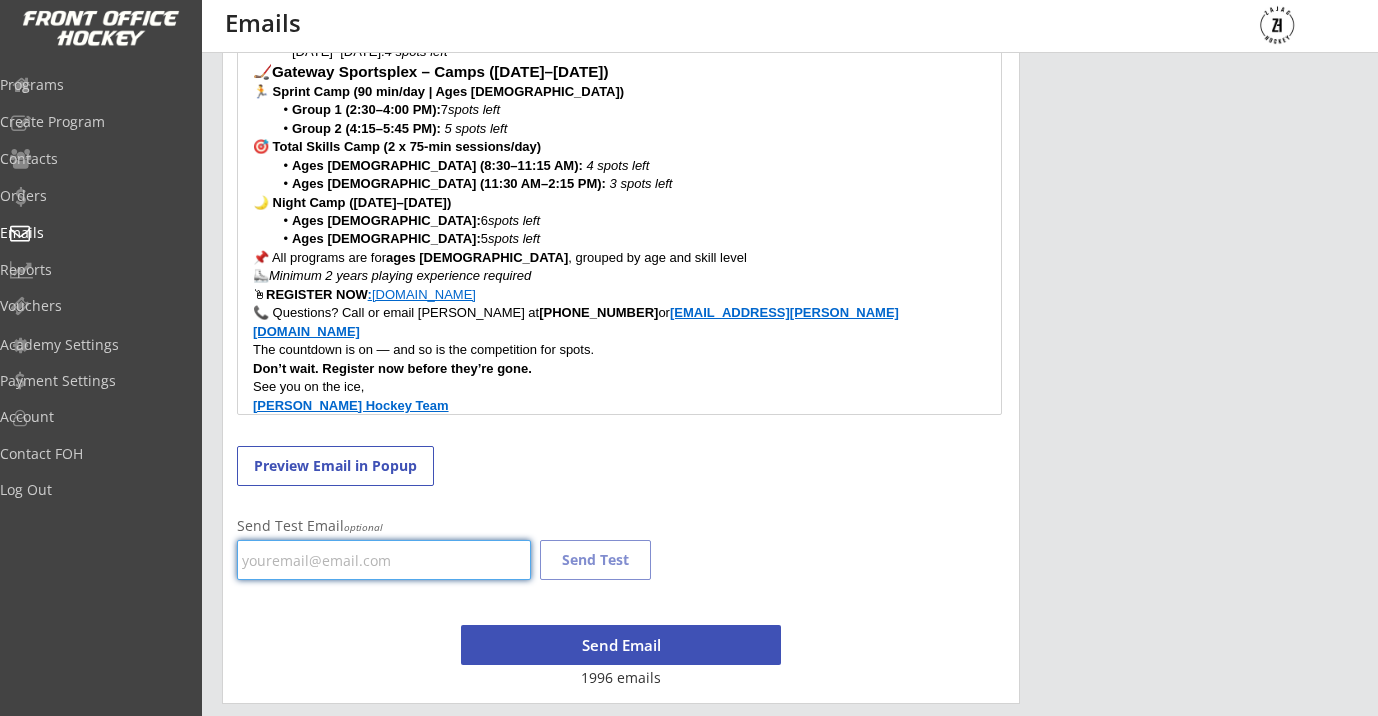 click at bounding box center (384, 560) 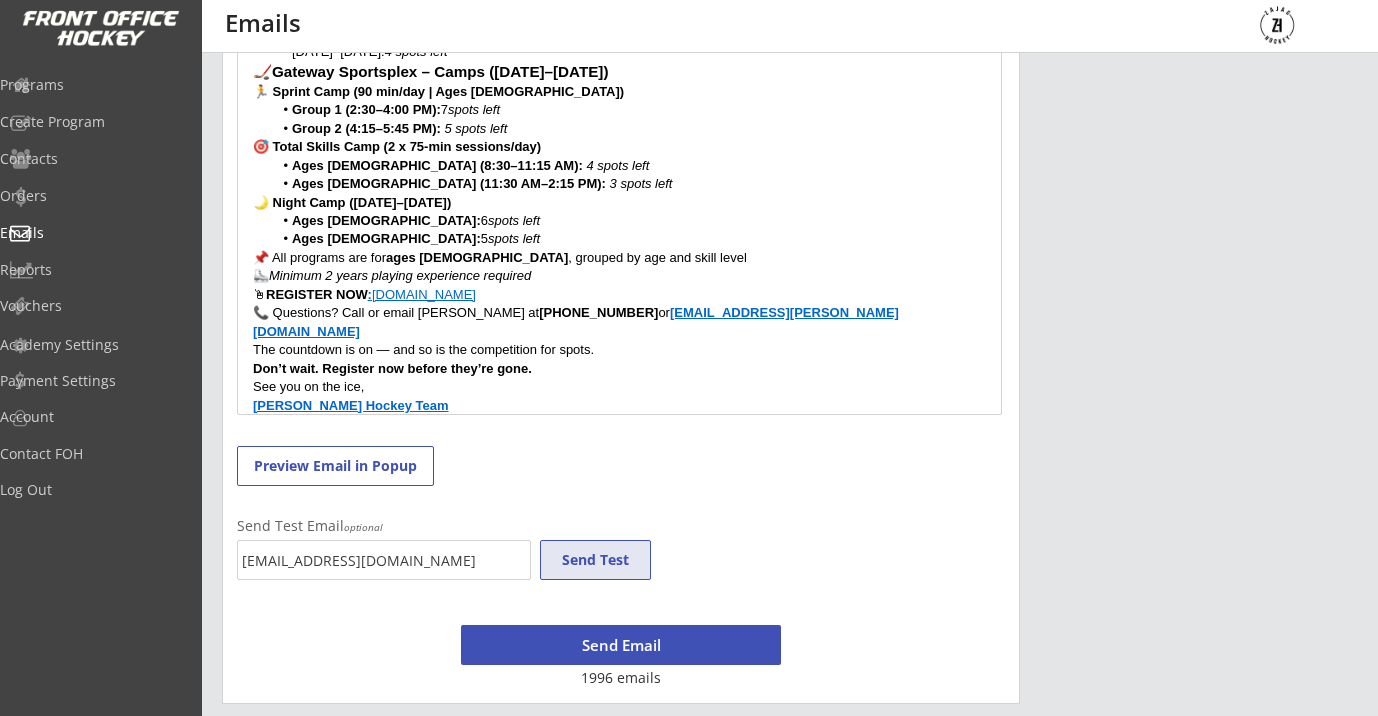 click on "Send Test" at bounding box center (595, 560) 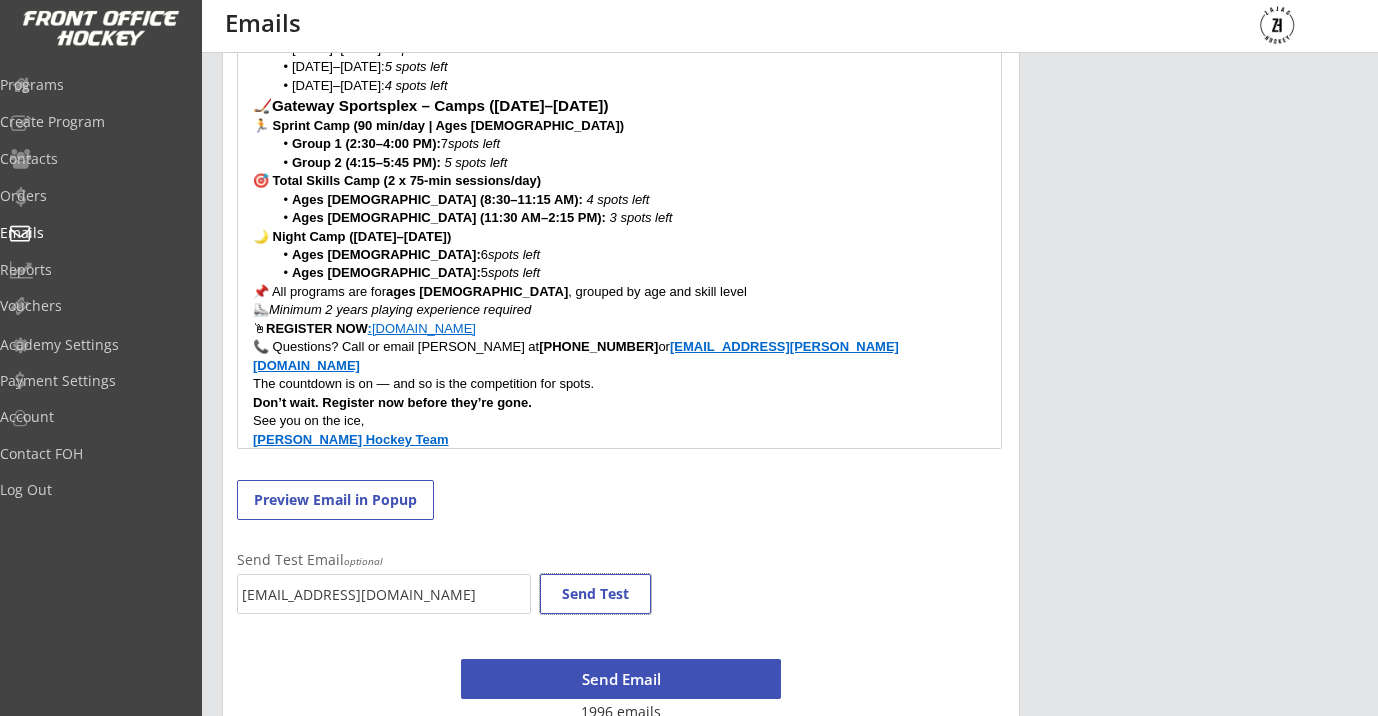 scroll, scrollTop: 998, scrollLeft: 0, axis: vertical 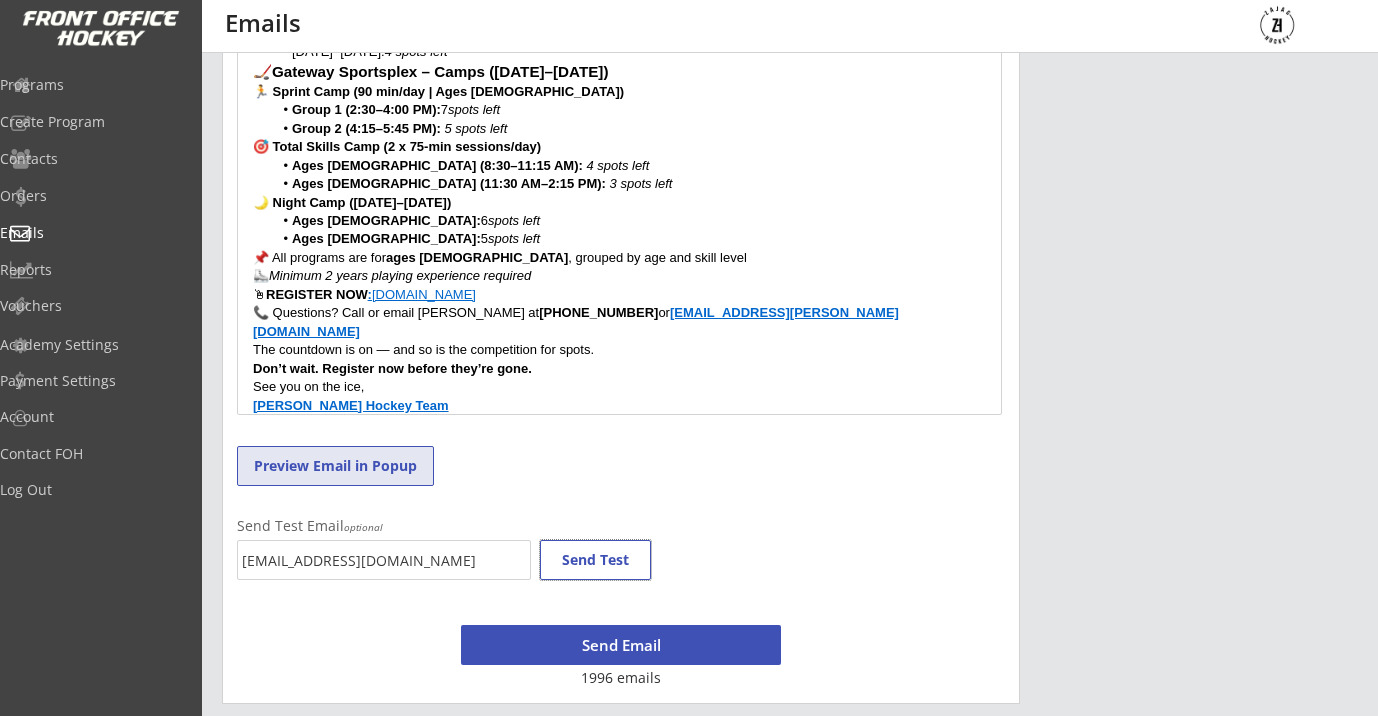 click on "Preview Email in Popup" at bounding box center [335, 466] 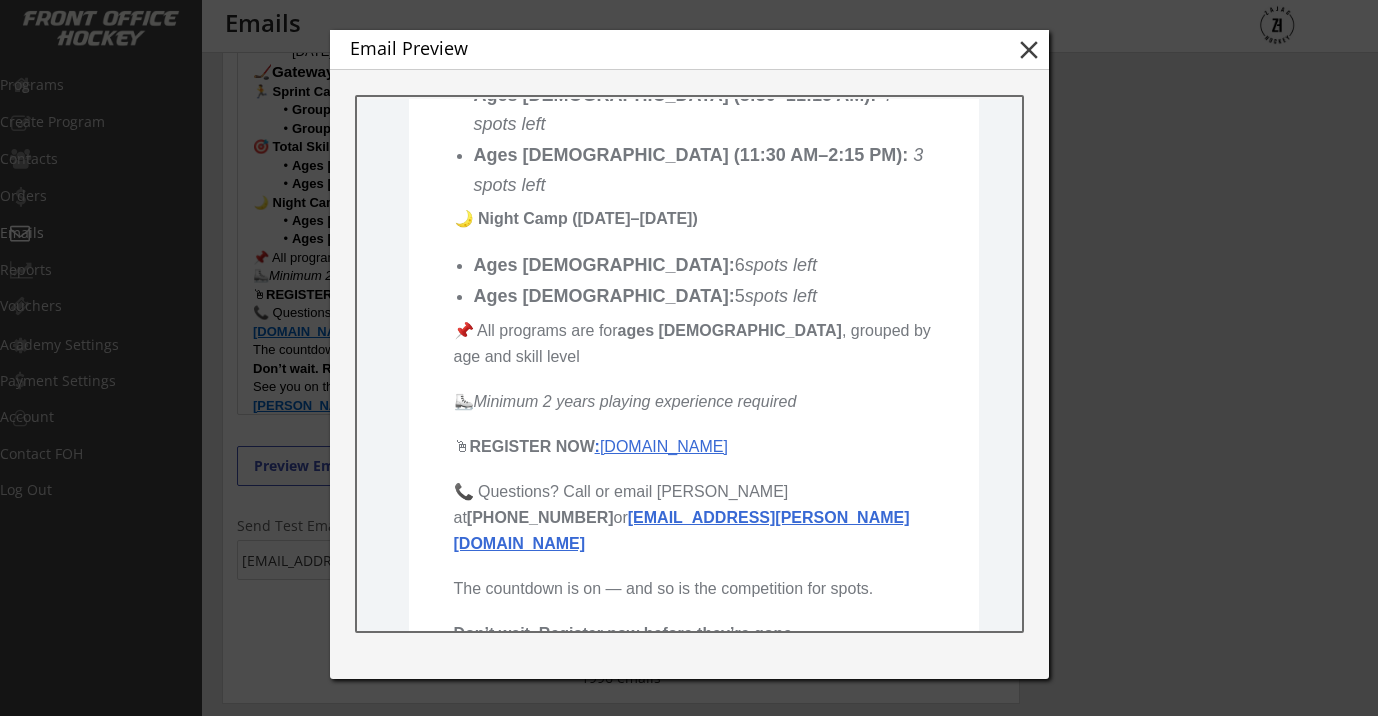 scroll, scrollTop: 1780, scrollLeft: 0, axis: vertical 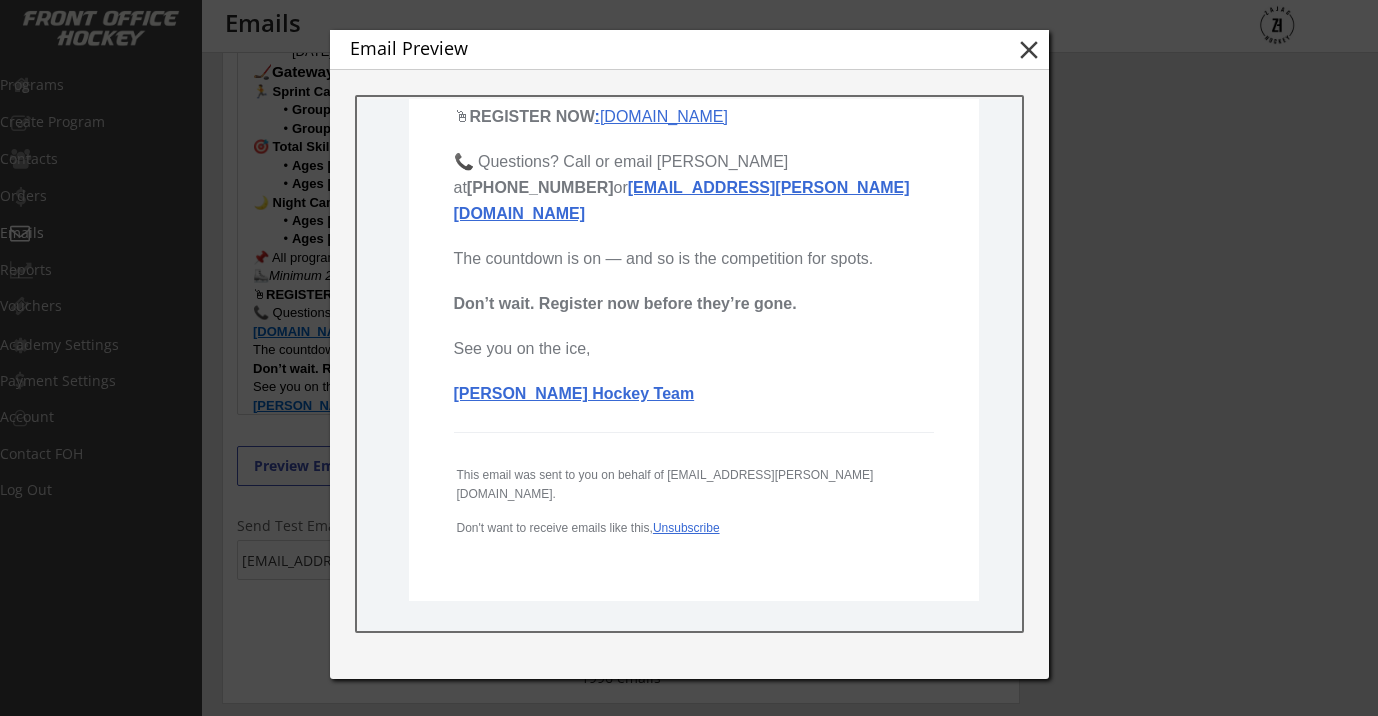 click on "close" at bounding box center [1029, 50] 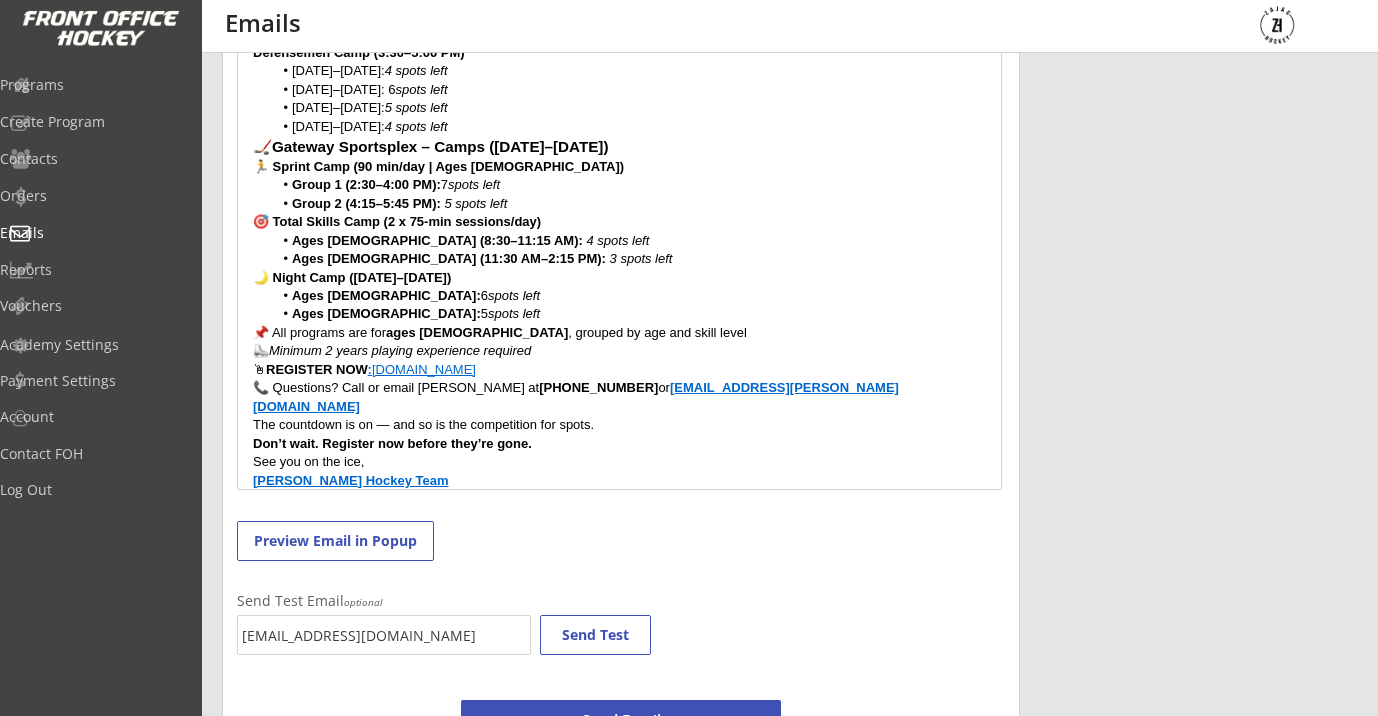 scroll, scrollTop: 914, scrollLeft: 0, axis: vertical 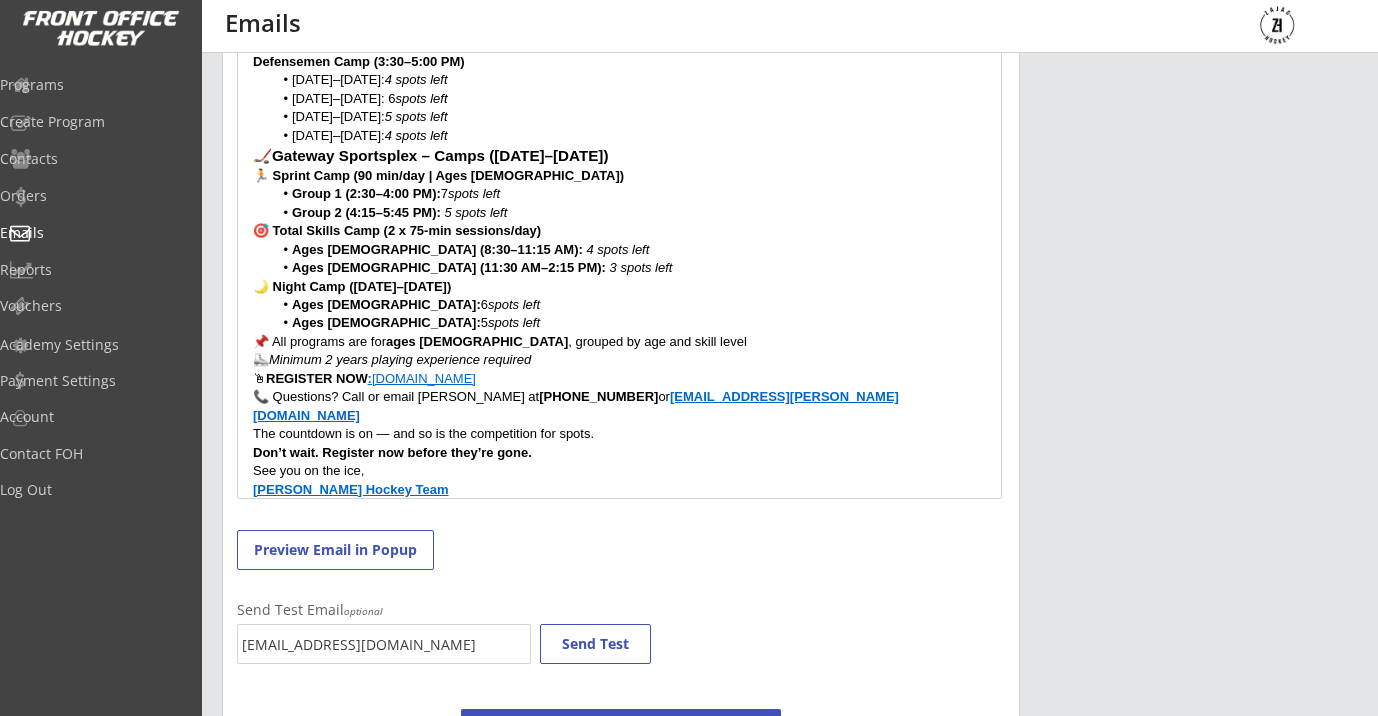 click on "🏒  Gateway Sportsplex – Camps ([DATE]–[DATE])" at bounding box center [619, 156] 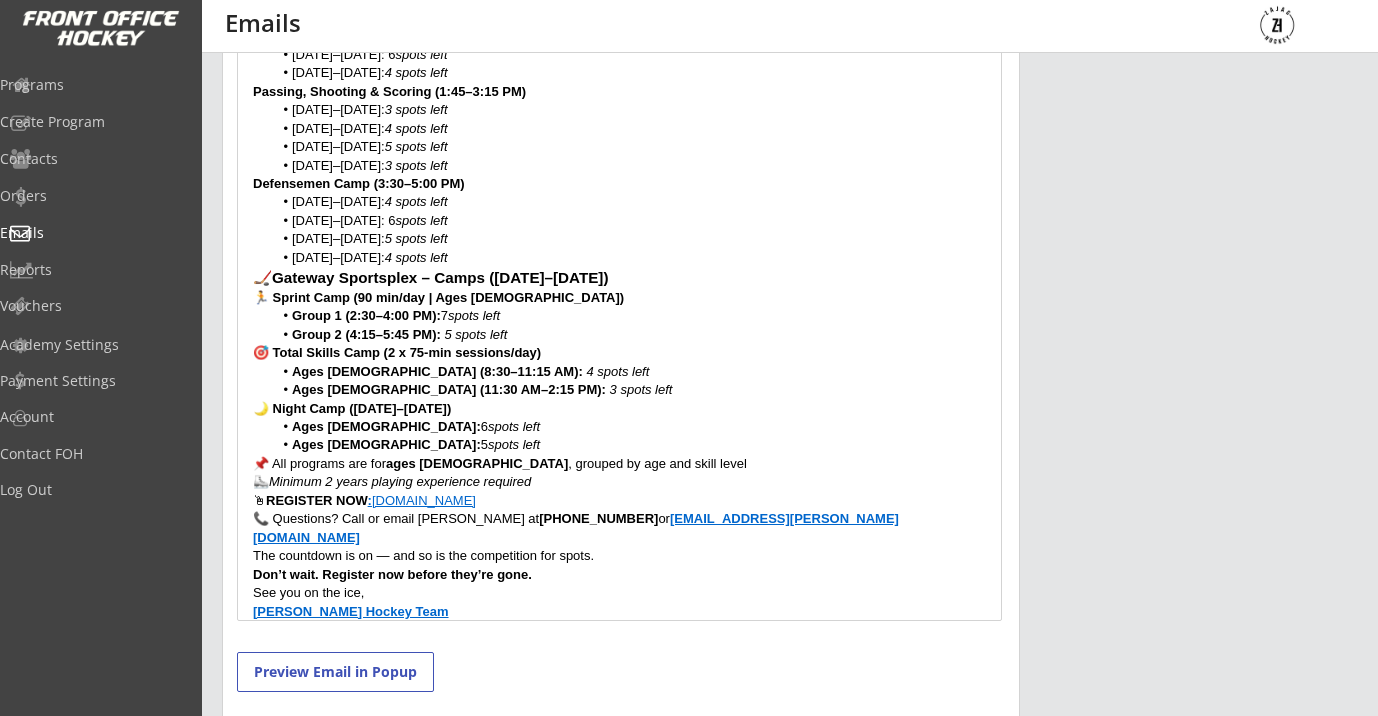 scroll, scrollTop: 748, scrollLeft: 0, axis: vertical 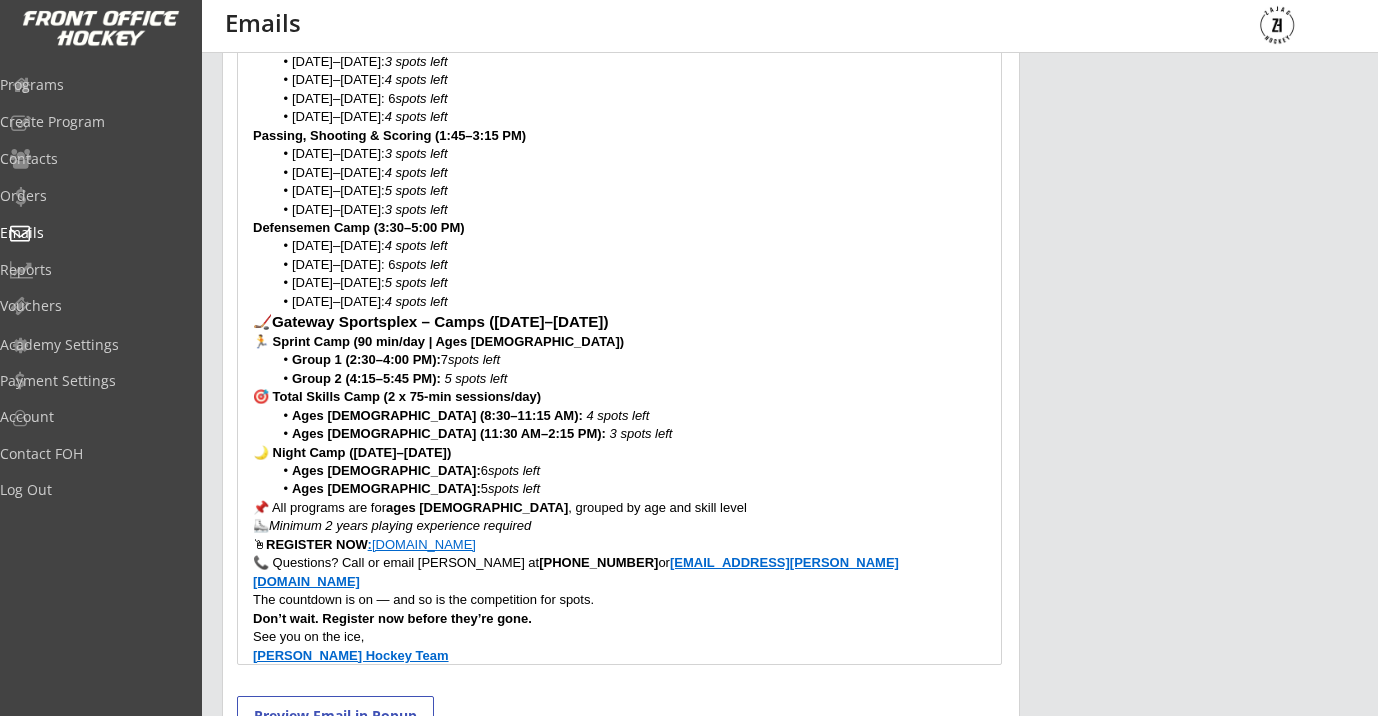 click on "[DATE]–[DATE]:  4 spots left" at bounding box center (630, 302) 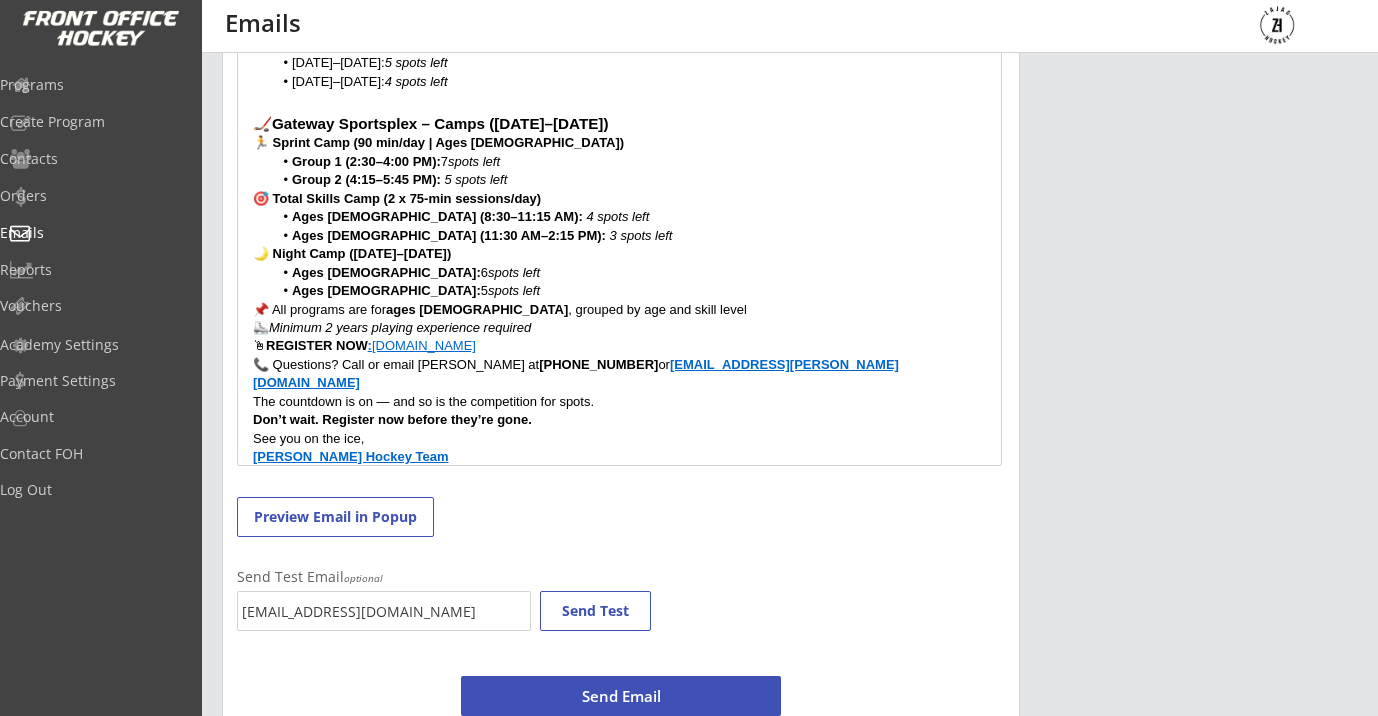 scroll, scrollTop: 1019, scrollLeft: 0, axis: vertical 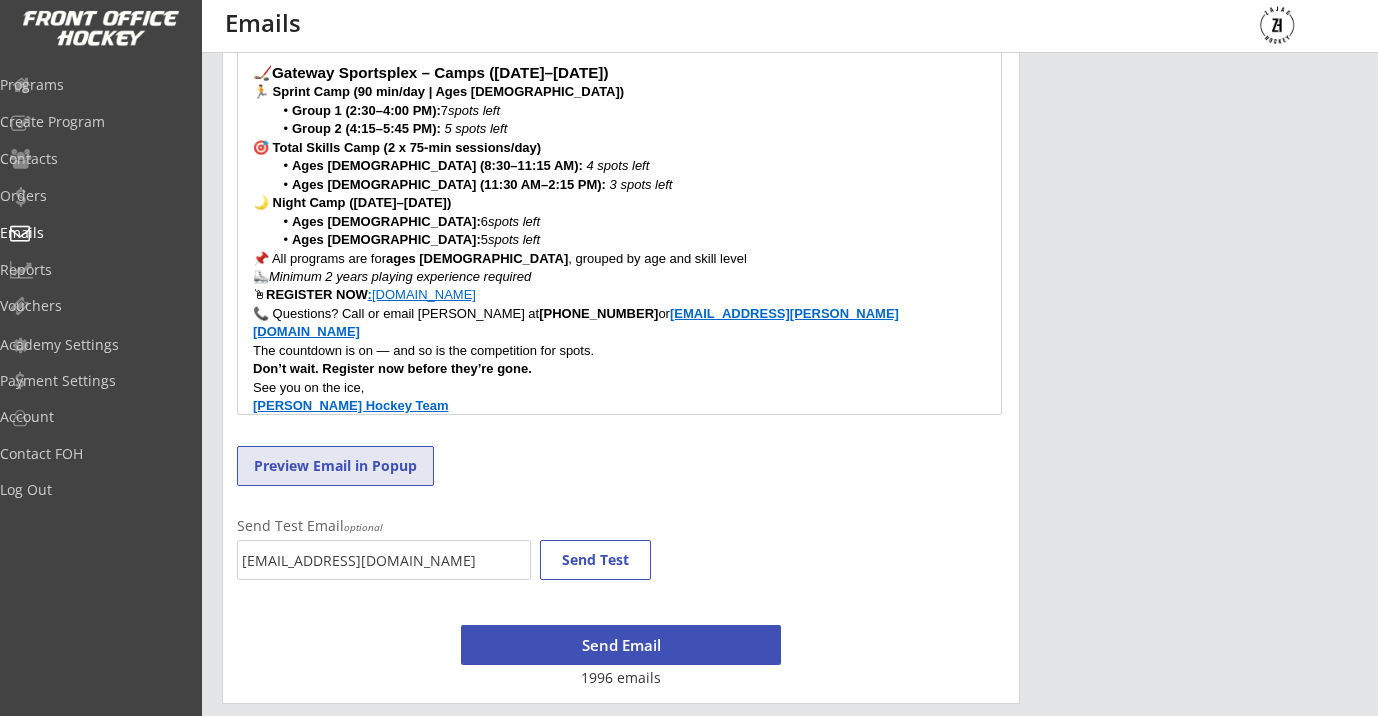 click on "Preview Email in Popup" at bounding box center [335, 466] 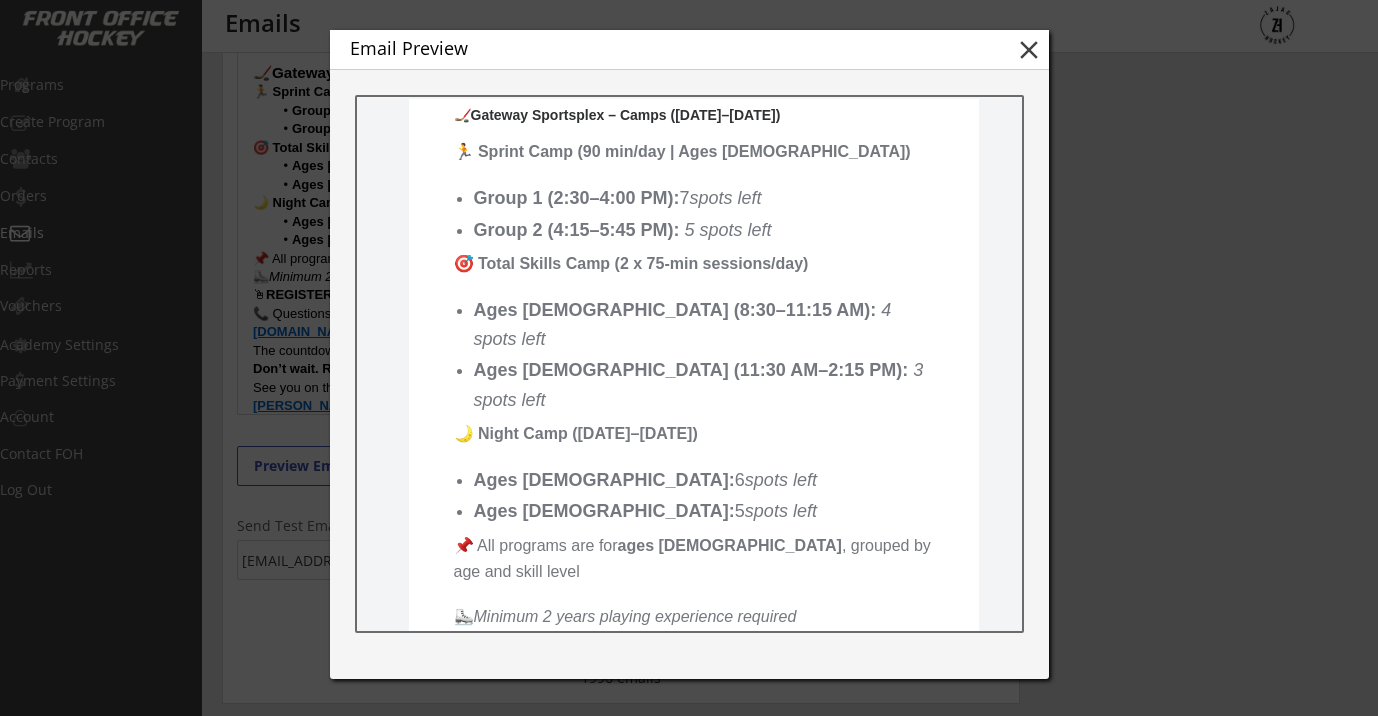 scroll, scrollTop: 1249, scrollLeft: 0, axis: vertical 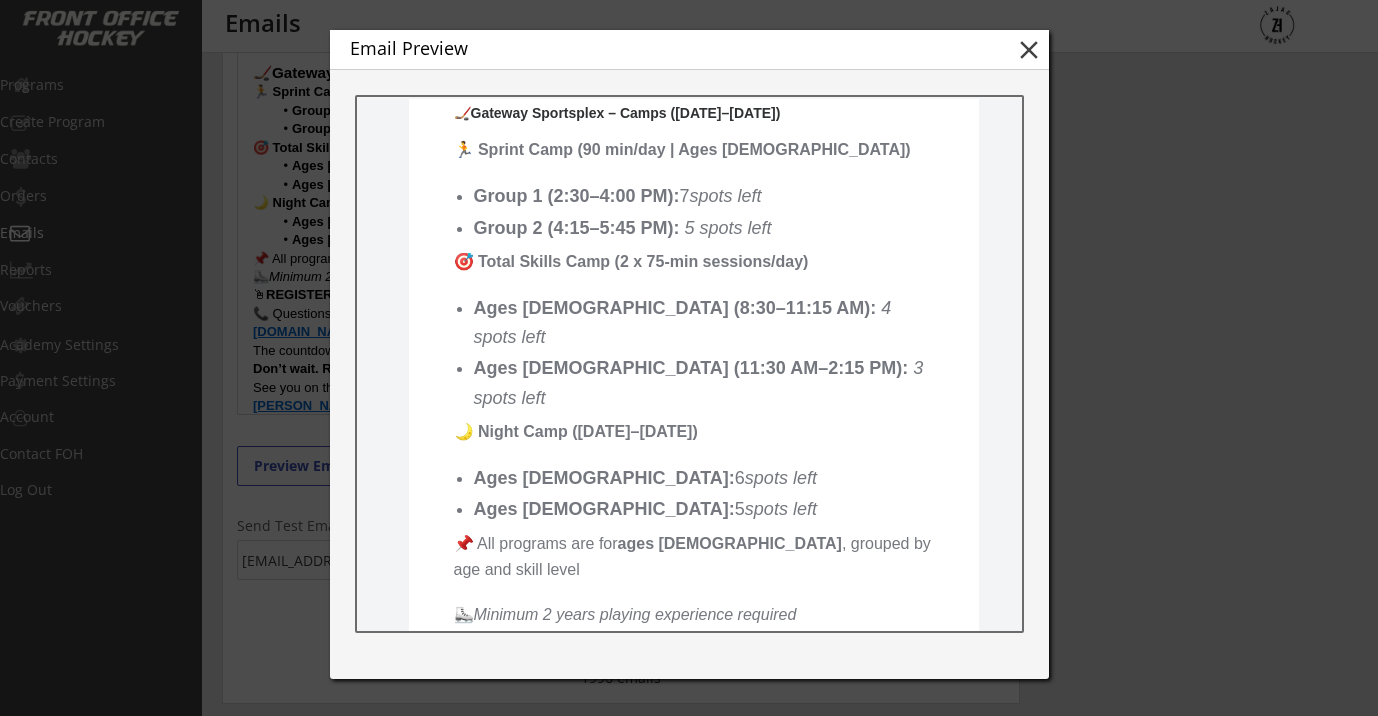 click on "close" at bounding box center (1029, 50) 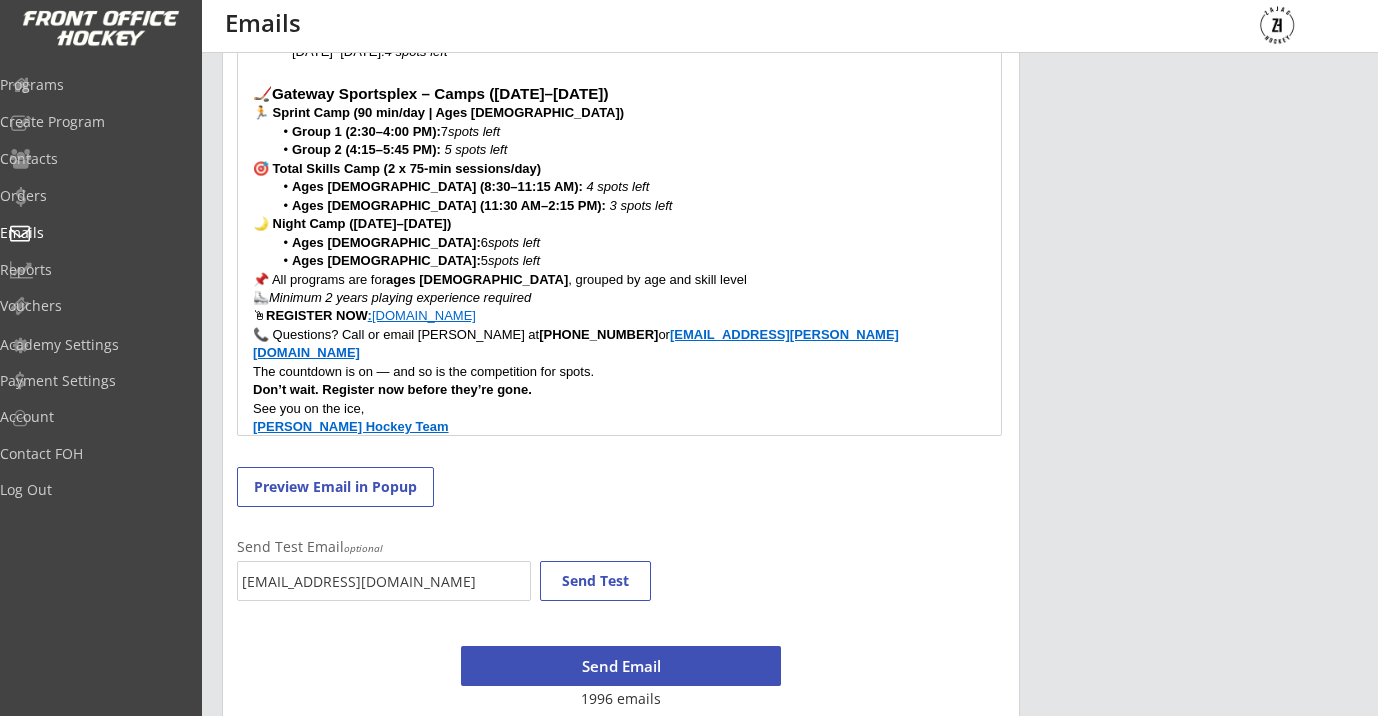 scroll, scrollTop: 995, scrollLeft: 0, axis: vertical 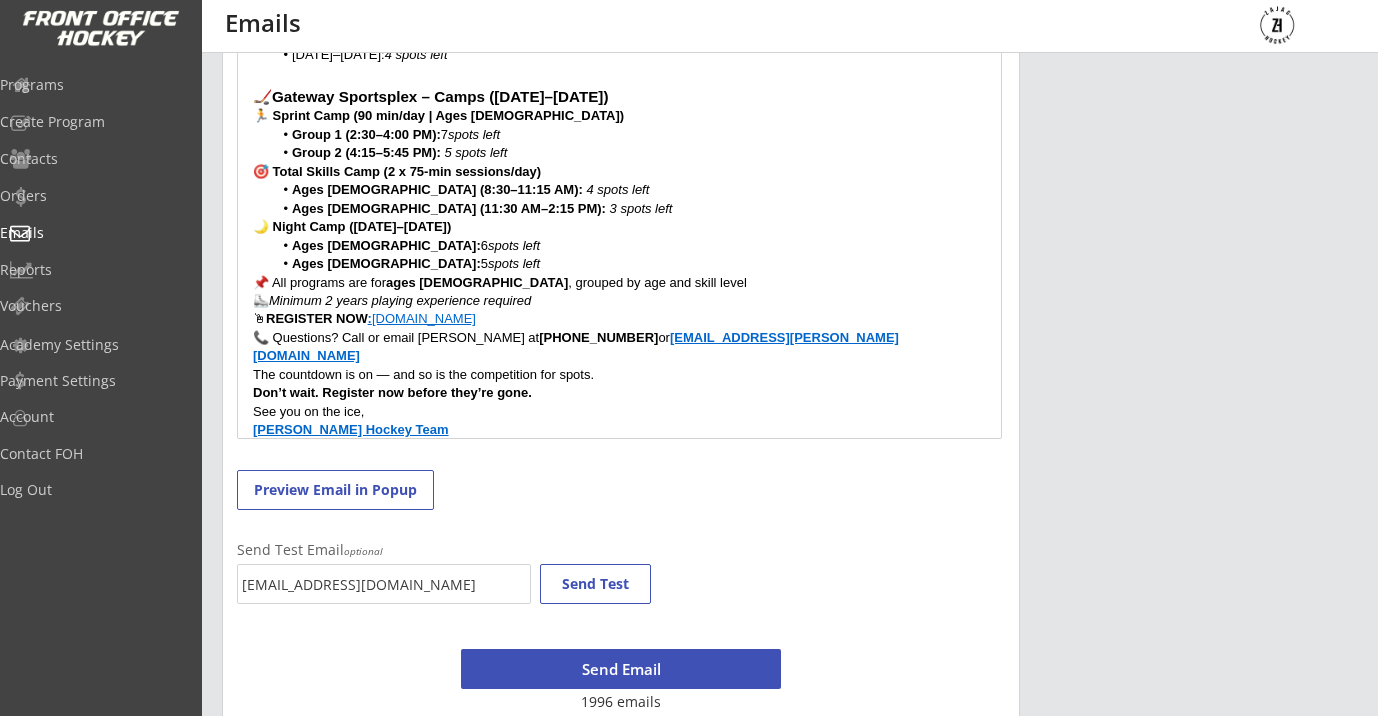 click on "Group 2 (4:15–5:45 PM):   5 spots left" at bounding box center (630, 153) 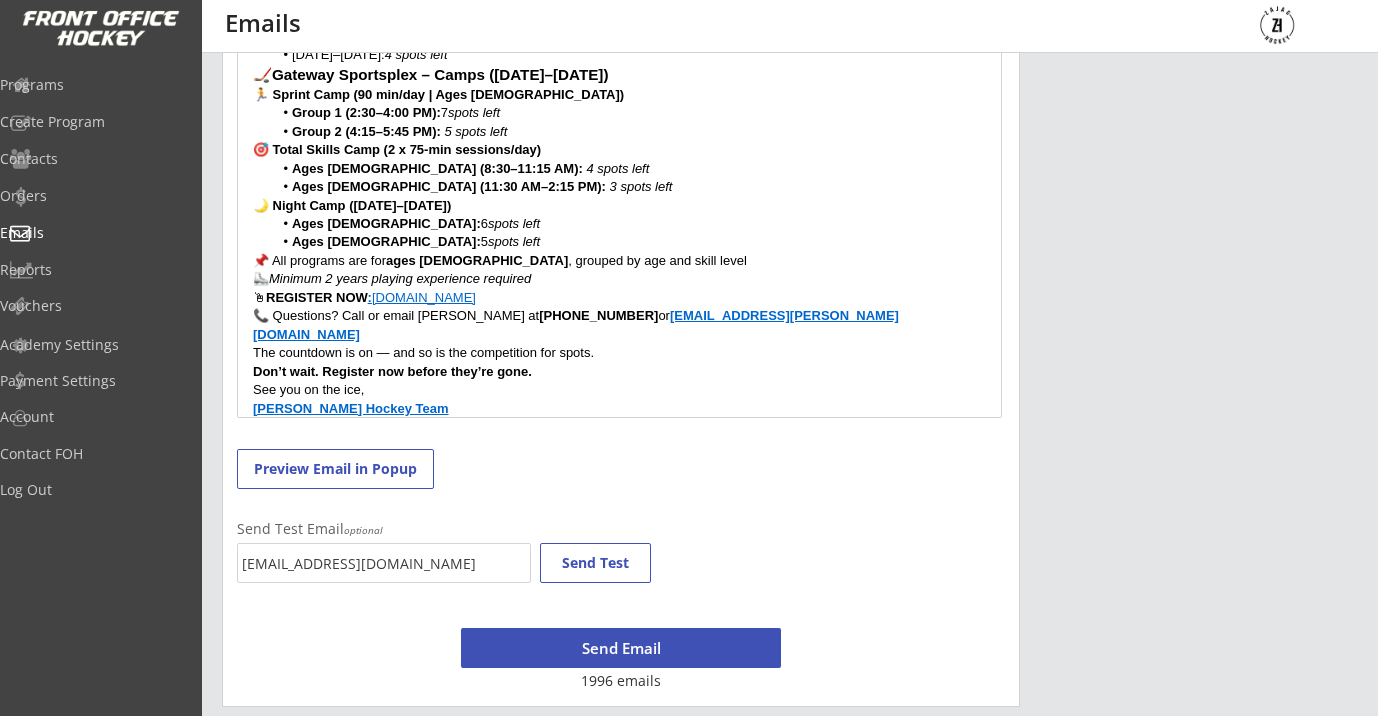 scroll, scrollTop: 0, scrollLeft: 0, axis: both 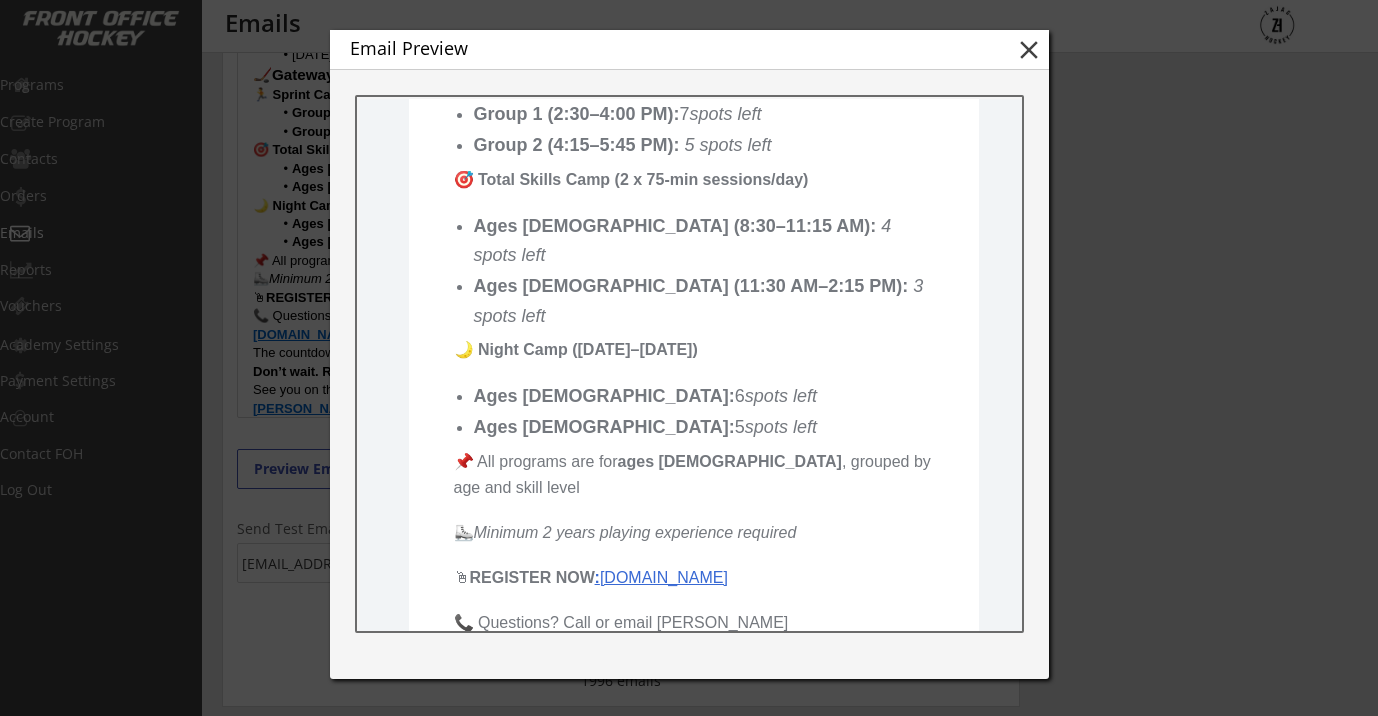 click on "close" at bounding box center (1029, 50) 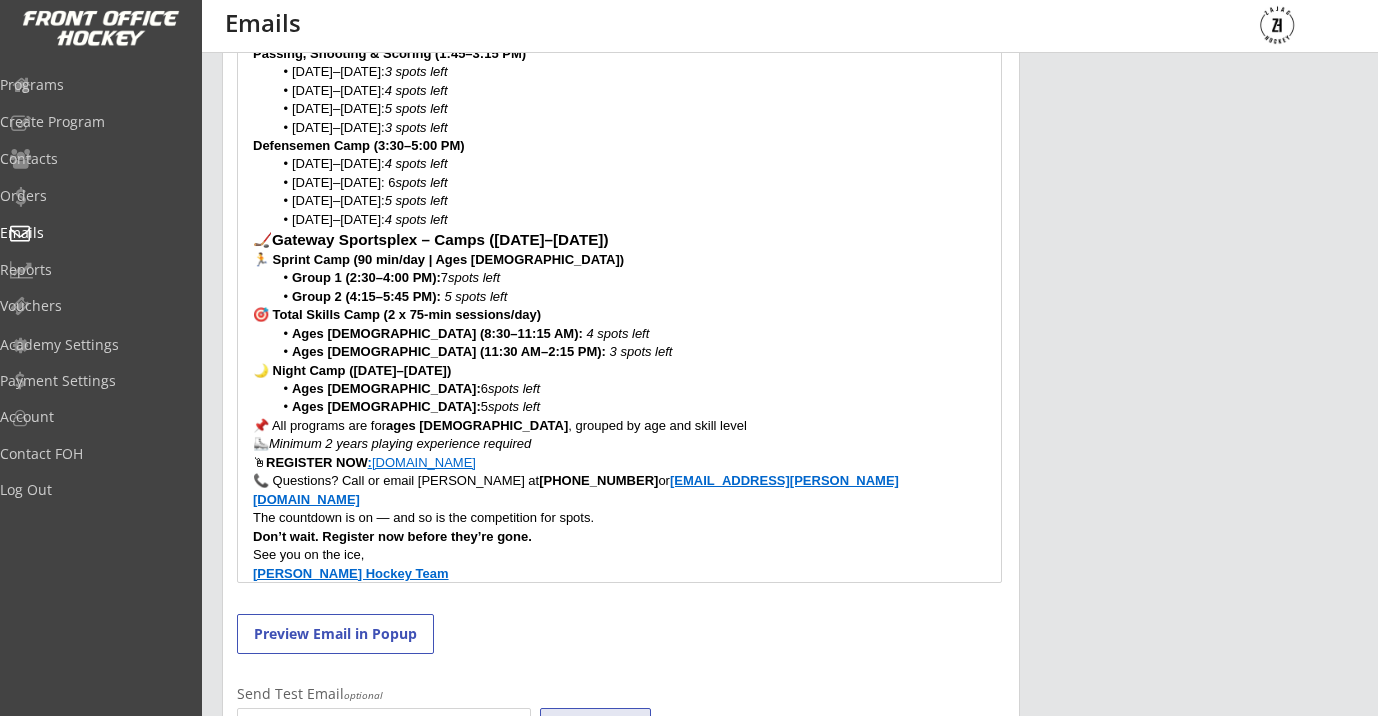 scroll, scrollTop: 365, scrollLeft: 0, axis: vertical 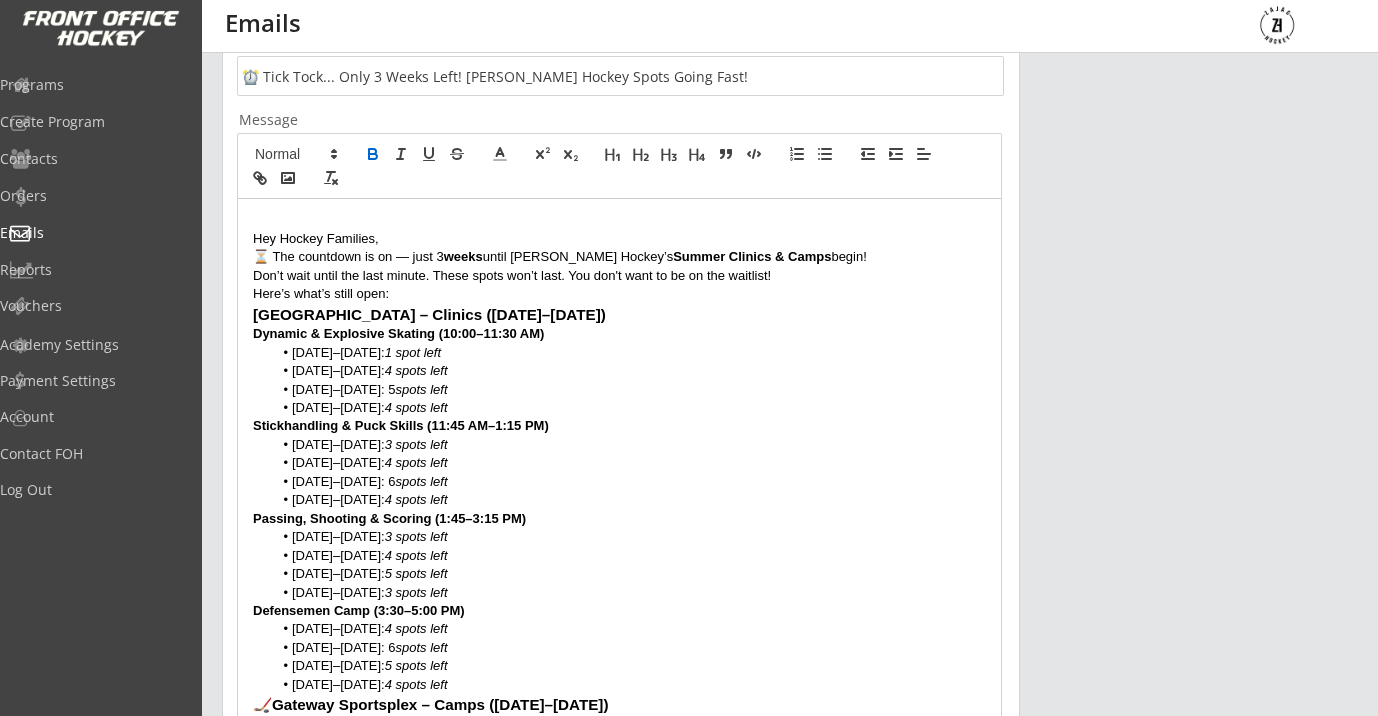 click at bounding box center [619, 220] 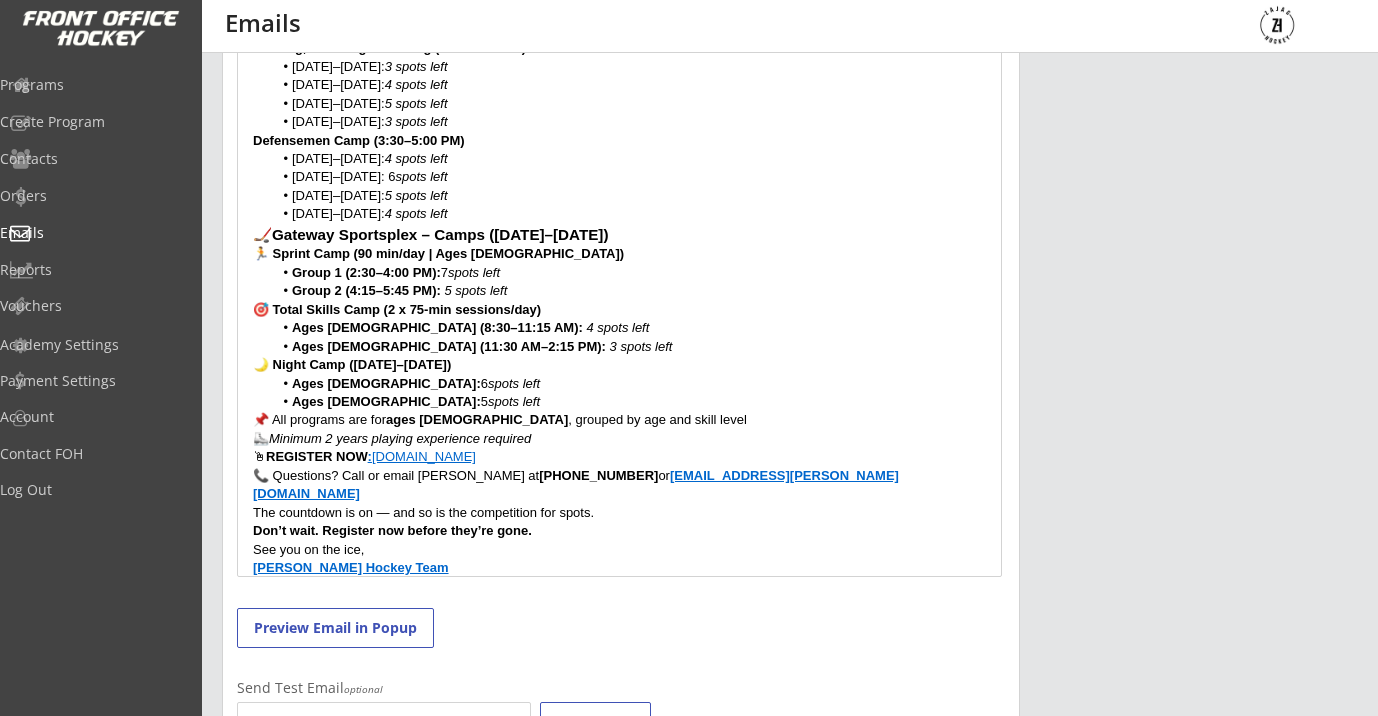 scroll, scrollTop: 866, scrollLeft: 0, axis: vertical 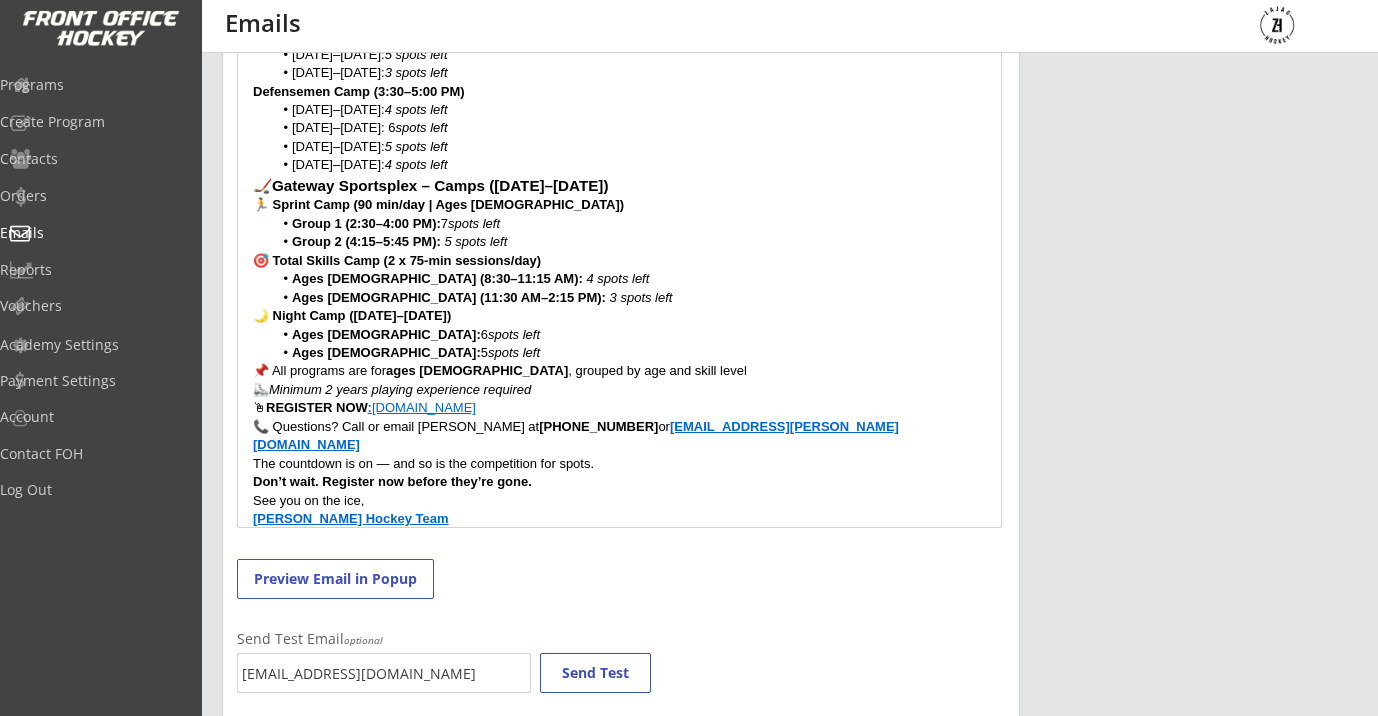 click on "Preview Email in Popup" at bounding box center [335, 579] 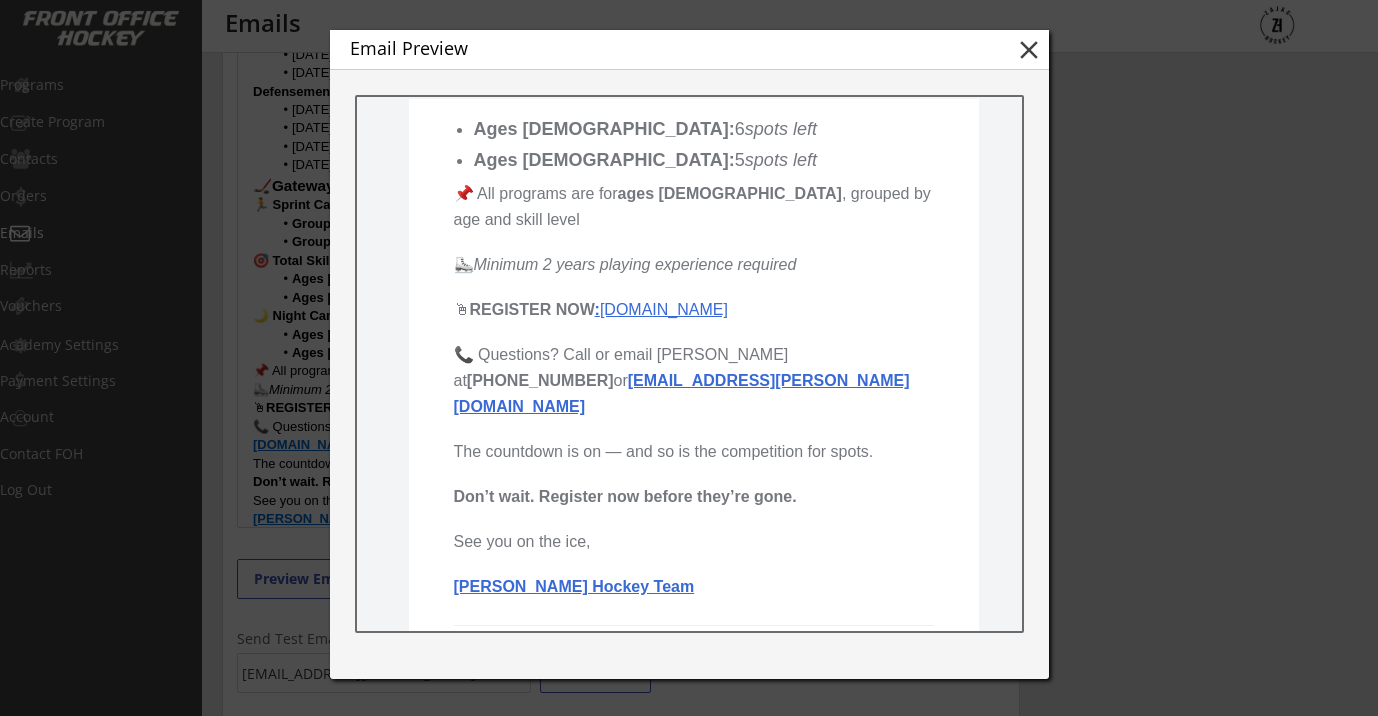 scroll, scrollTop: 1500, scrollLeft: 0, axis: vertical 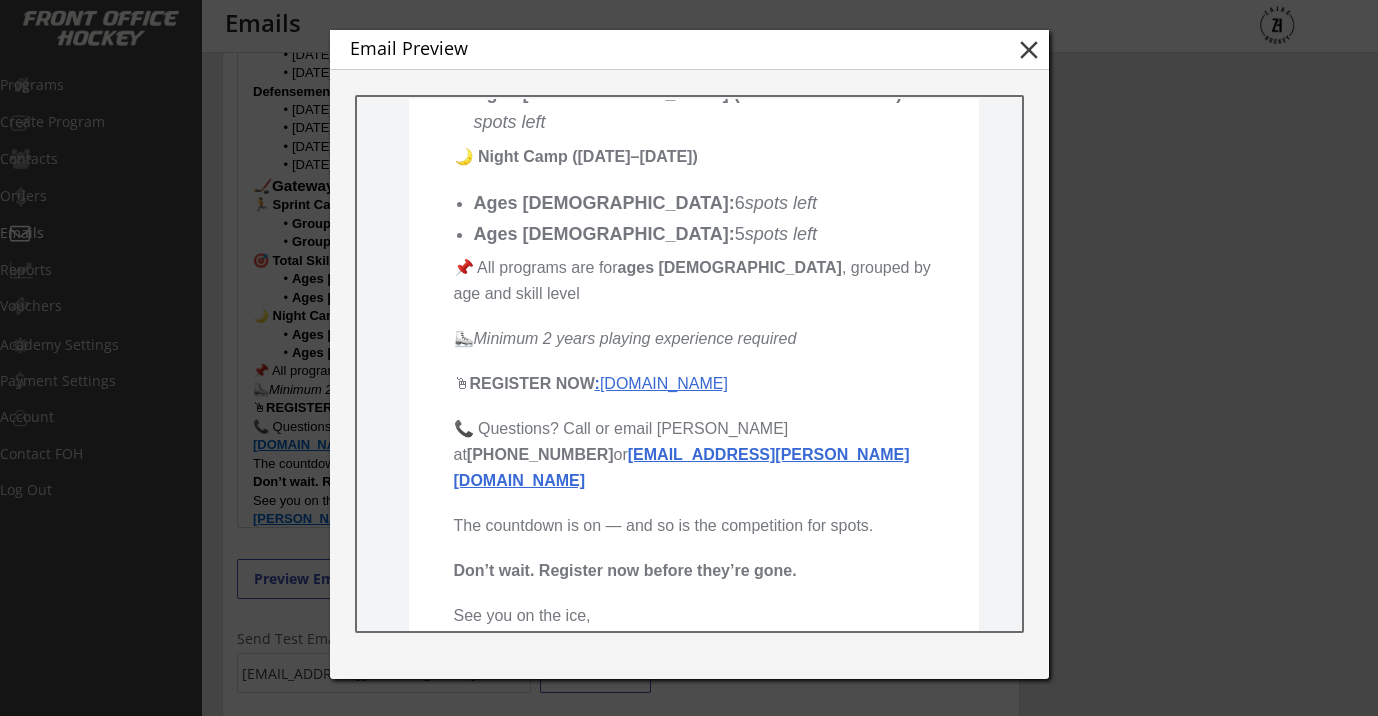 click on "Hey Hockey Families, ⏳ The countdown is on — just 3  weeks  until [PERSON_NAME] Hockey’s  Summer Clinics & Camps  begin! Don’t wait until the last minute. These spots won’t last. You don't want to be on the waitlist!  Here’s what’s still open:  [GEOGRAPHIC_DATA] – Clinics ([DATE]–[DATE]) Dynamic & Explosive Skating (10:00–11:30 AM) [DATE]–[DATE]:  1 spot left [DATE]–[DATE]:  4 spots left [DATE]–[DATE]: 5  spots left [DATE]–[DATE]:  4 spots left Stickhandling & Puck Skills (11:45 AM–1:15 PM) [DATE]–[DATE]:  3 spots left [DATE]–[DATE]:  4 spots left [DATE]–[DATE]: 6  spots left [DATE]–[DATE]:  4 spots left Passing, Shooting & Scoring (1:45–3:15 PM) [DATE]–[DATE]:  3 spots left [DATE]–[DATE]:  4 spots left [DATE]–[DATE]:  5 spots left [DATE]–[DATE]:  3 spots left Defensemen Camp (3:30–5:00 PM) [DATE]–[DATE]:  4 spots left [DATE]–[DATE]: 6  spots left [DATE]–[DATE]:  5 spots left [DATE]–[DATE]:  4 spots left 🏒  Gateway Sportsplex – Camps ([DATE]–[DATE]) 🏃 Sprint Camp (90 min/day | Ages [DEMOGRAPHIC_DATA]) Group 1 (2:30–4:00 PM):" at bounding box center [693, -156] 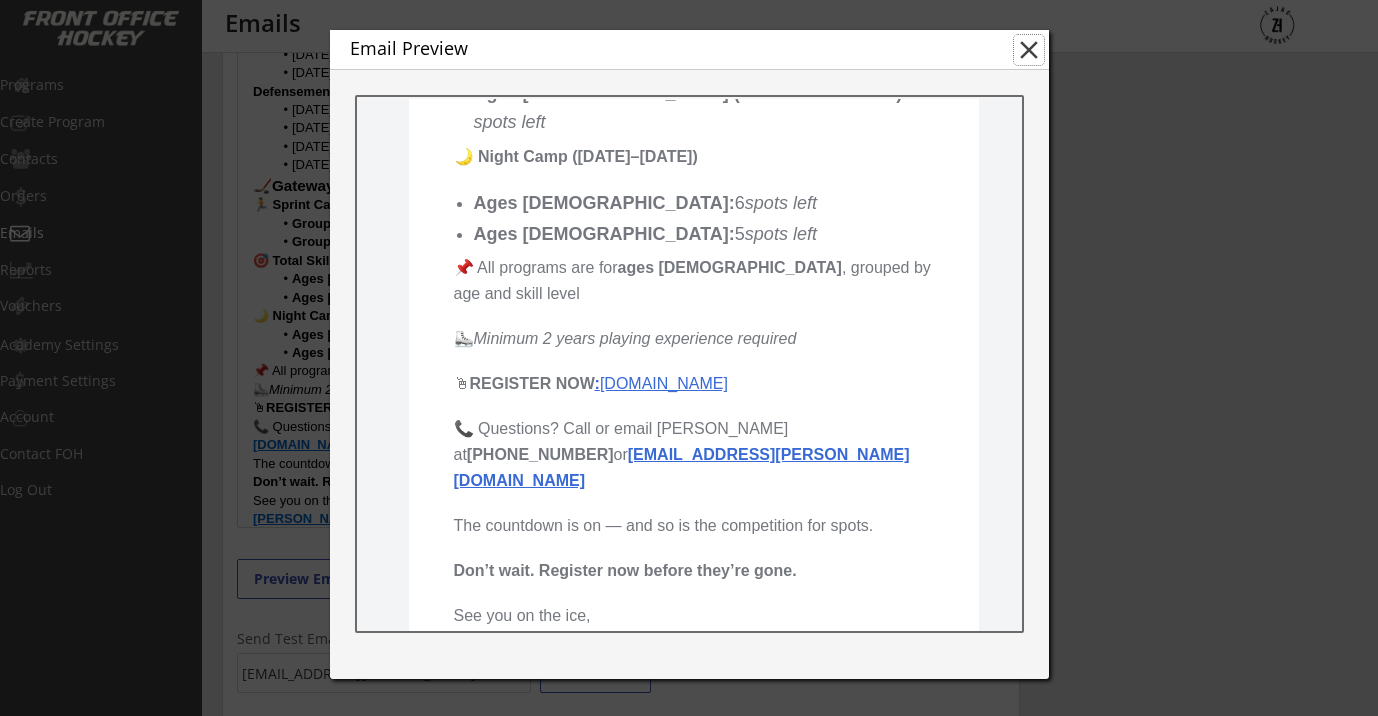 click on "close" at bounding box center [1029, 50] 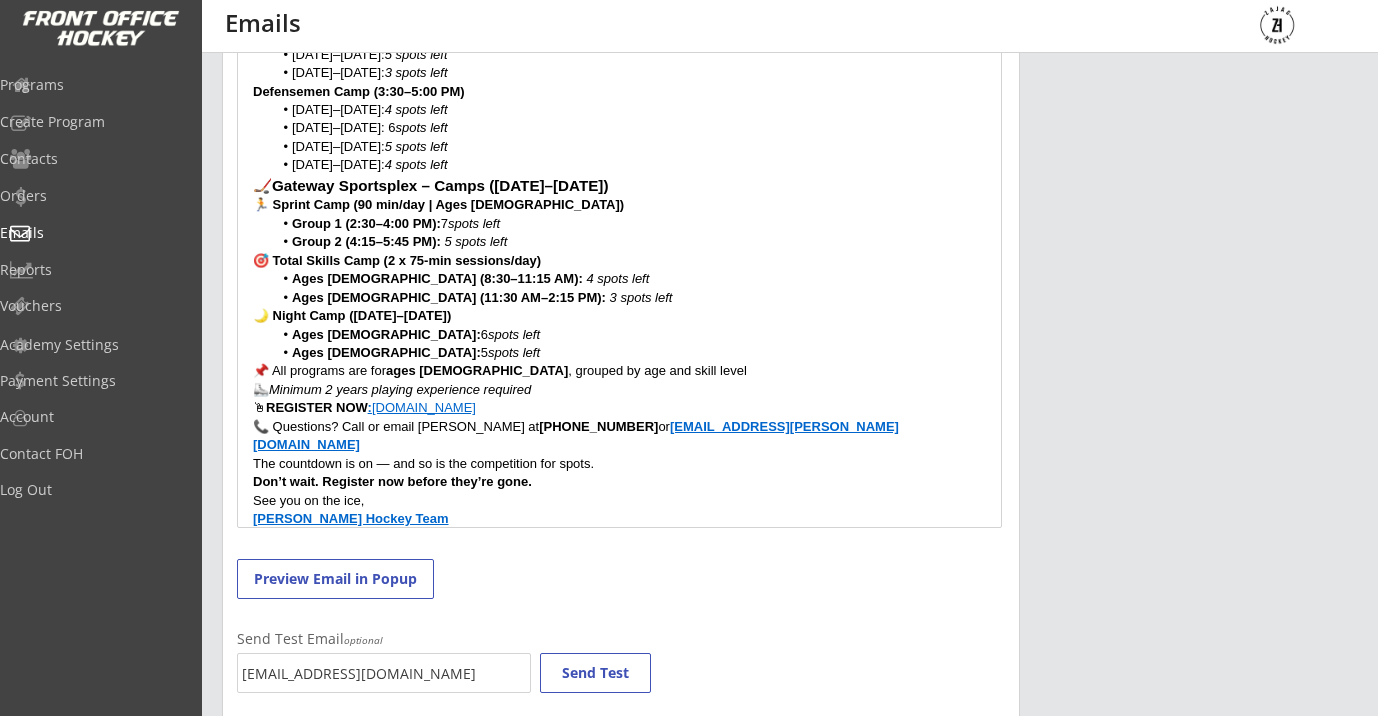 scroll, scrollTop: 979, scrollLeft: 0, axis: vertical 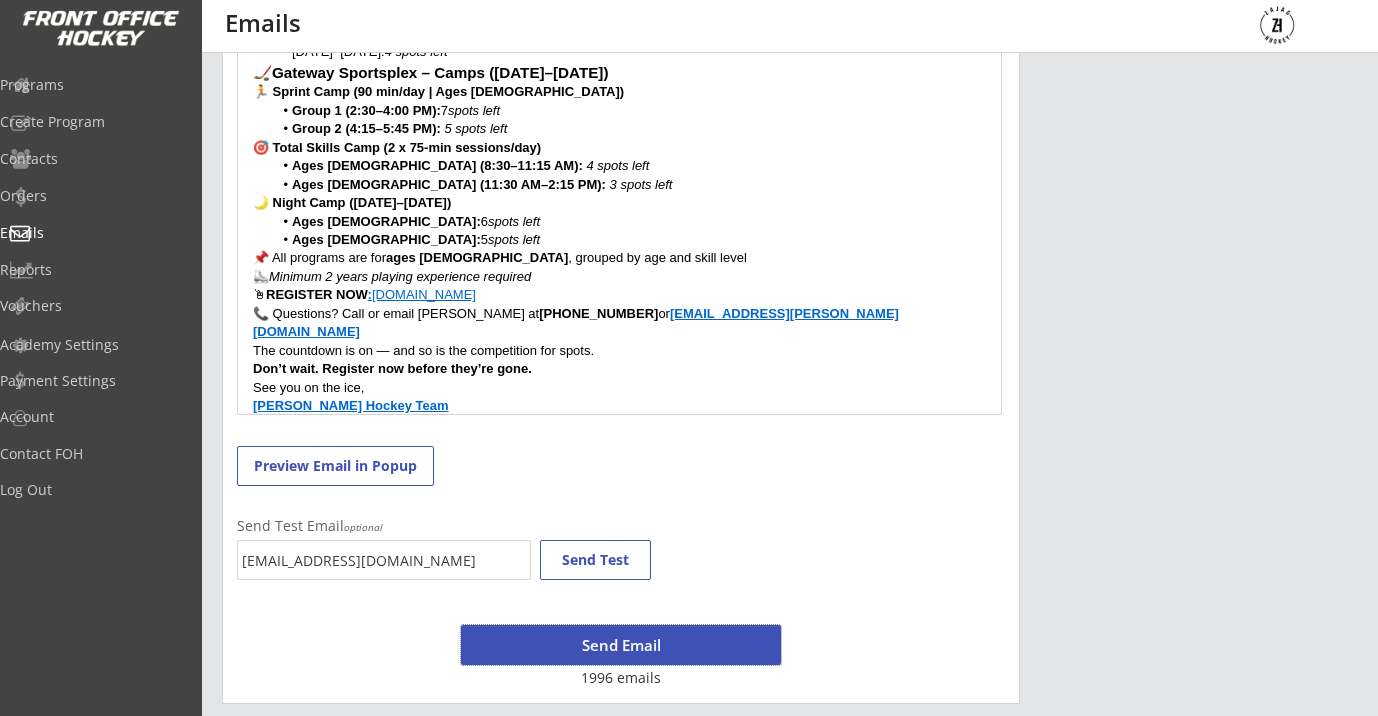 click on "Send Email" at bounding box center (621, 645) 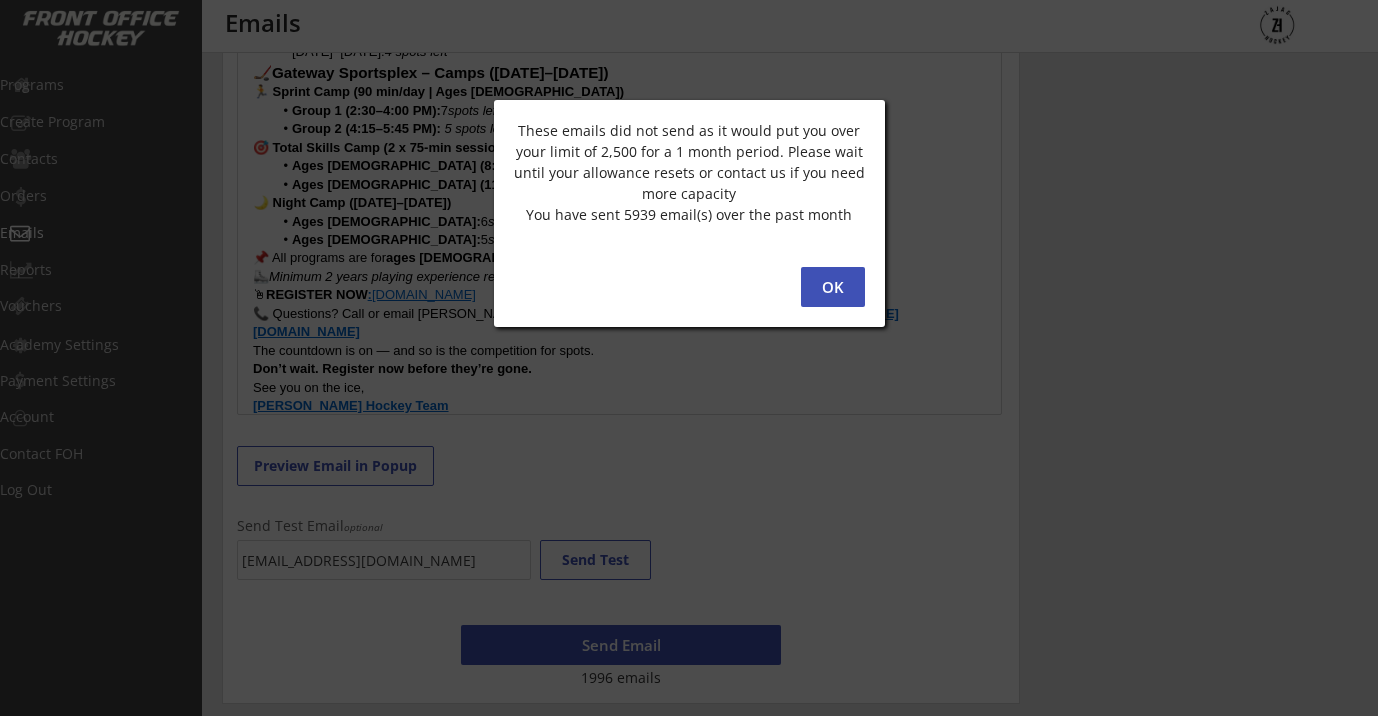 click on "OK" at bounding box center (833, 287) 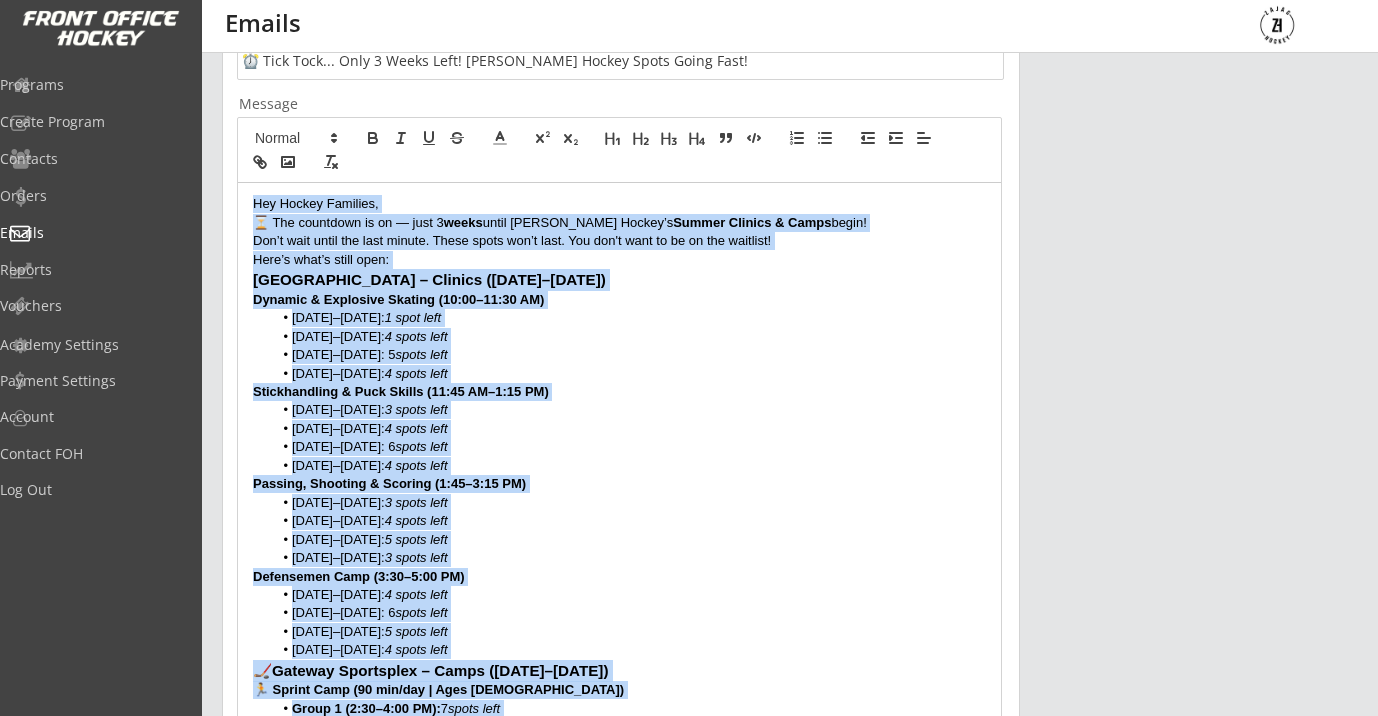 scroll, scrollTop: 135, scrollLeft: 0, axis: vertical 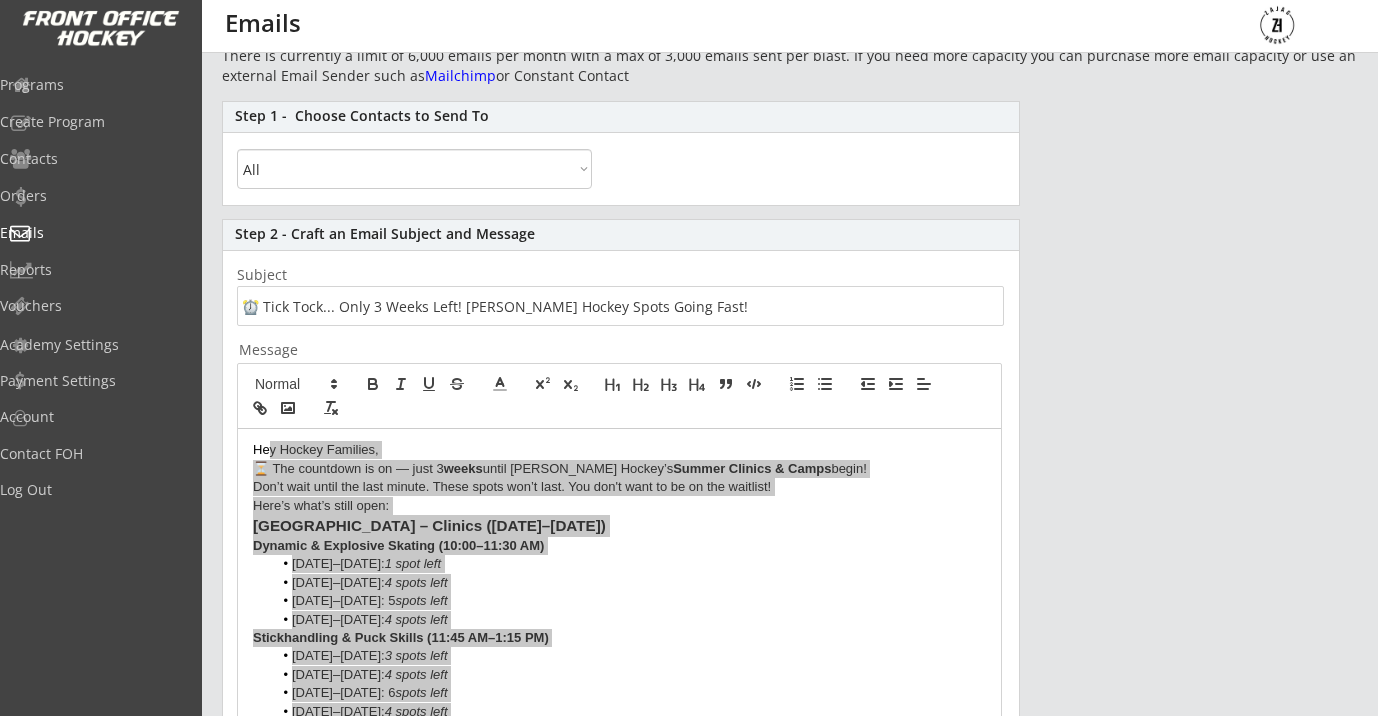 drag, startPoint x: 440, startPoint y: 383, endPoint x: 269, endPoint y: 443, distance: 181.22086 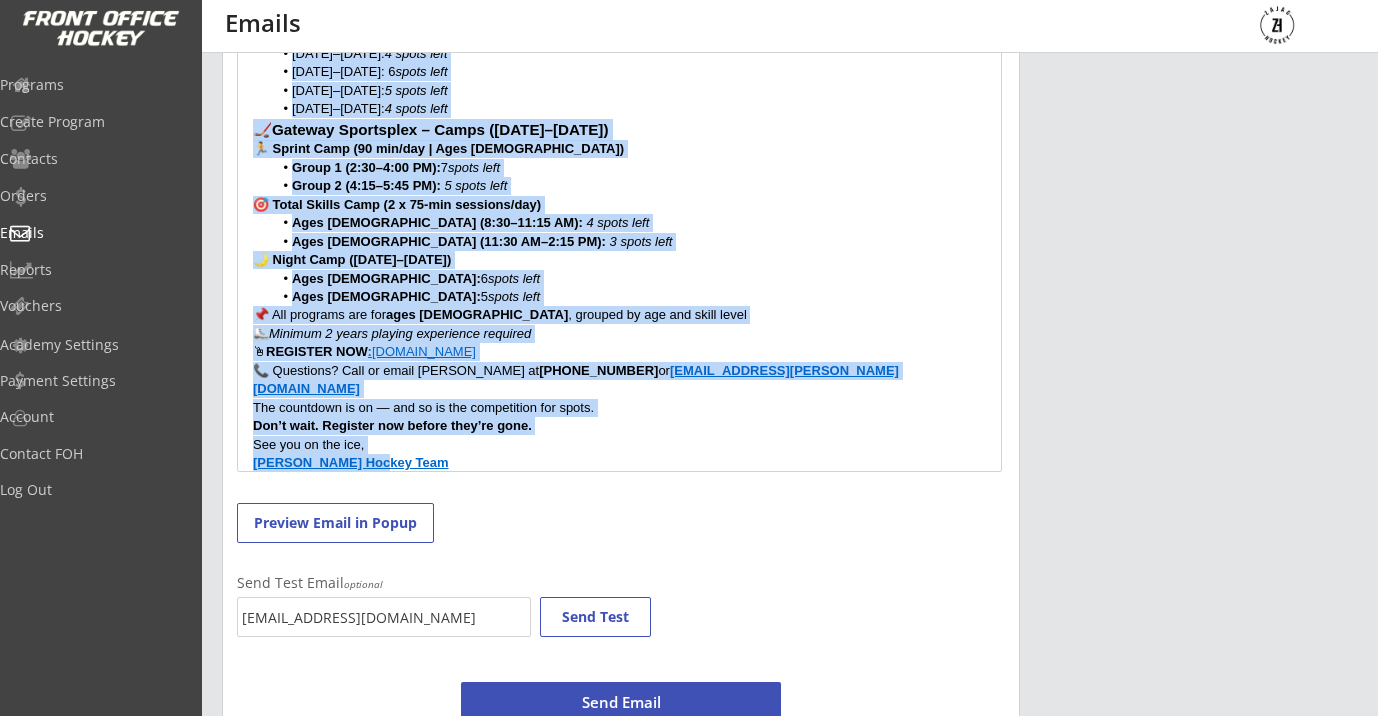 scroll, scrollTop: 979, scrollLeft: 0, axis: vertical 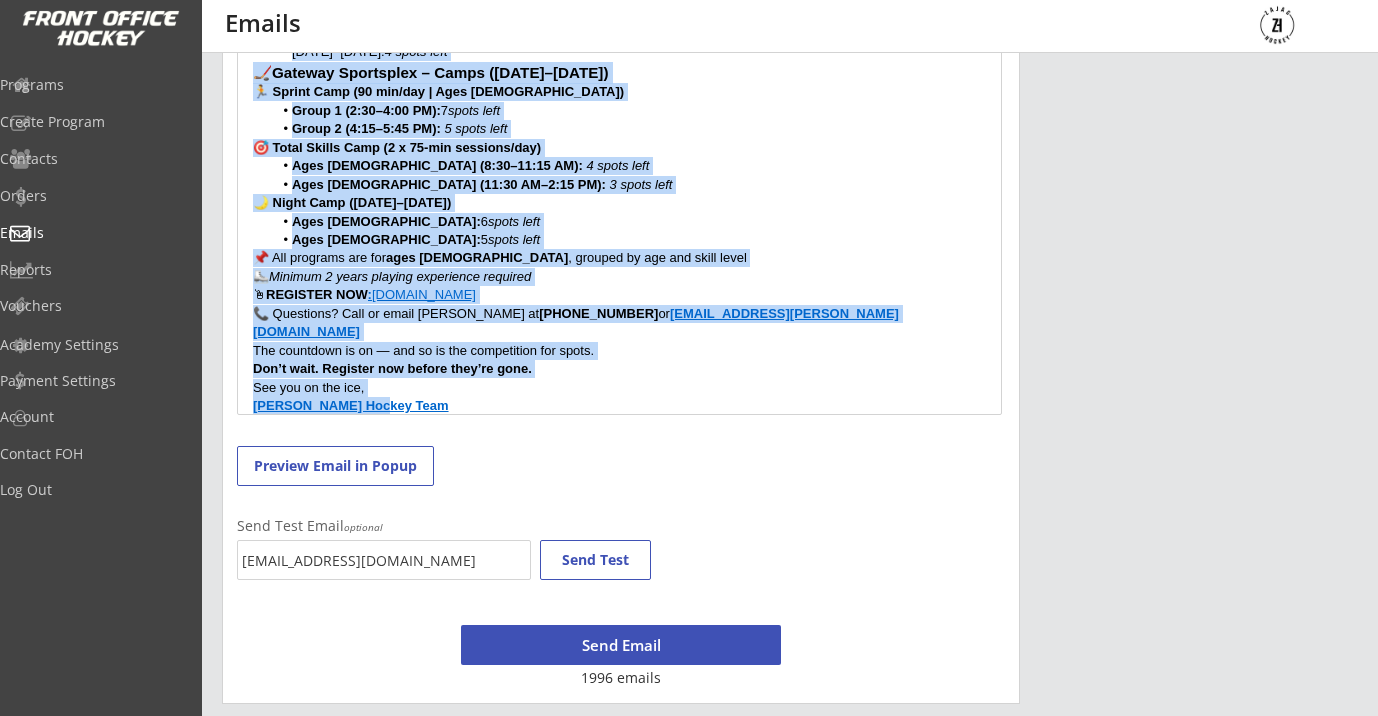 drag, startPoint x: 247, startPoint y: 447, endPoint x: 465, endPoint y: 442, distance: 218.05733 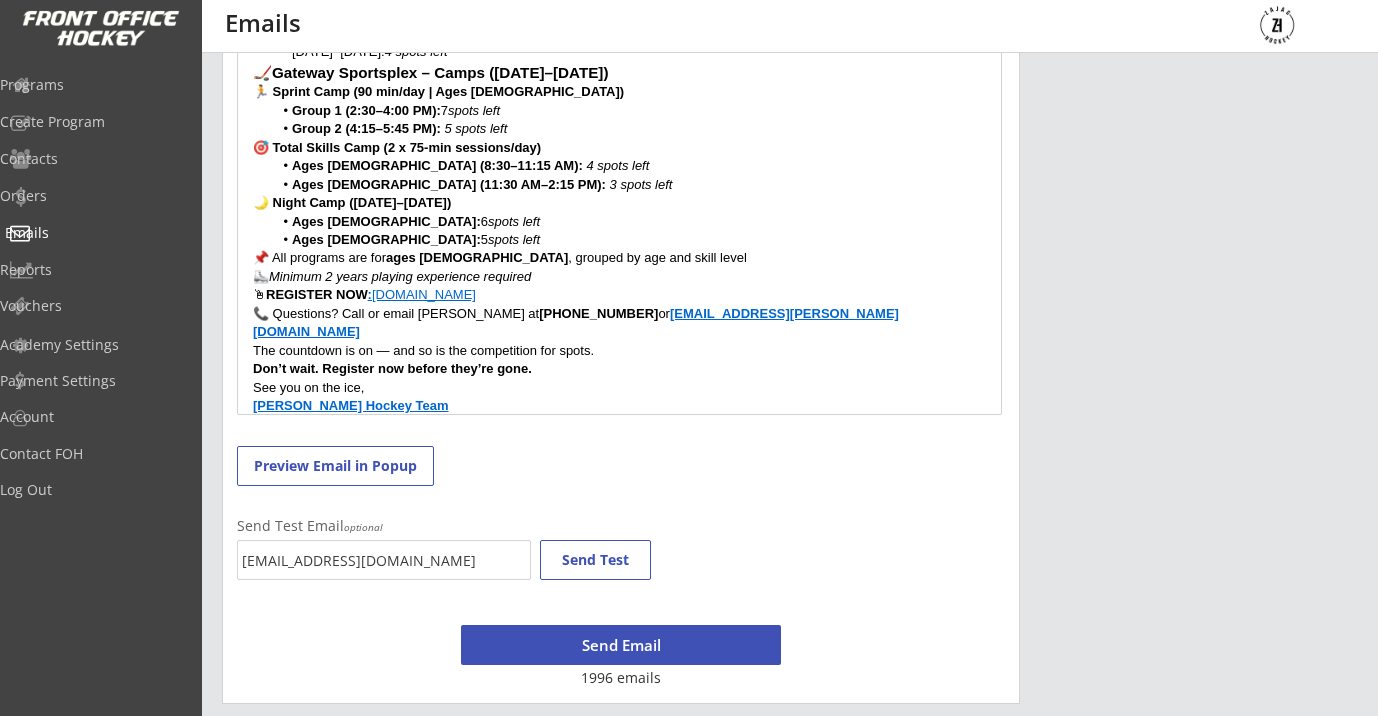 click on "Emails" at bounding box center (95, 233) 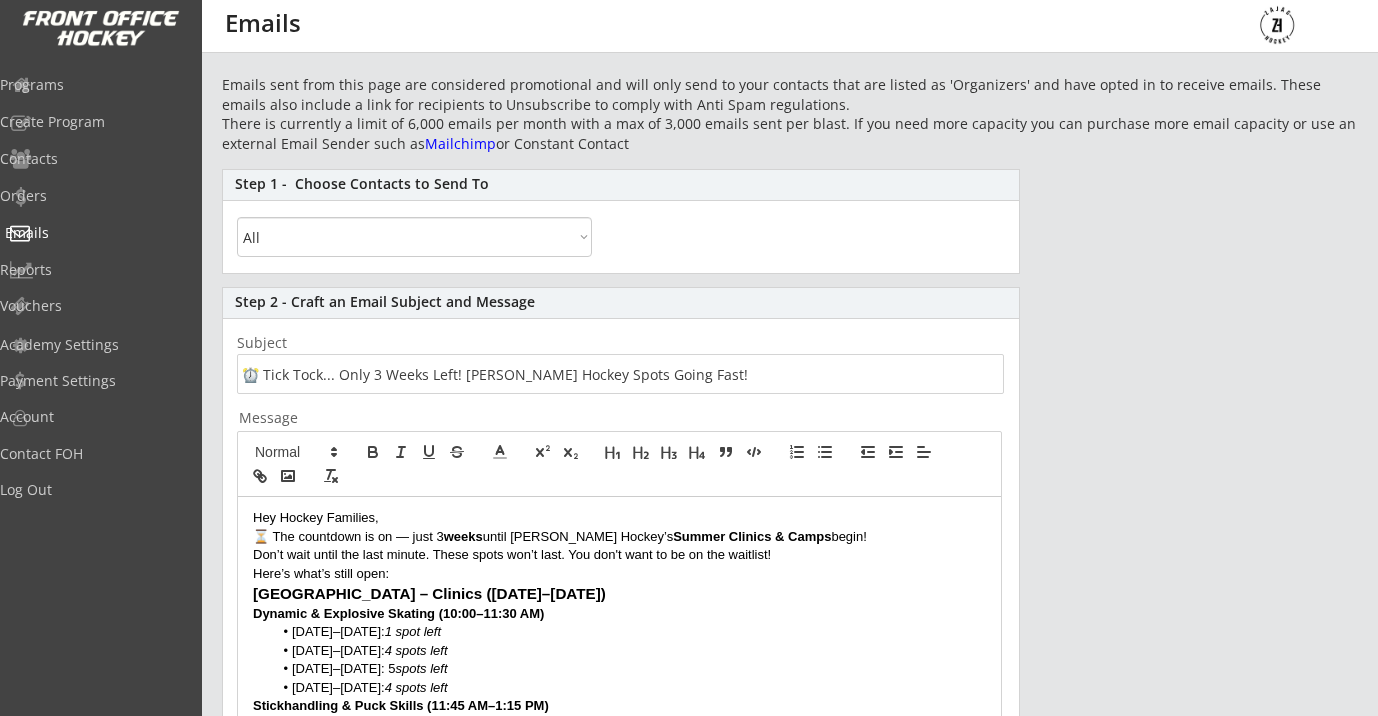 scroll, scrollTop: 0, scrollLeft: 0, axis: both 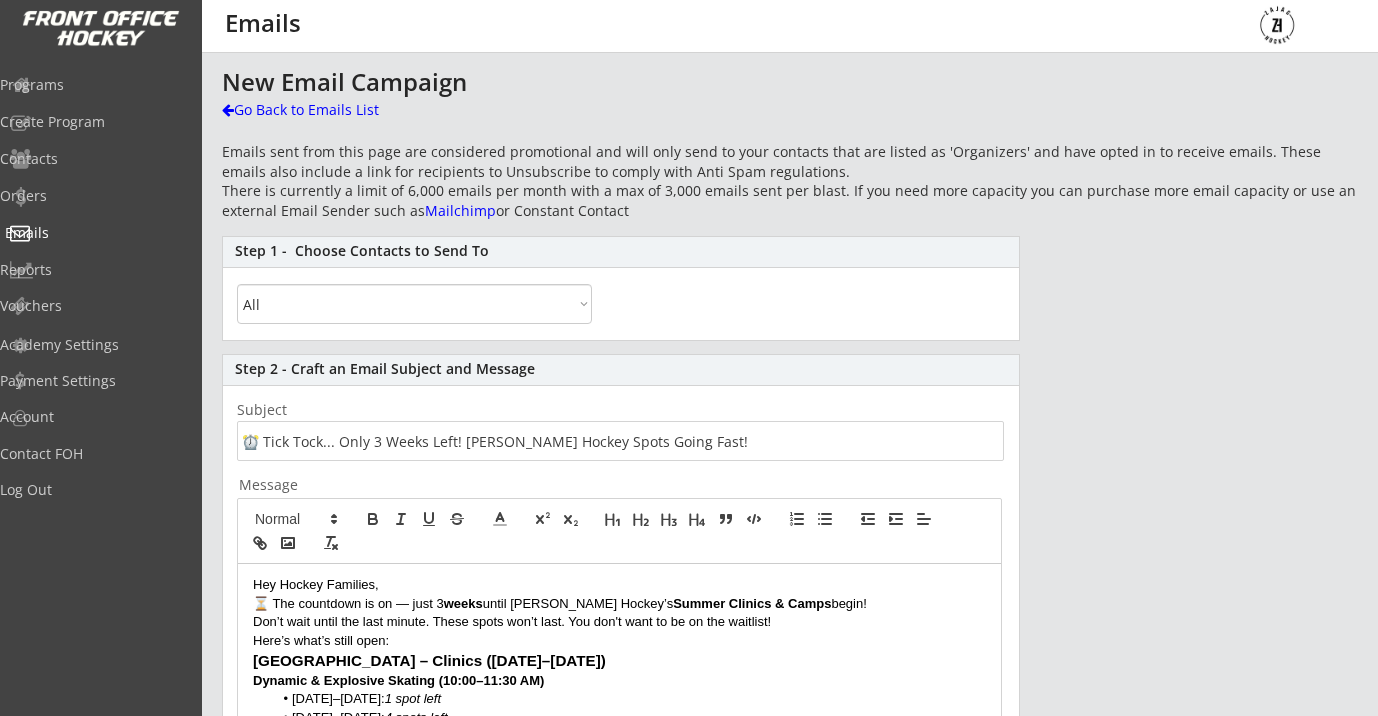 click on "Orders" at bounding box center [95, 197] 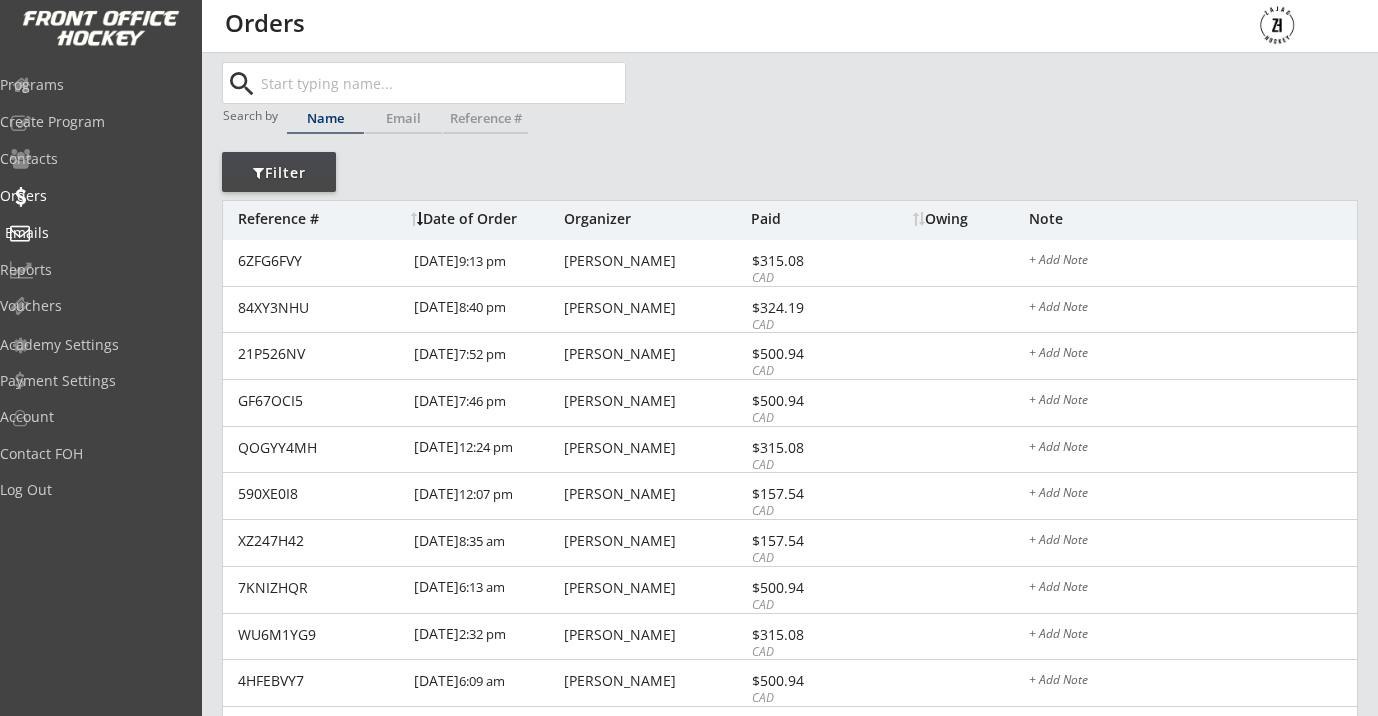 click on "Emails" at bounding box center [95, 233] 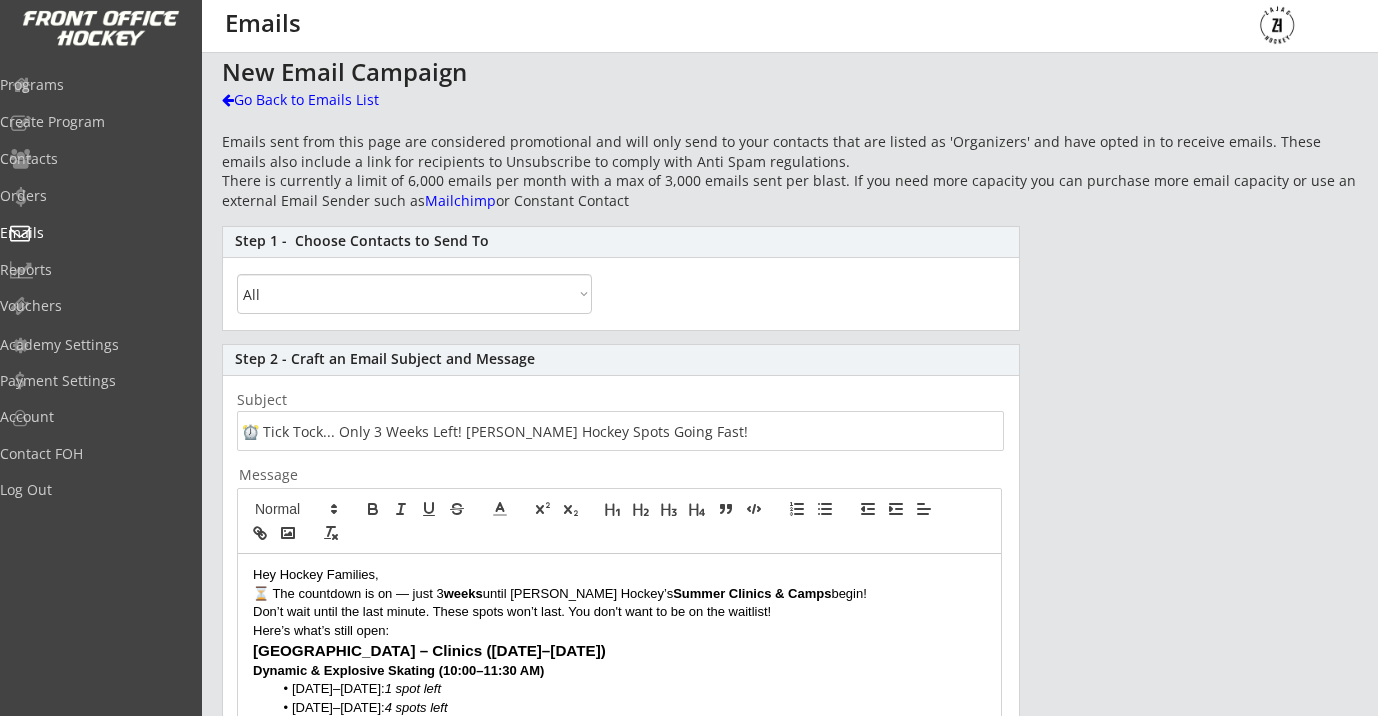 scroll, scrollTop: 0, scrollLeft: 0, axis: both 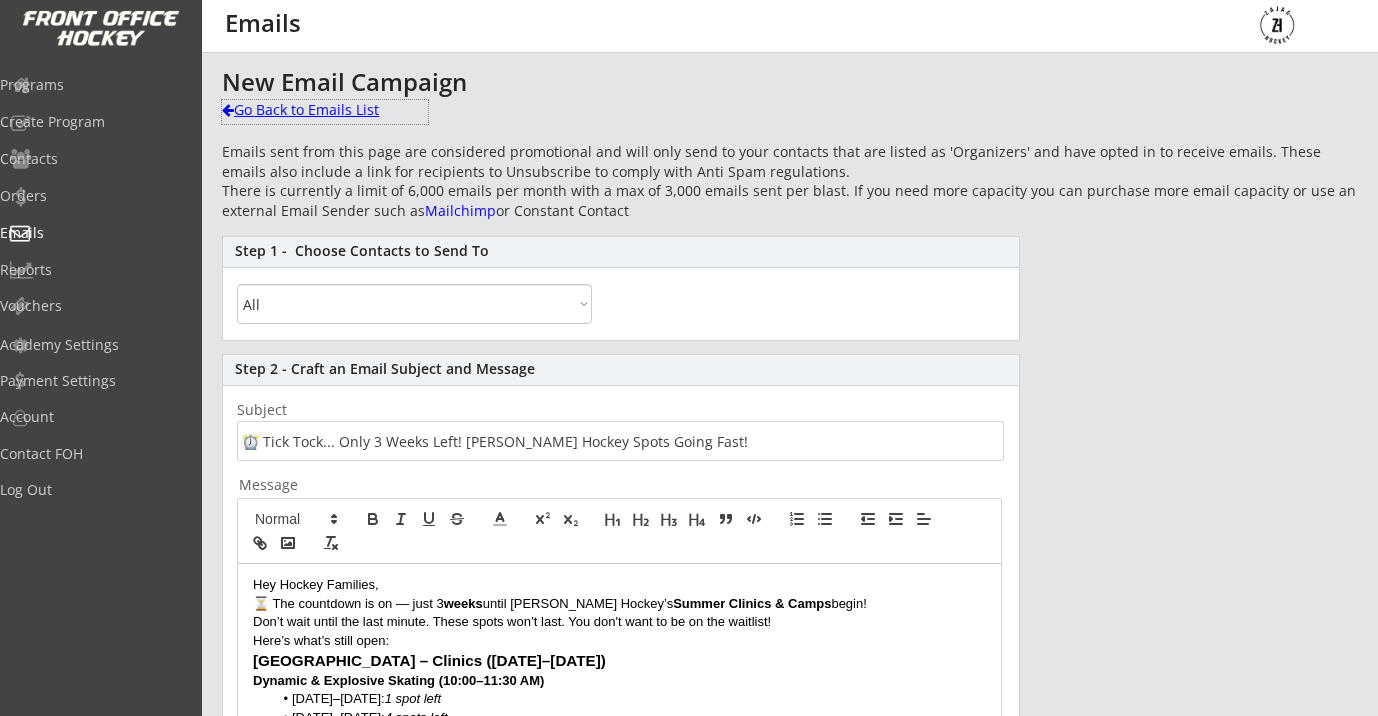 click at bounding box center [228, 110] 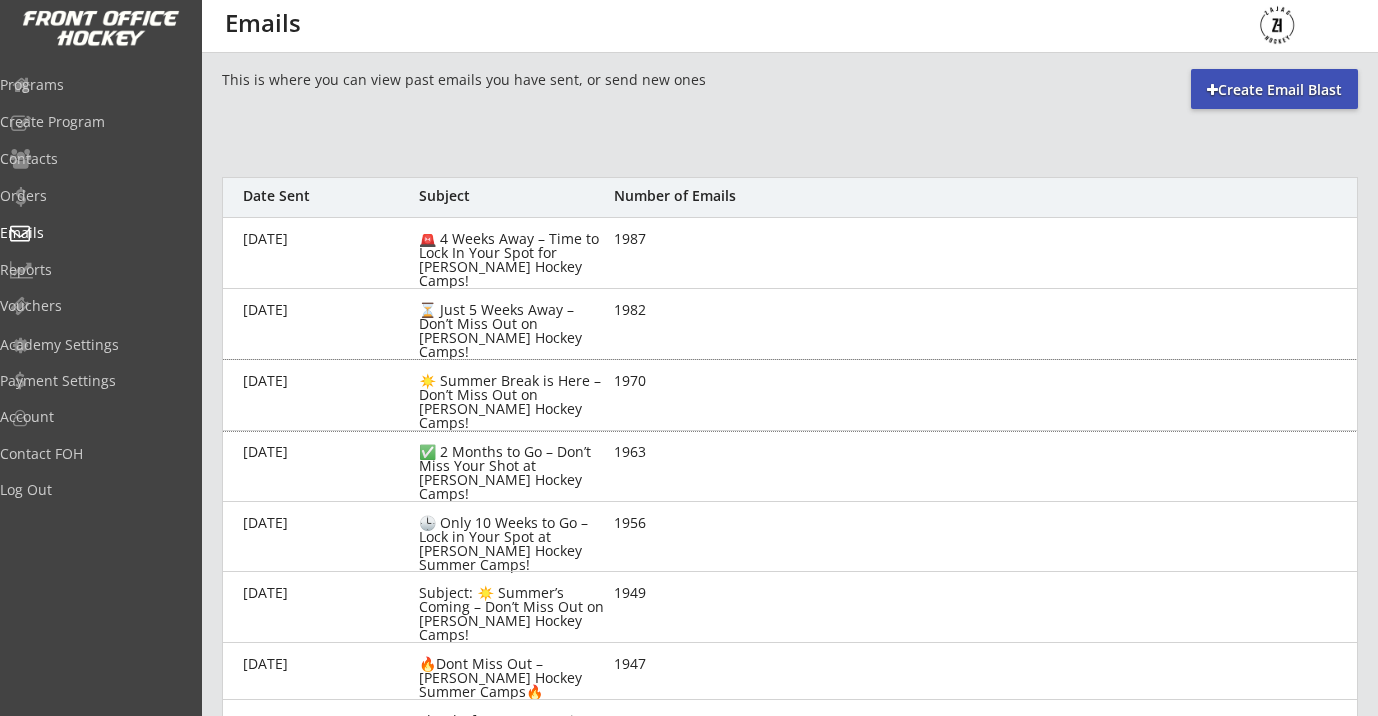 drag, startPoint x: 679, startPoint y: 408, endPoint x: 653, endPoint y: 393, distance: 30.016663 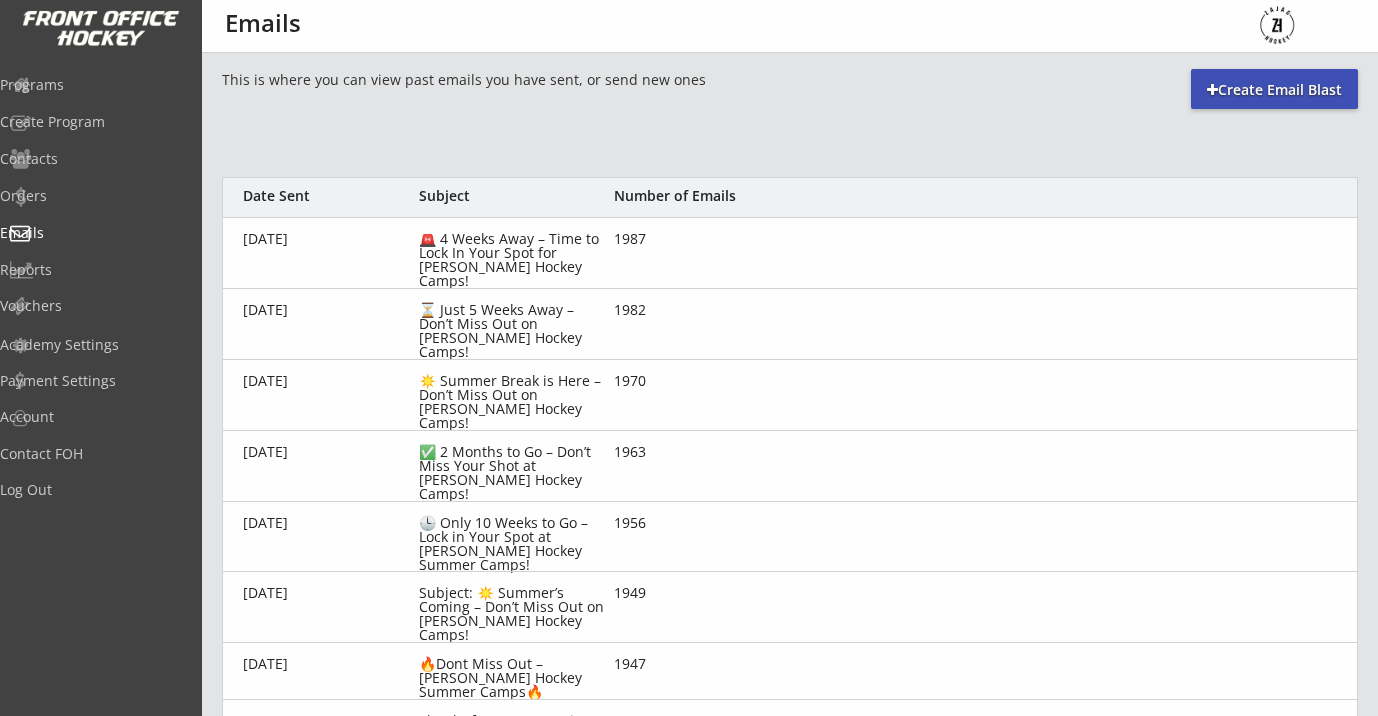 scroll, scrollTop: 0, scrollLeft: 0, axis: both 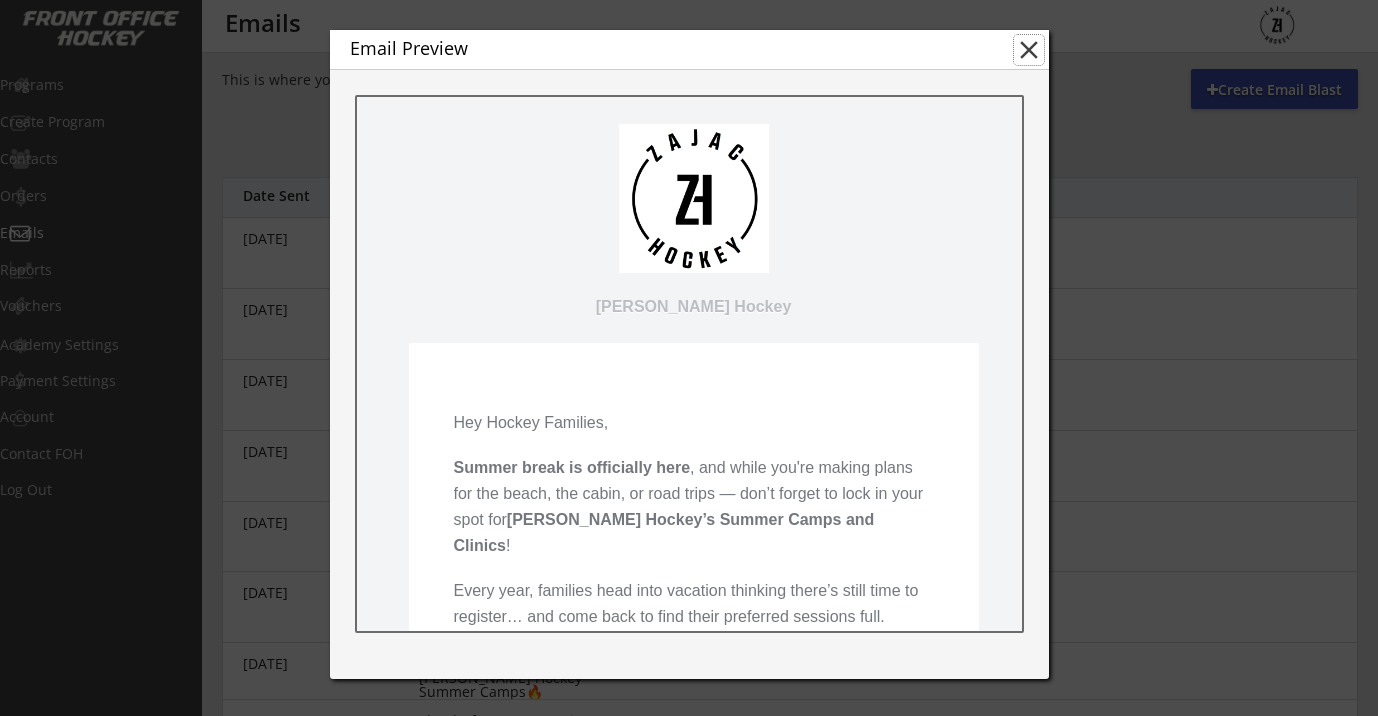 click on "close" at bounding box center (1029, 50) 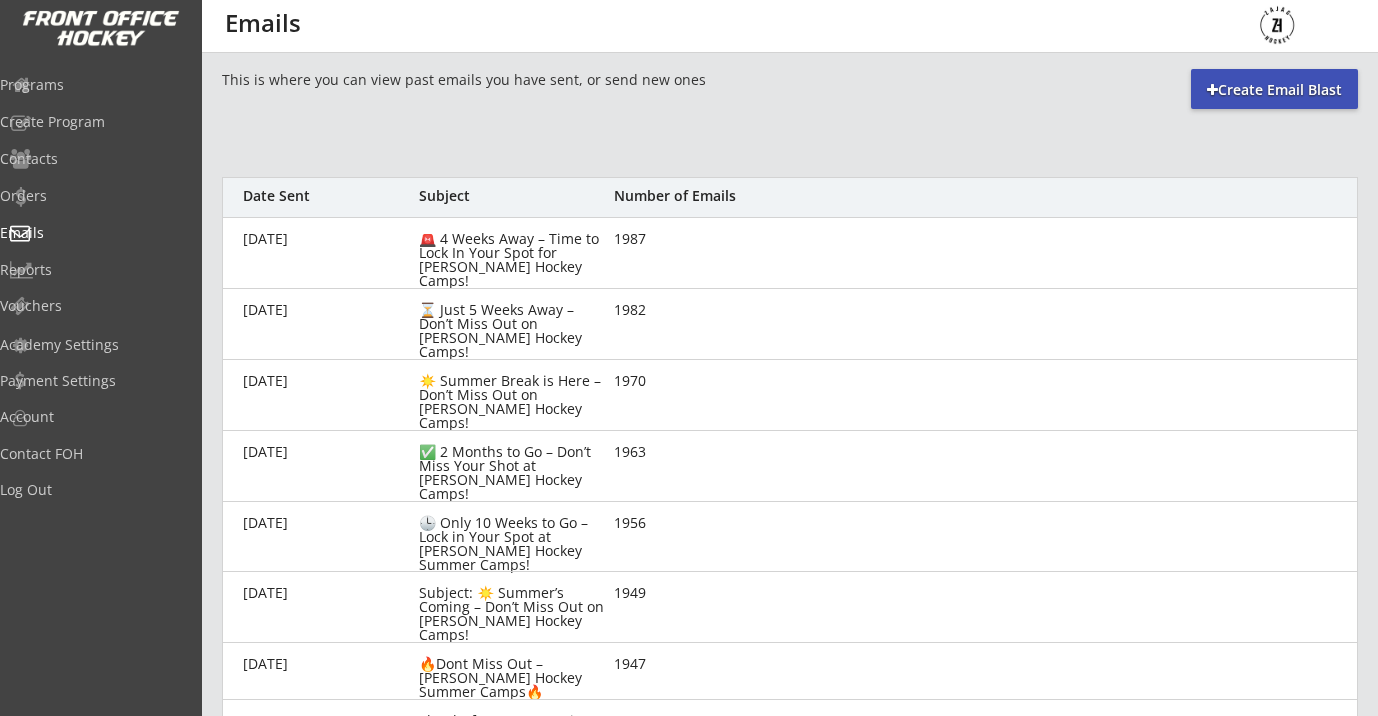 scroll, scrollTop: 134, scrollLeft: 0, axis: vertical 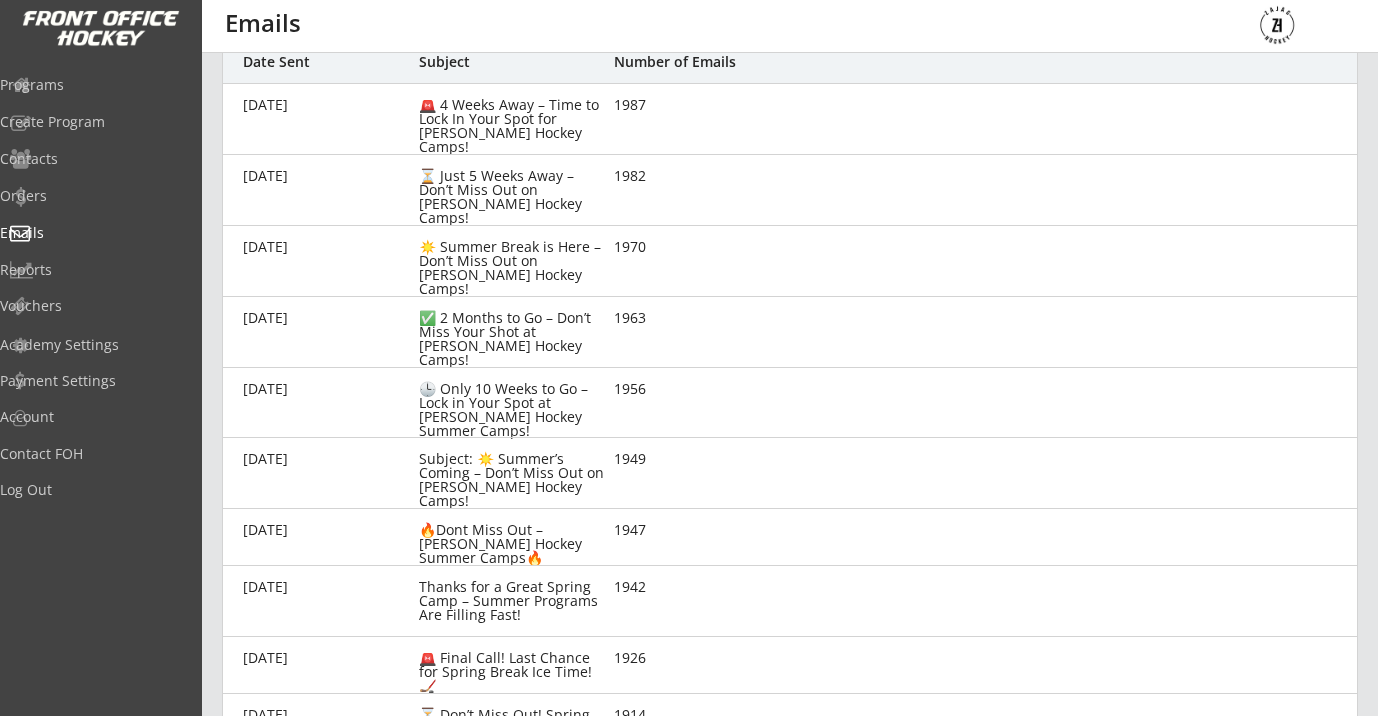 click on "[DATE]  ☀️ Summer Break is Here – Don’t Miss Out on [PERSON_NAME] Hockey Camps! 1970" at bounding box center (790, 261) 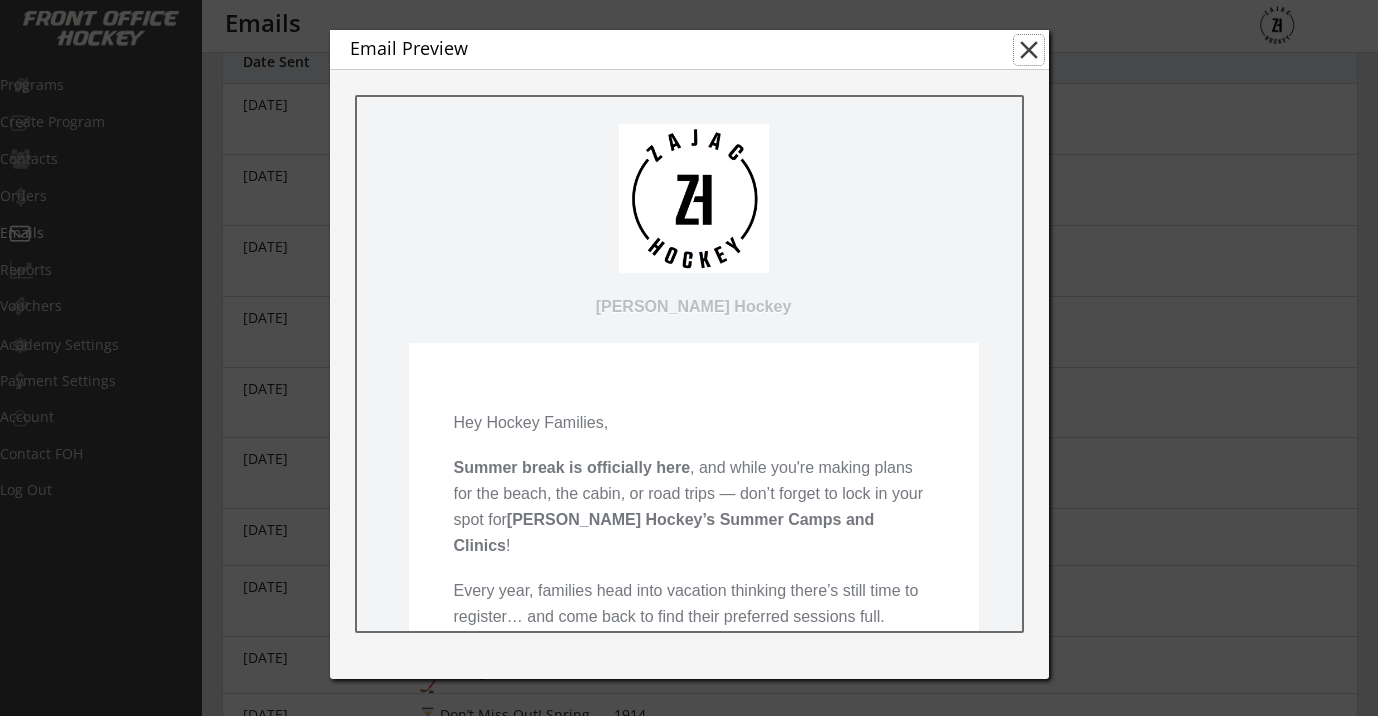 click on "close" at bounding box center [1029, 50] 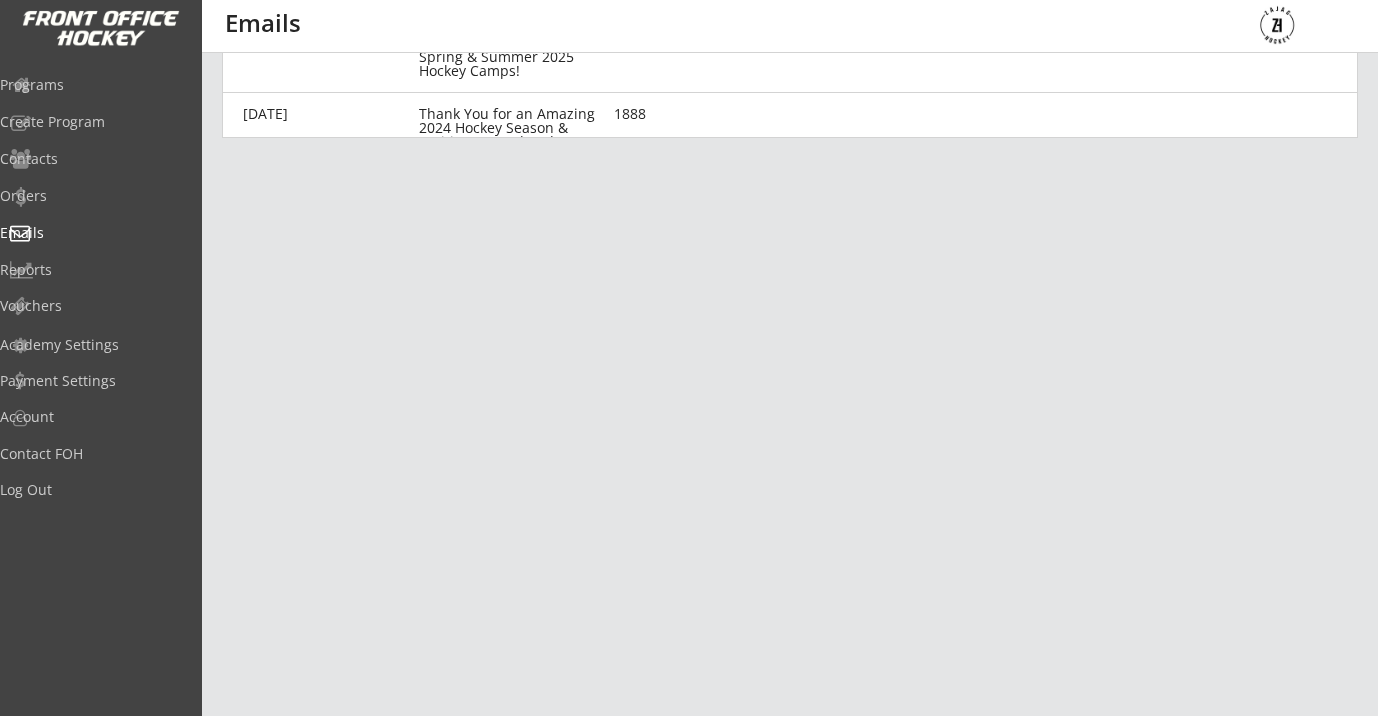 scroll, scrollTop: 538, scrollLeft: 0, axis: vertical 